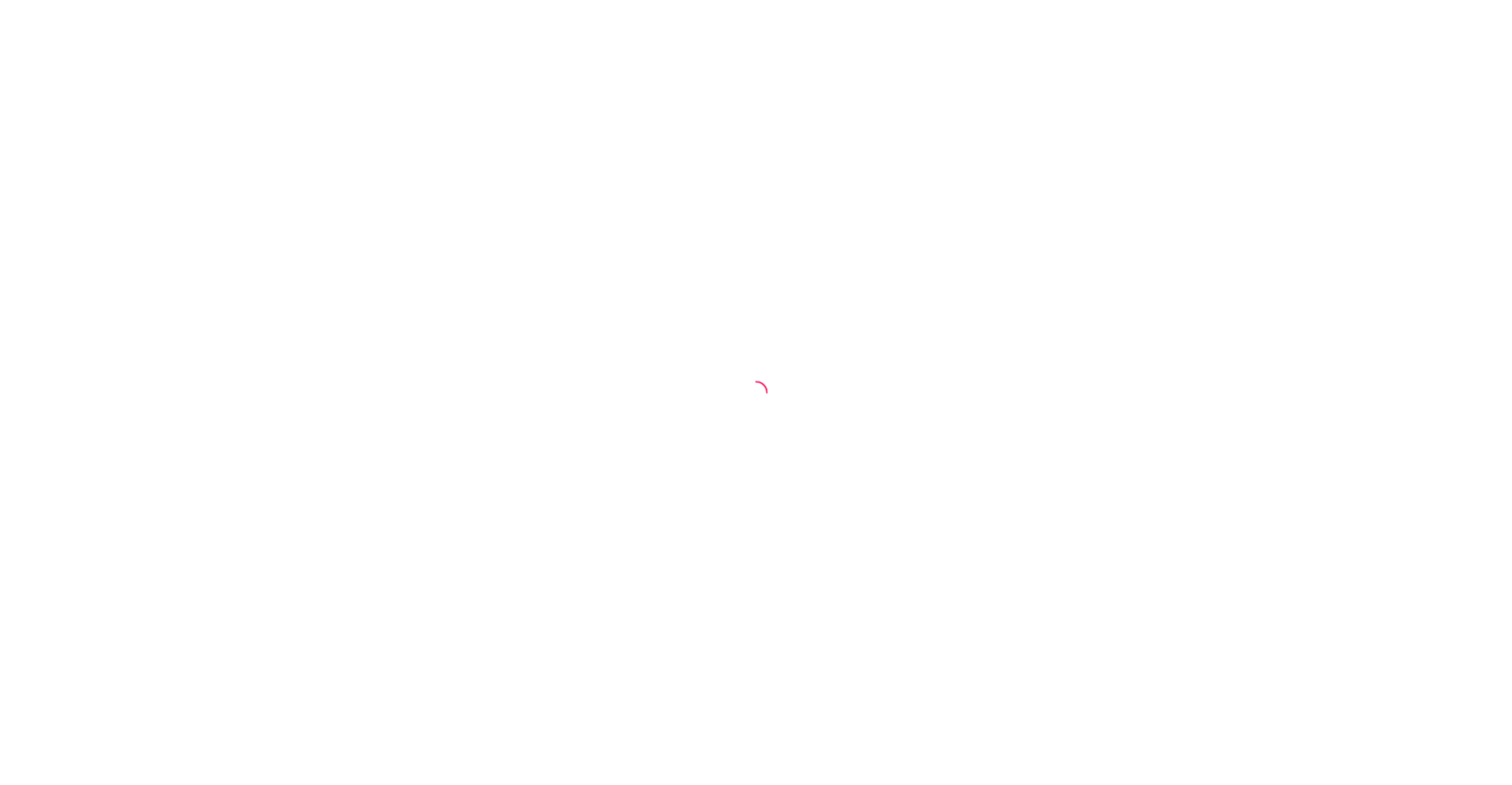 scroll, scrollTop: 0, scrollLeft: 0, axis: both 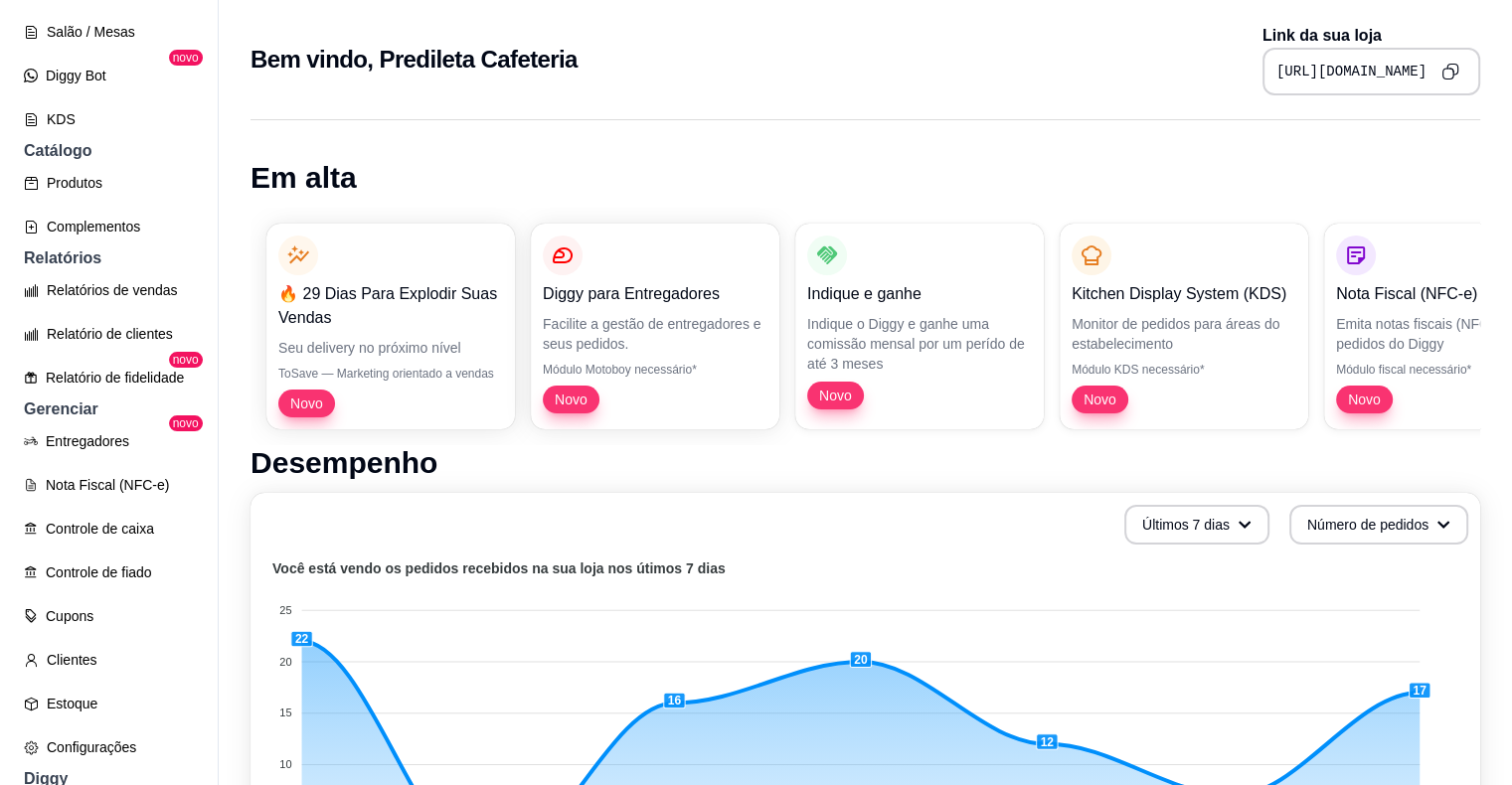 click on "Relatórios de vendas Relatório de clientes Relatório de fidelidade novo" at bounding box center (108, 334) 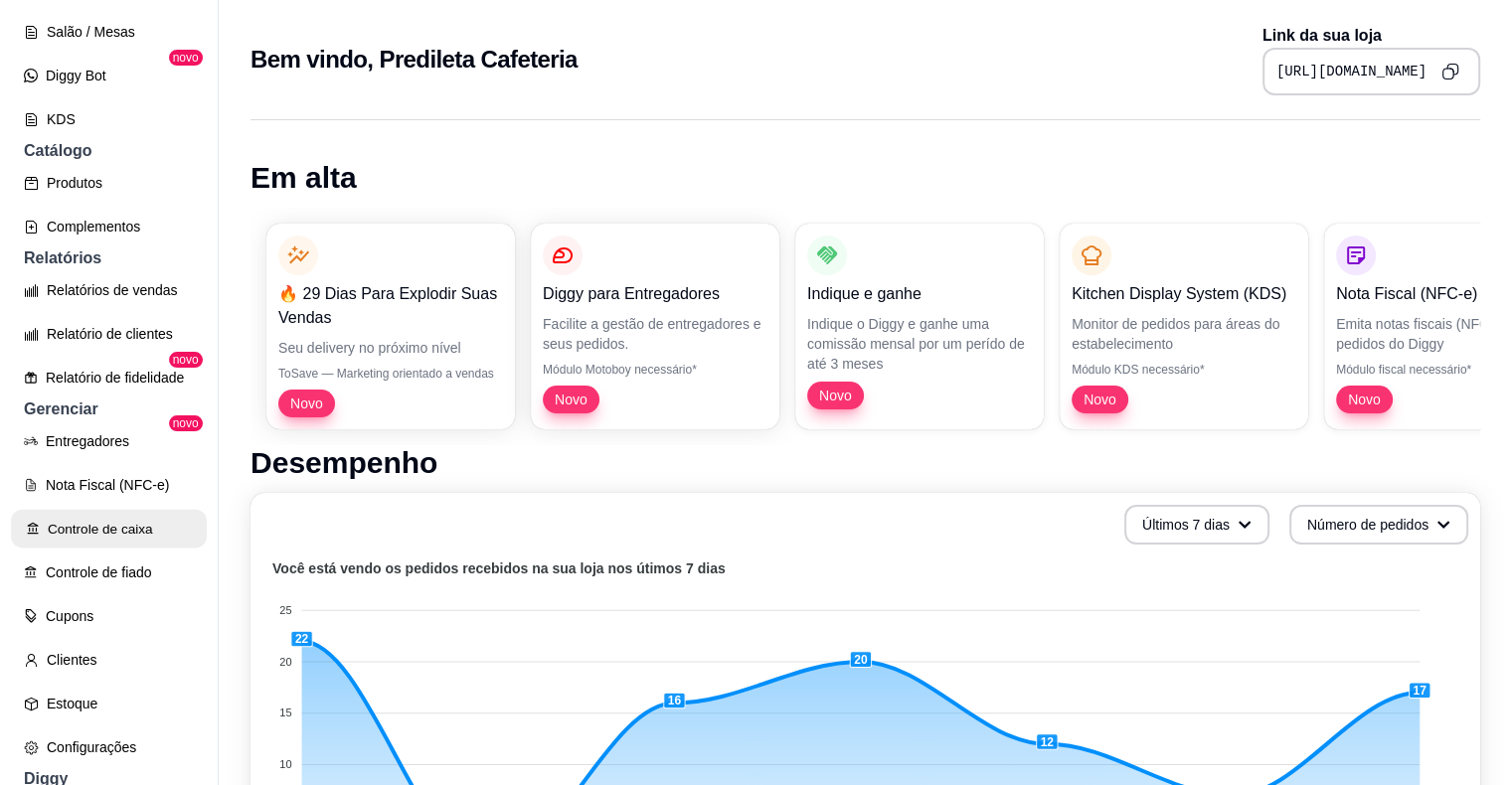 click on "Controle de caixa" at bounding box center (108, 529) 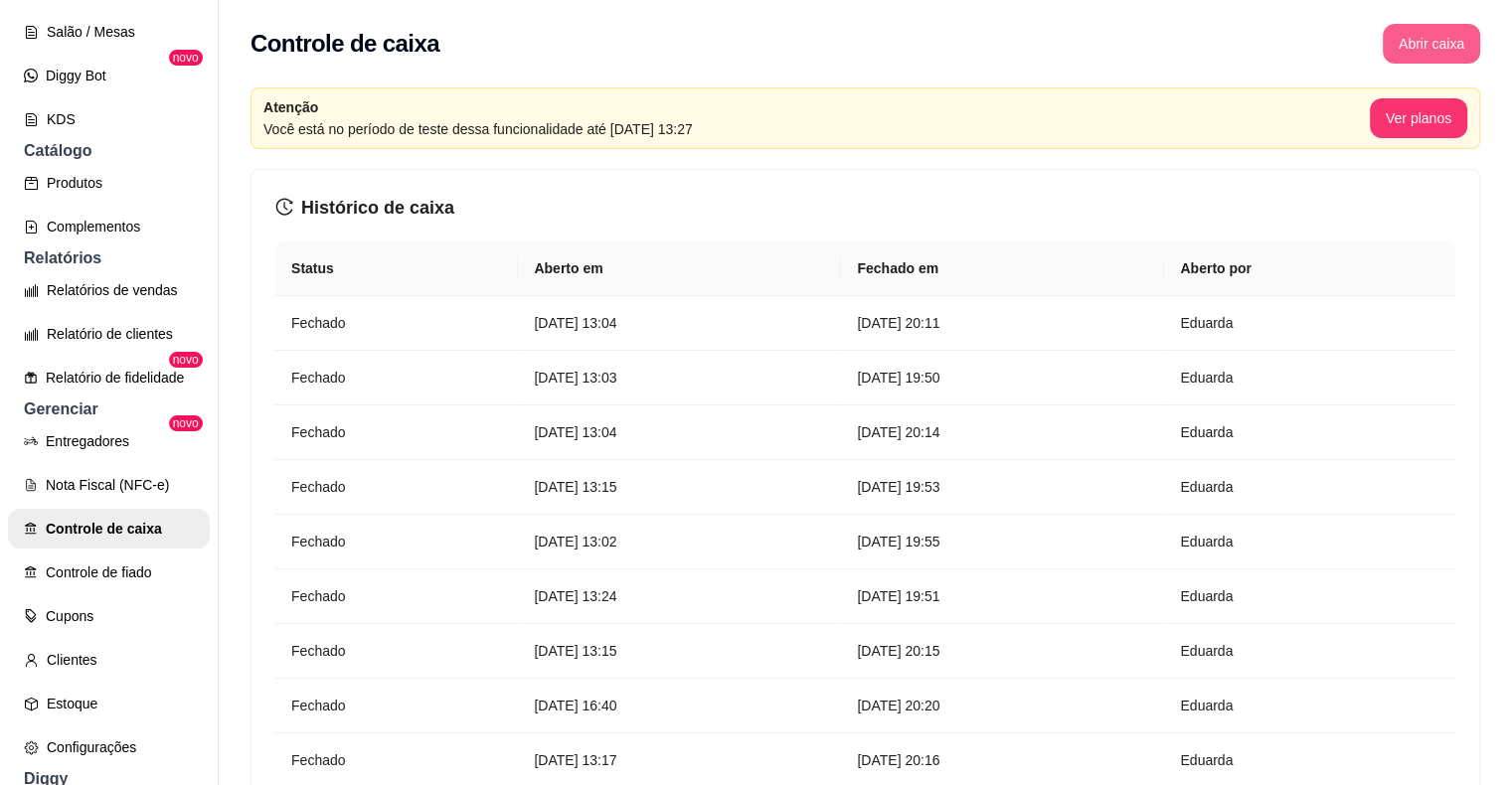 click on "Abrir caixa" at bounding box center [1431, 44] 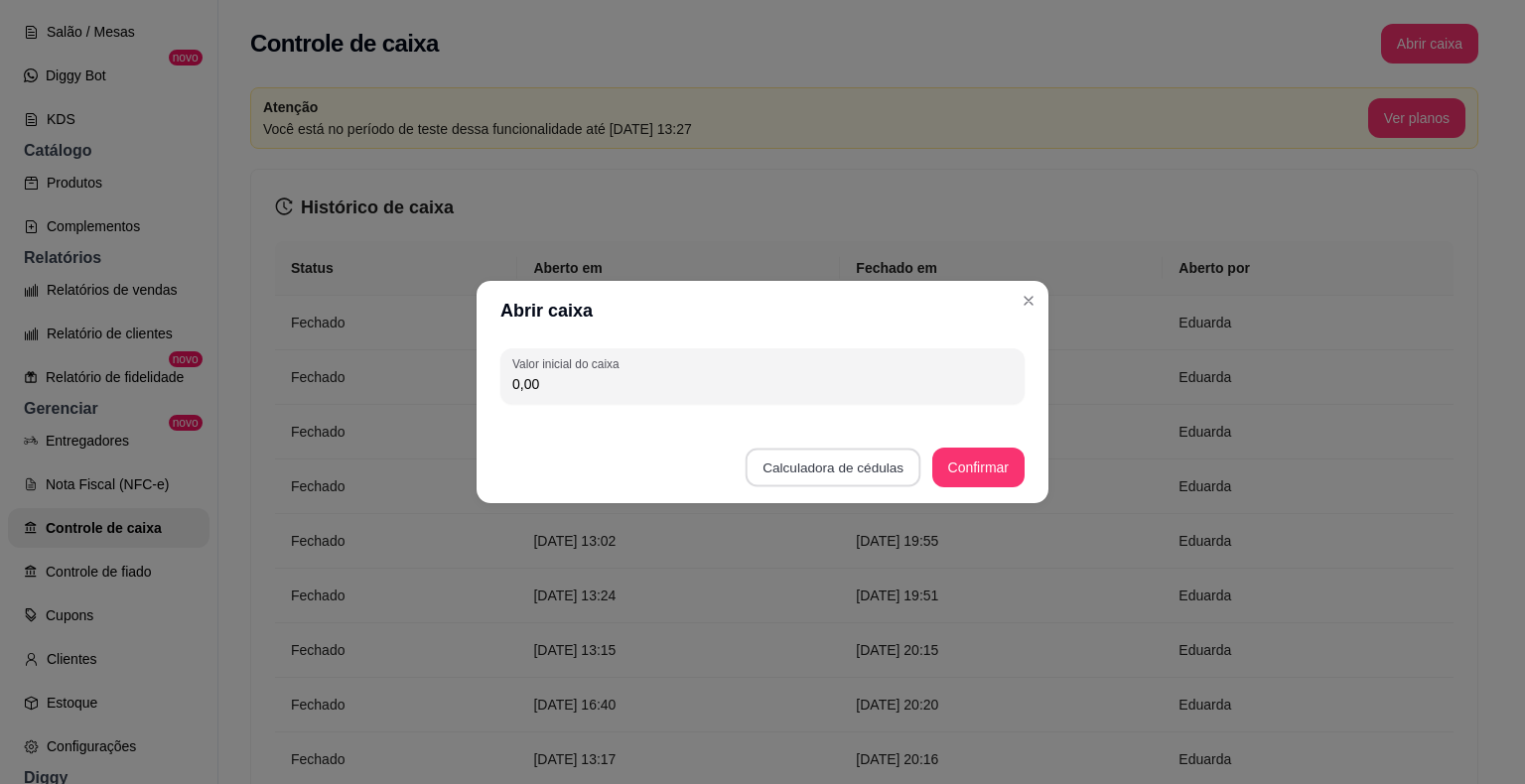 click on "Calculadora de cédulas" at bounding box center (833, 467) 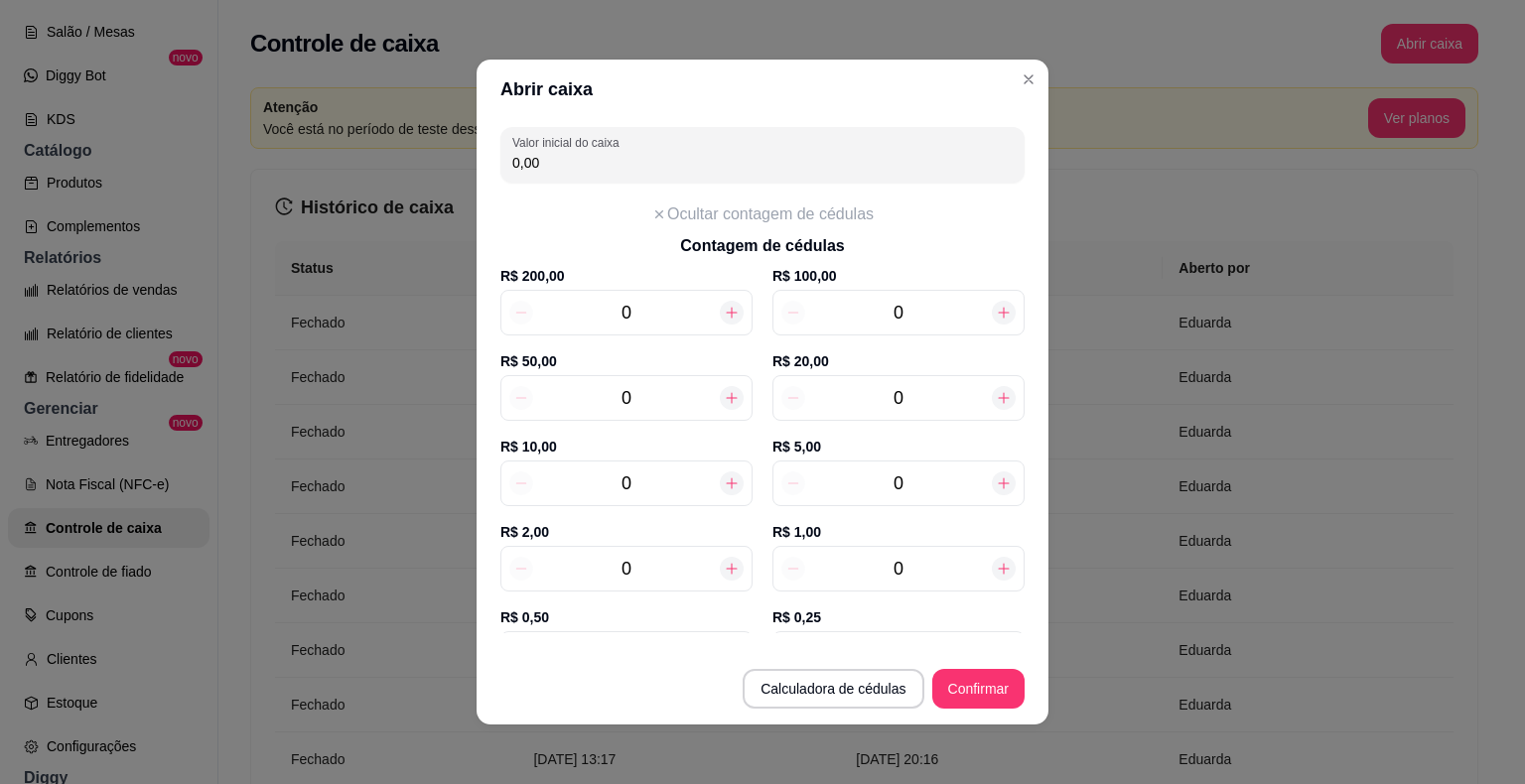 click 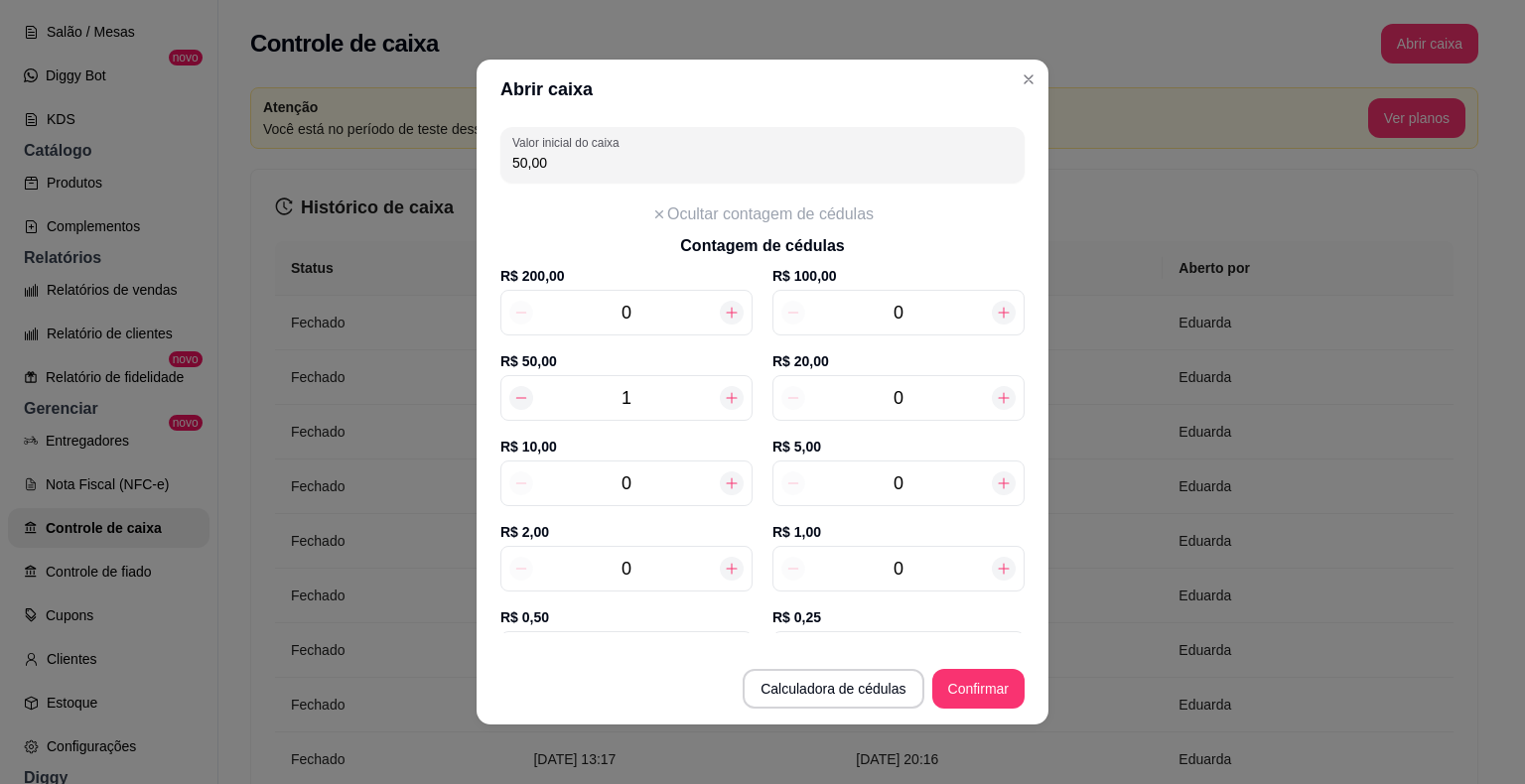 click 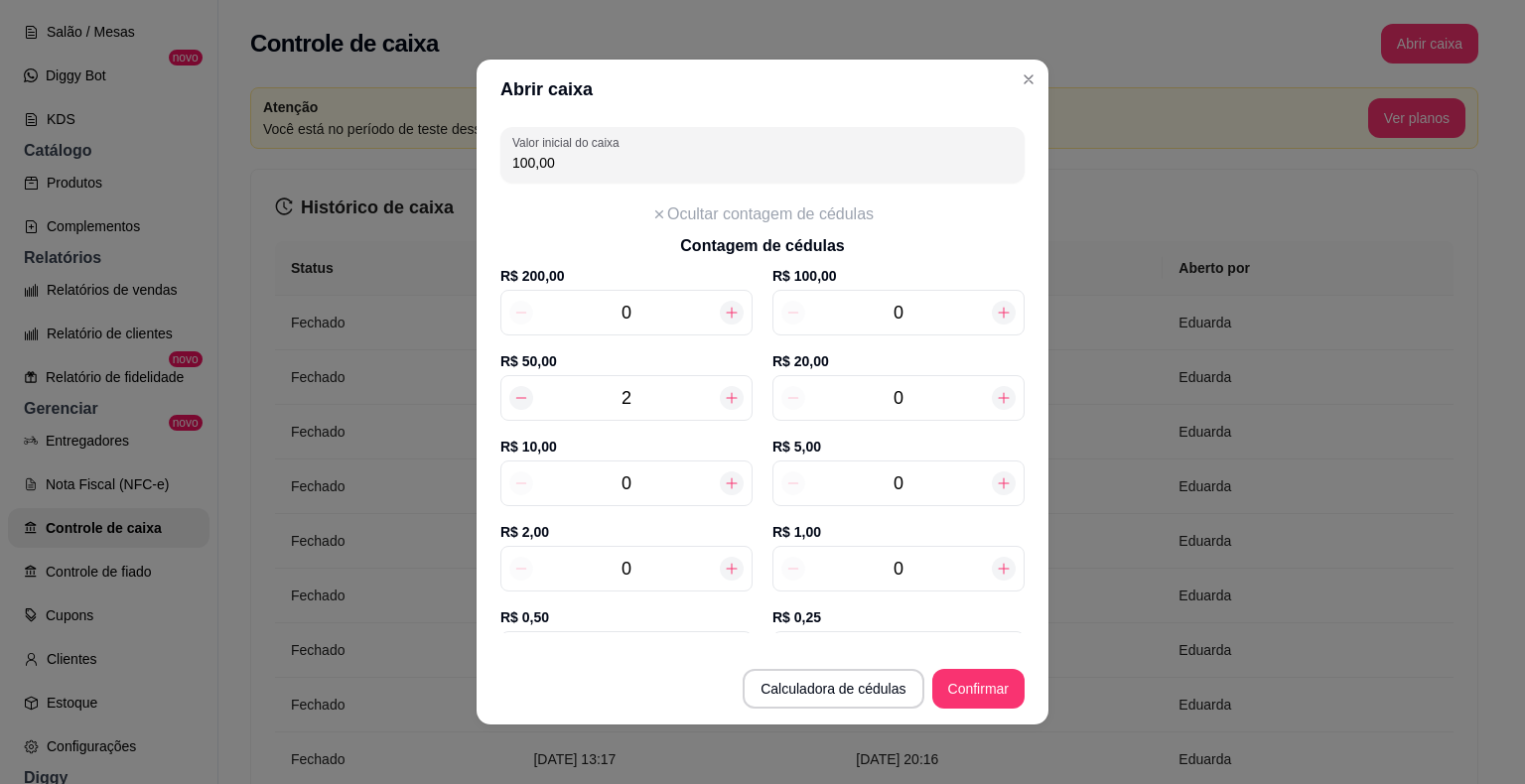 click on "0" at bounding box center (626, 569) 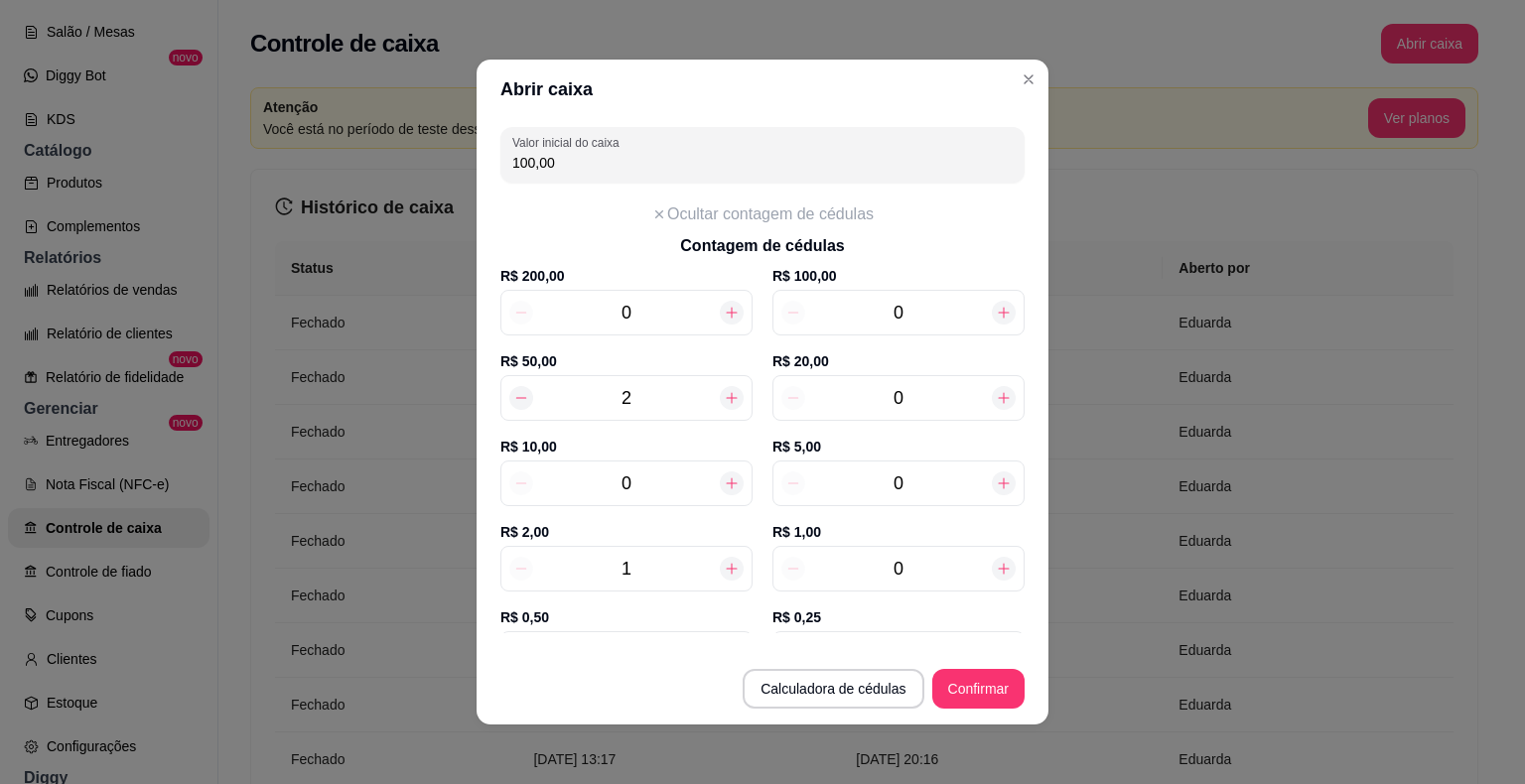 type on "102,00" 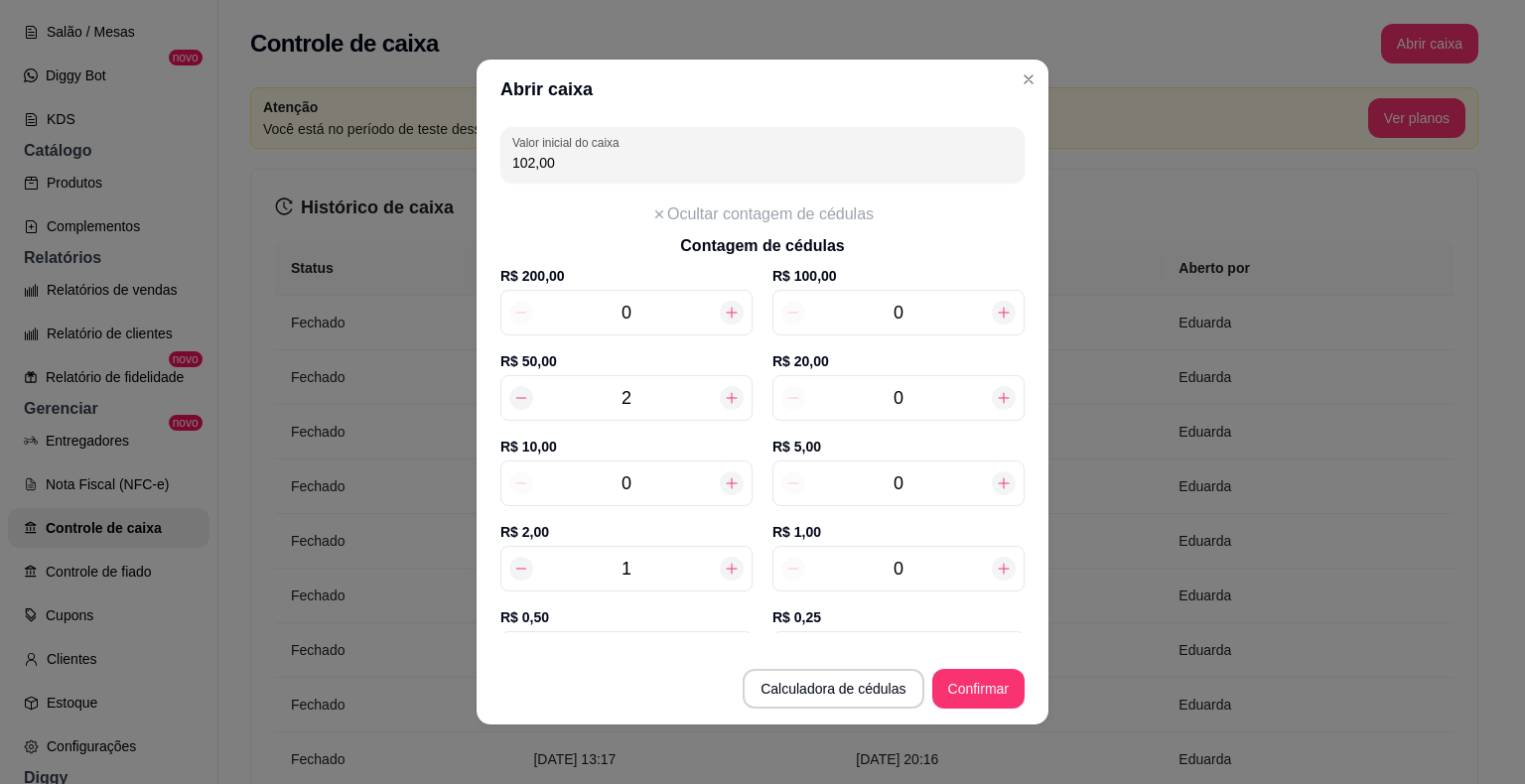 type on "12" 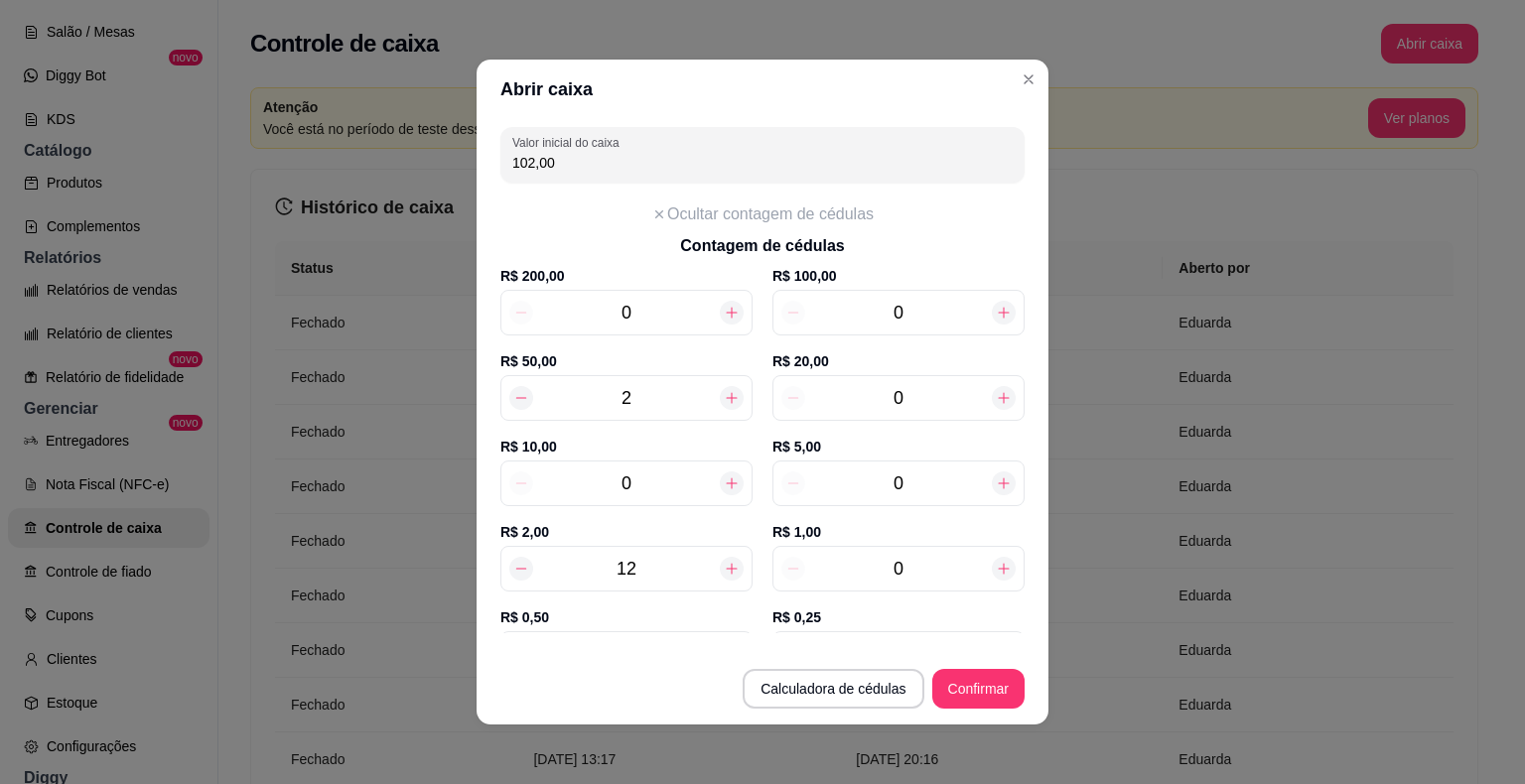 type on "124,00" 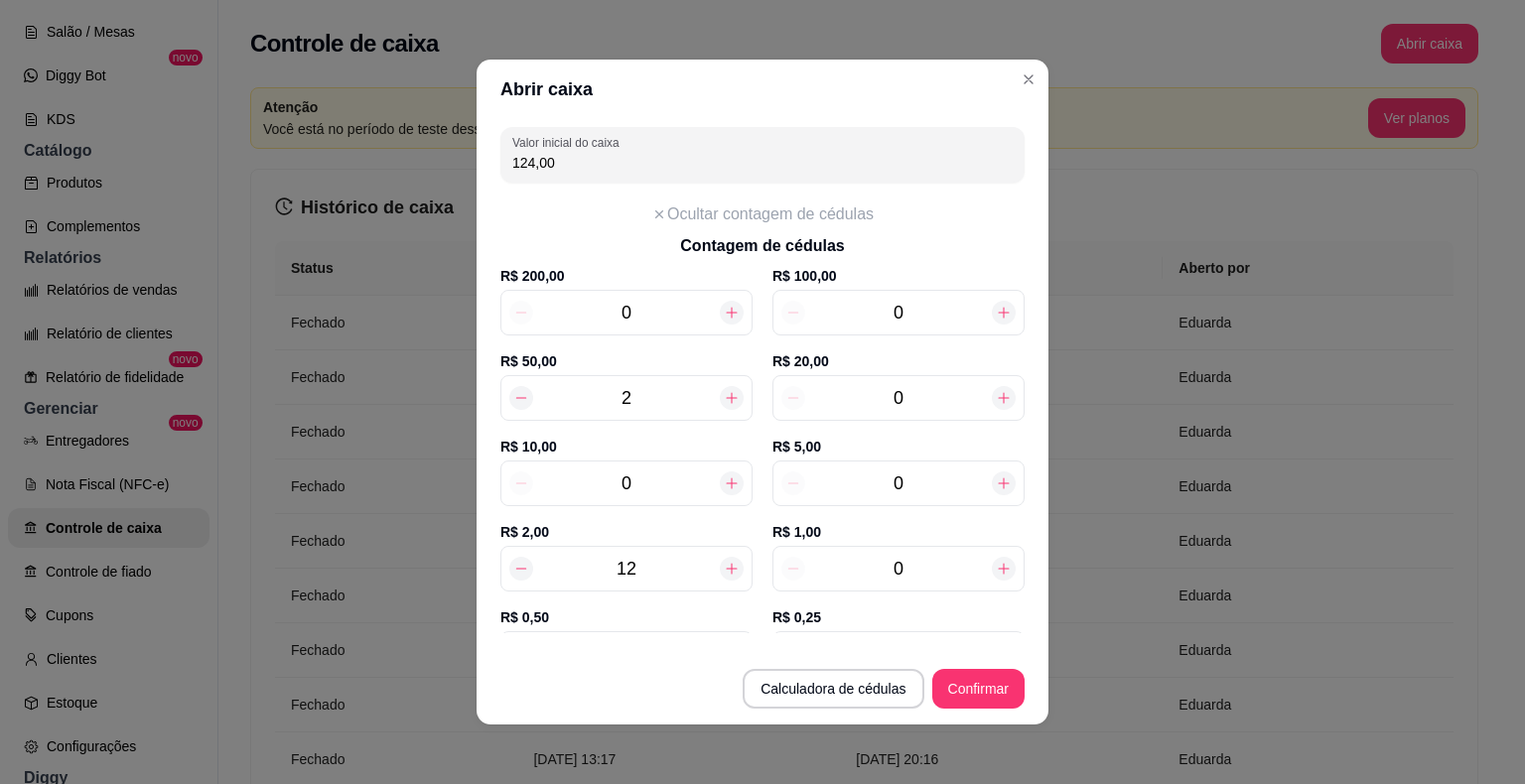 type on "12" 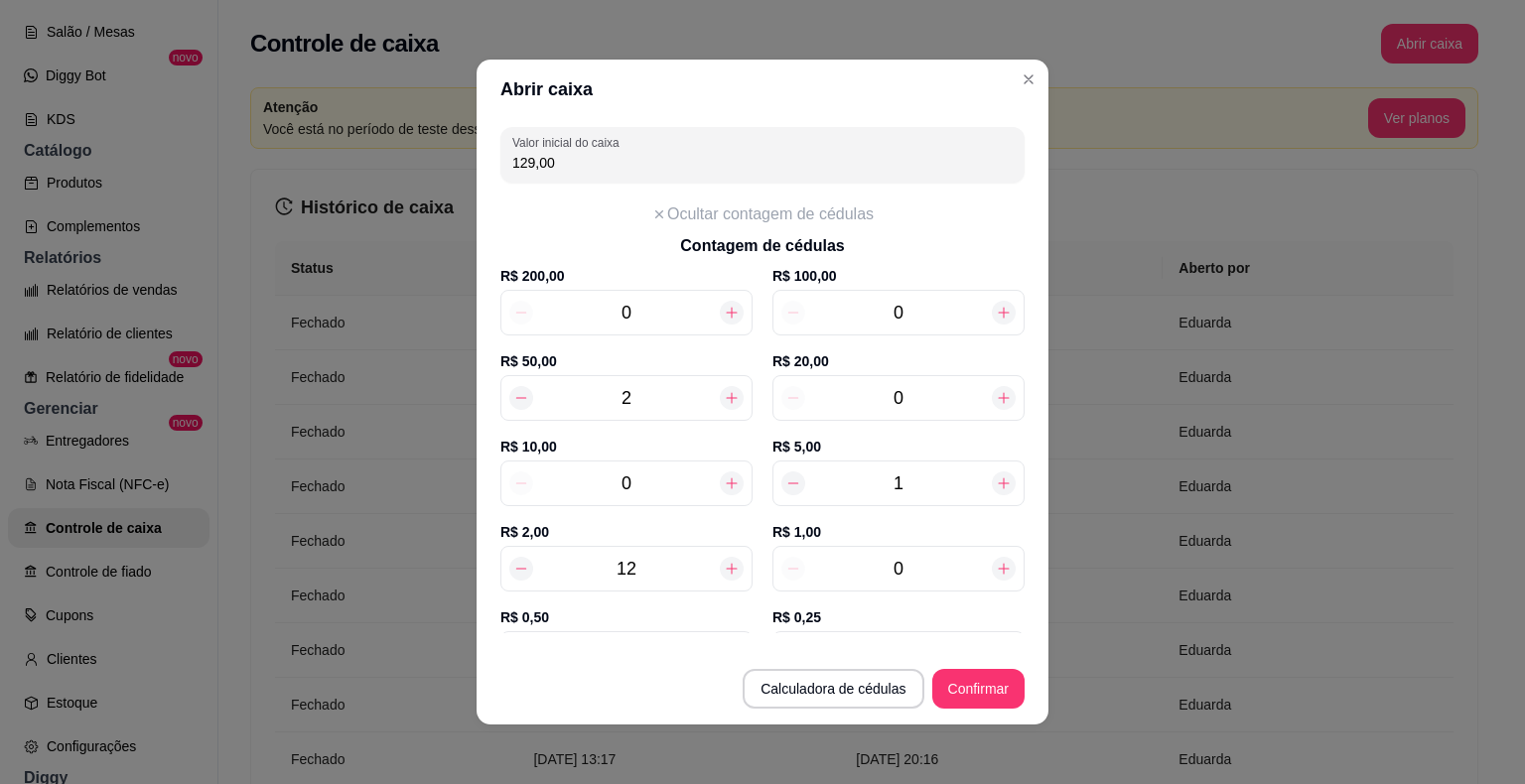 click 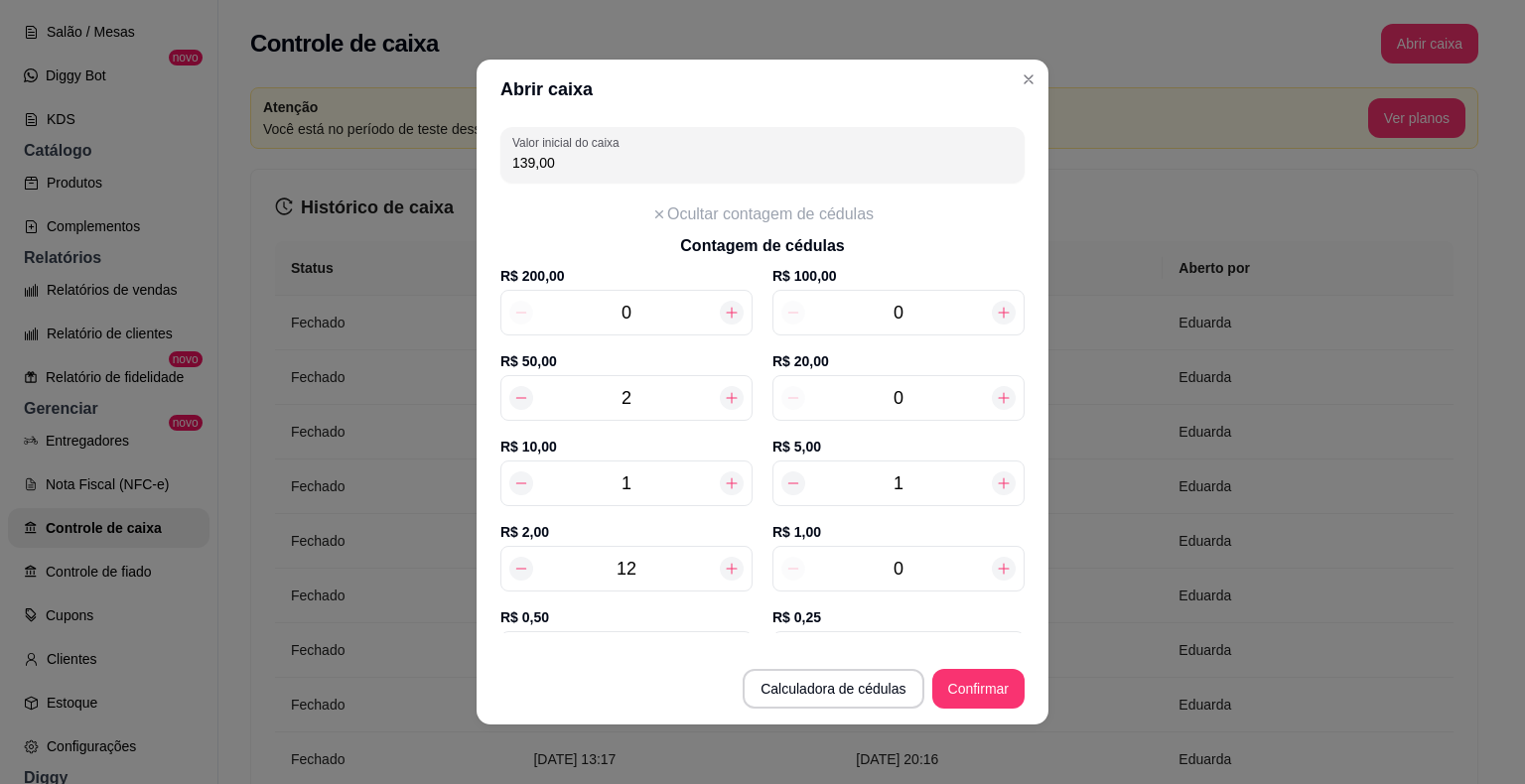 click on "0" at bounding box center [899, 398] 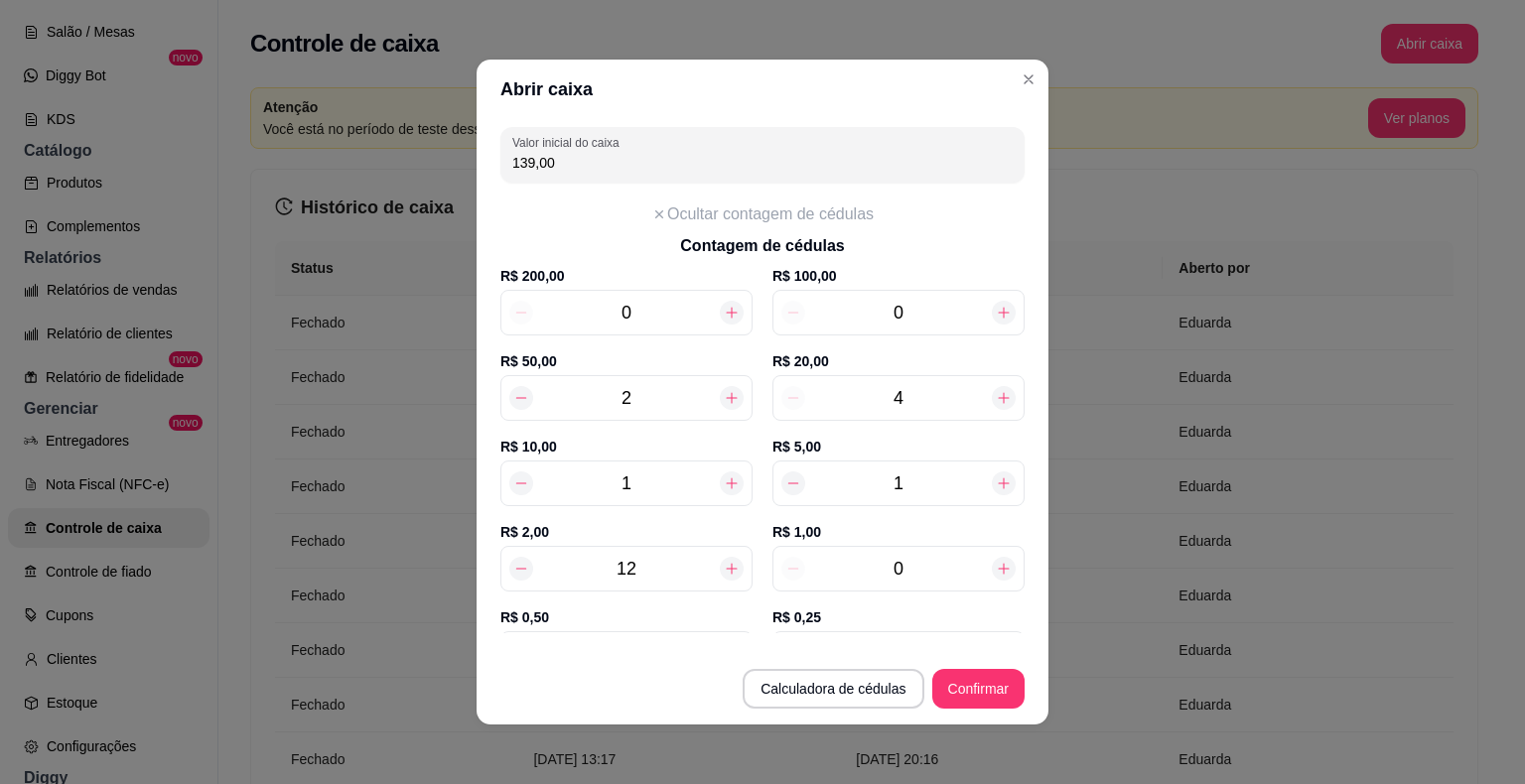 type on "219,00" 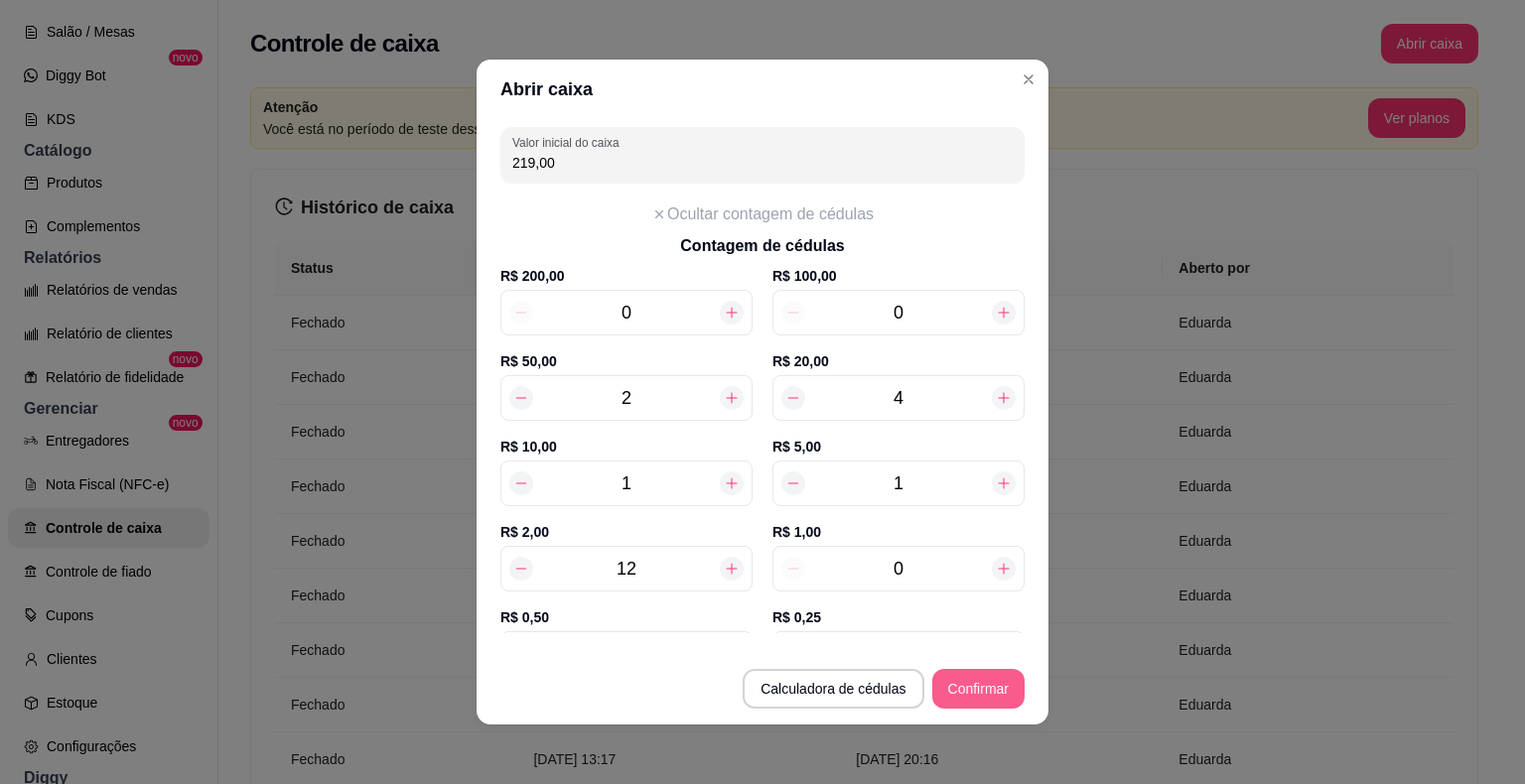 type on "4" 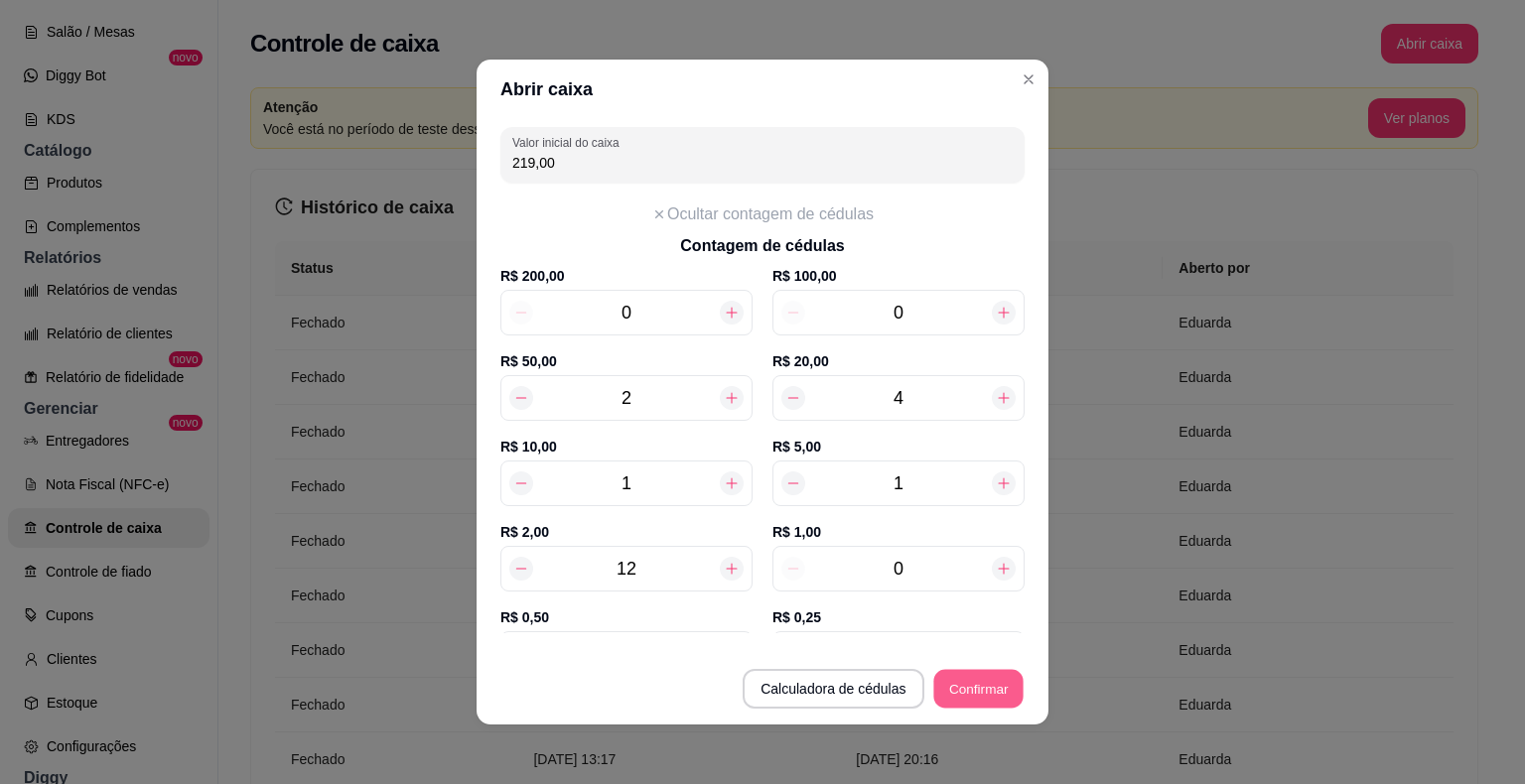 click on "Confirmar" at bounding box center [978, 689] 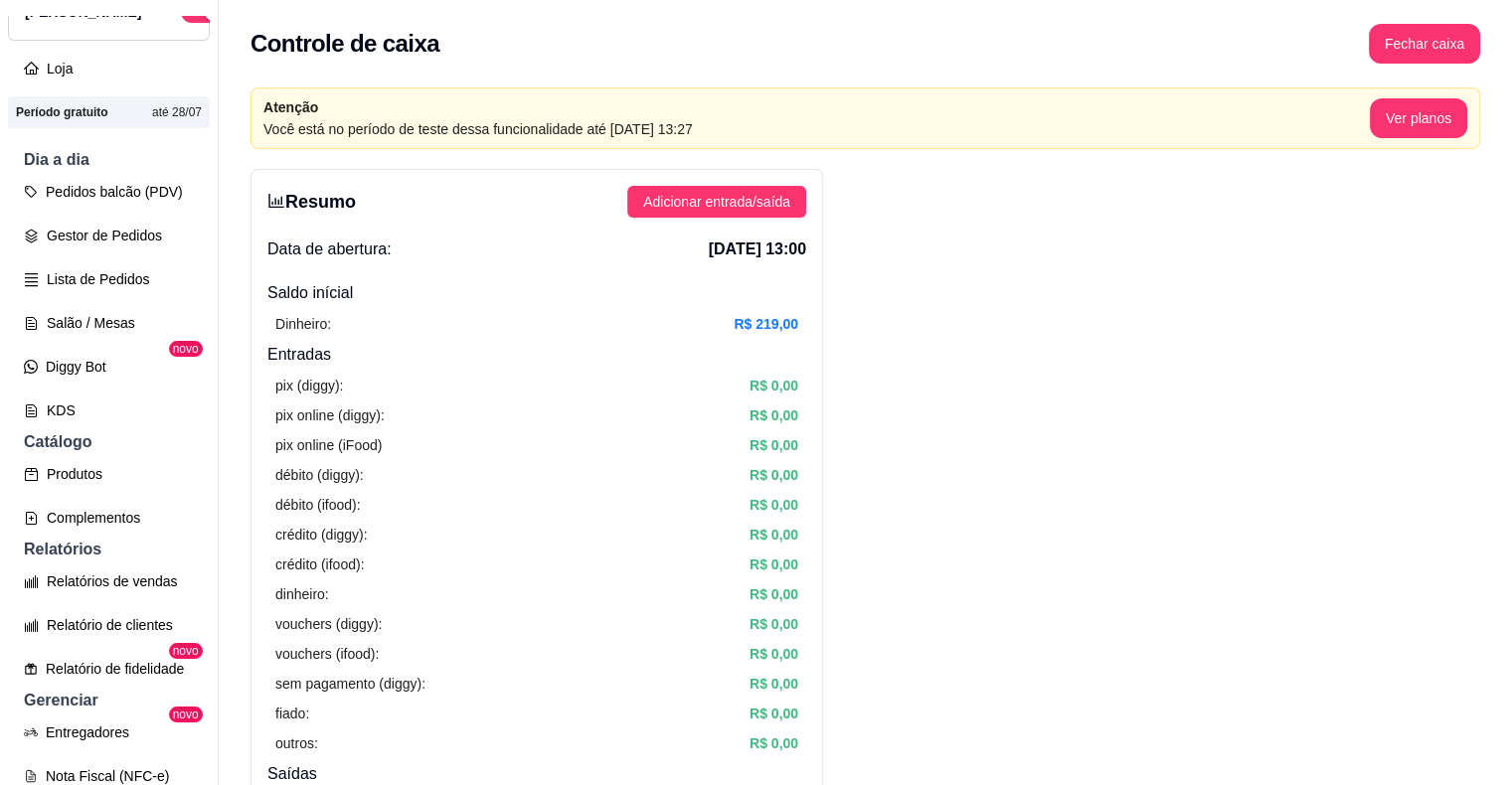 scroll, scrollTop: 12, scrollLeft: 0, axis: vertical 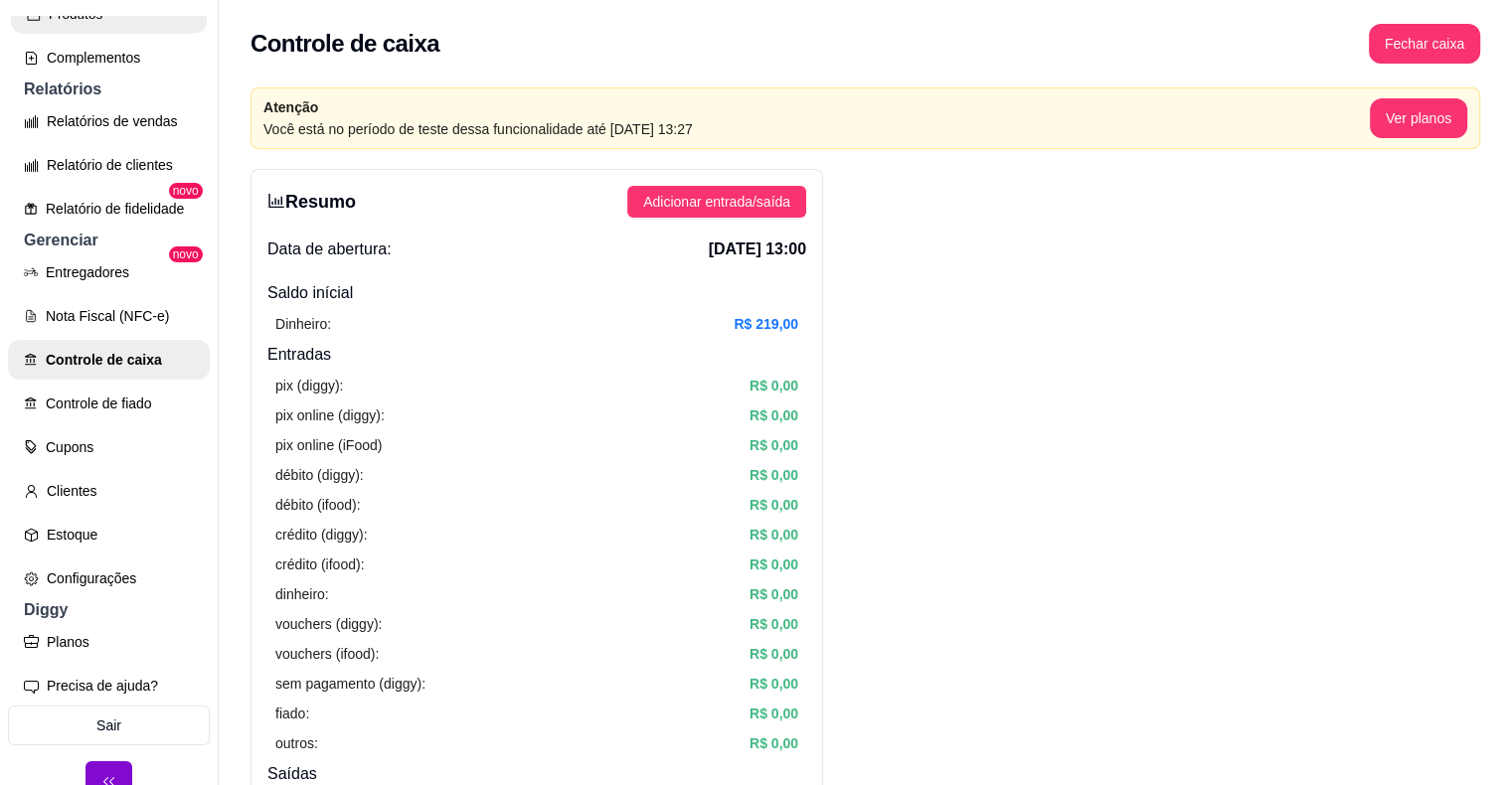 click on "Produtos" at bounding box center [108, 14] 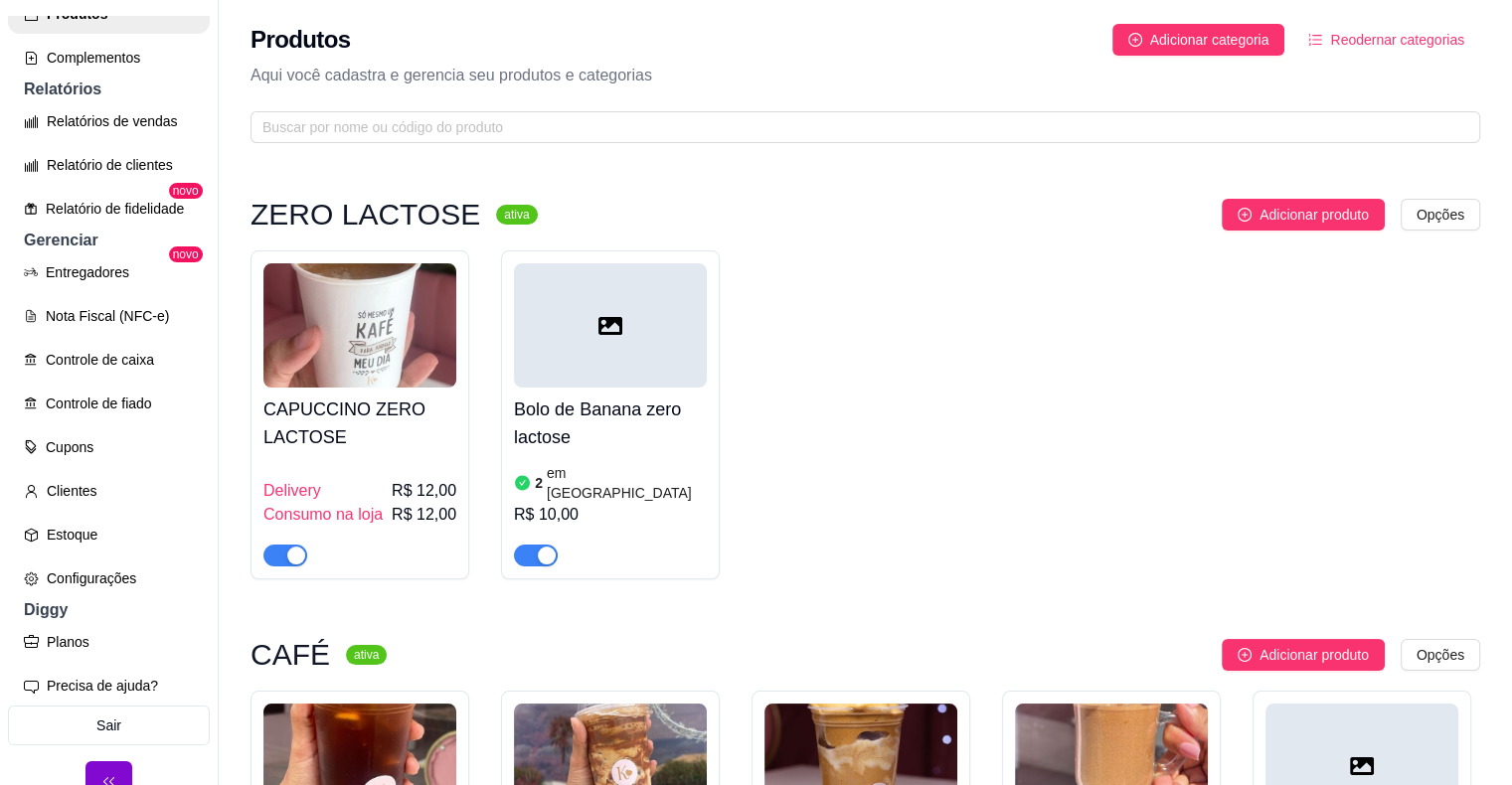 click at bounding box center (536, 555) 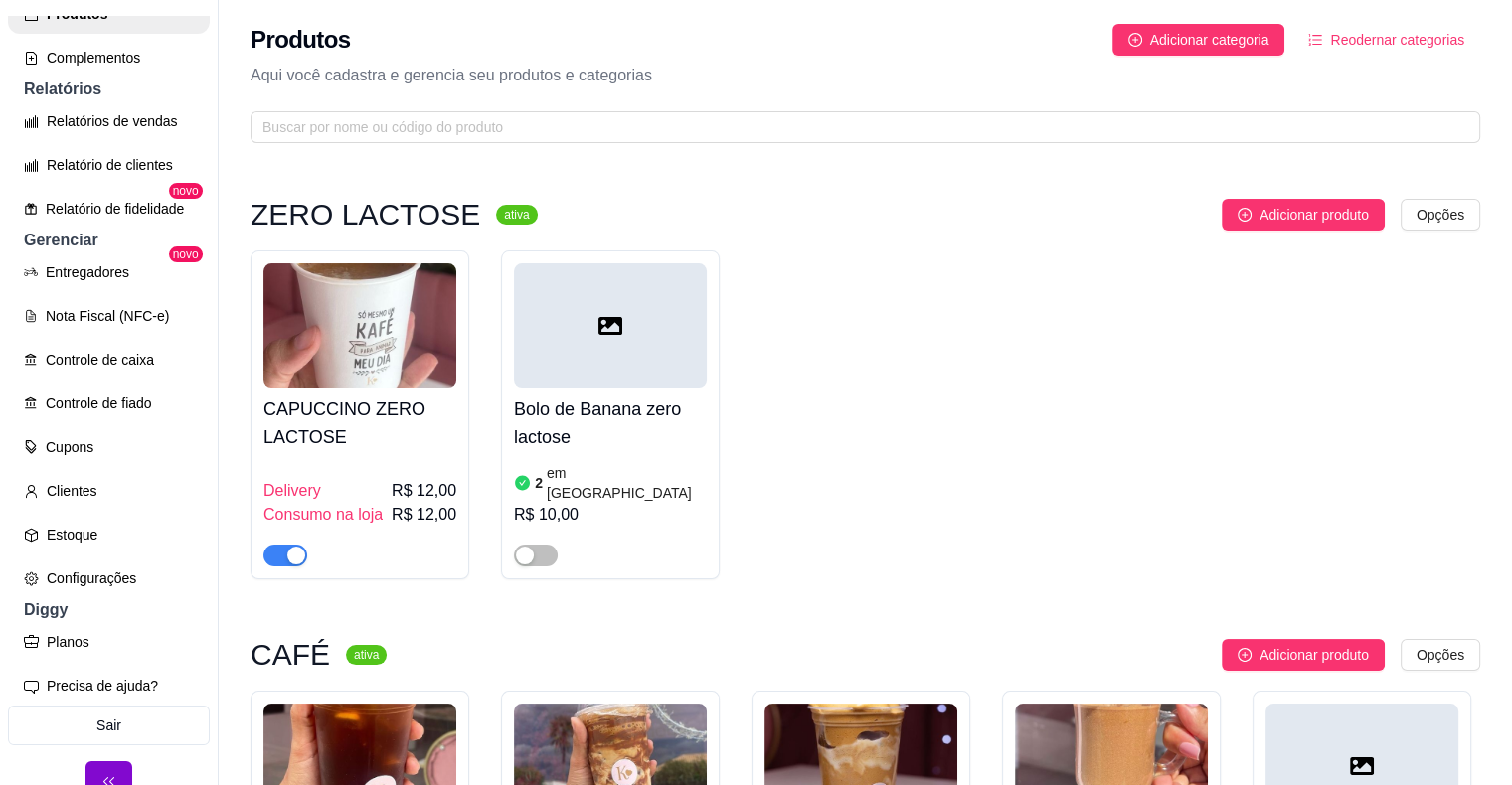 click on "Bolo de Banana zero lactose" at bounding box center (610, 423) 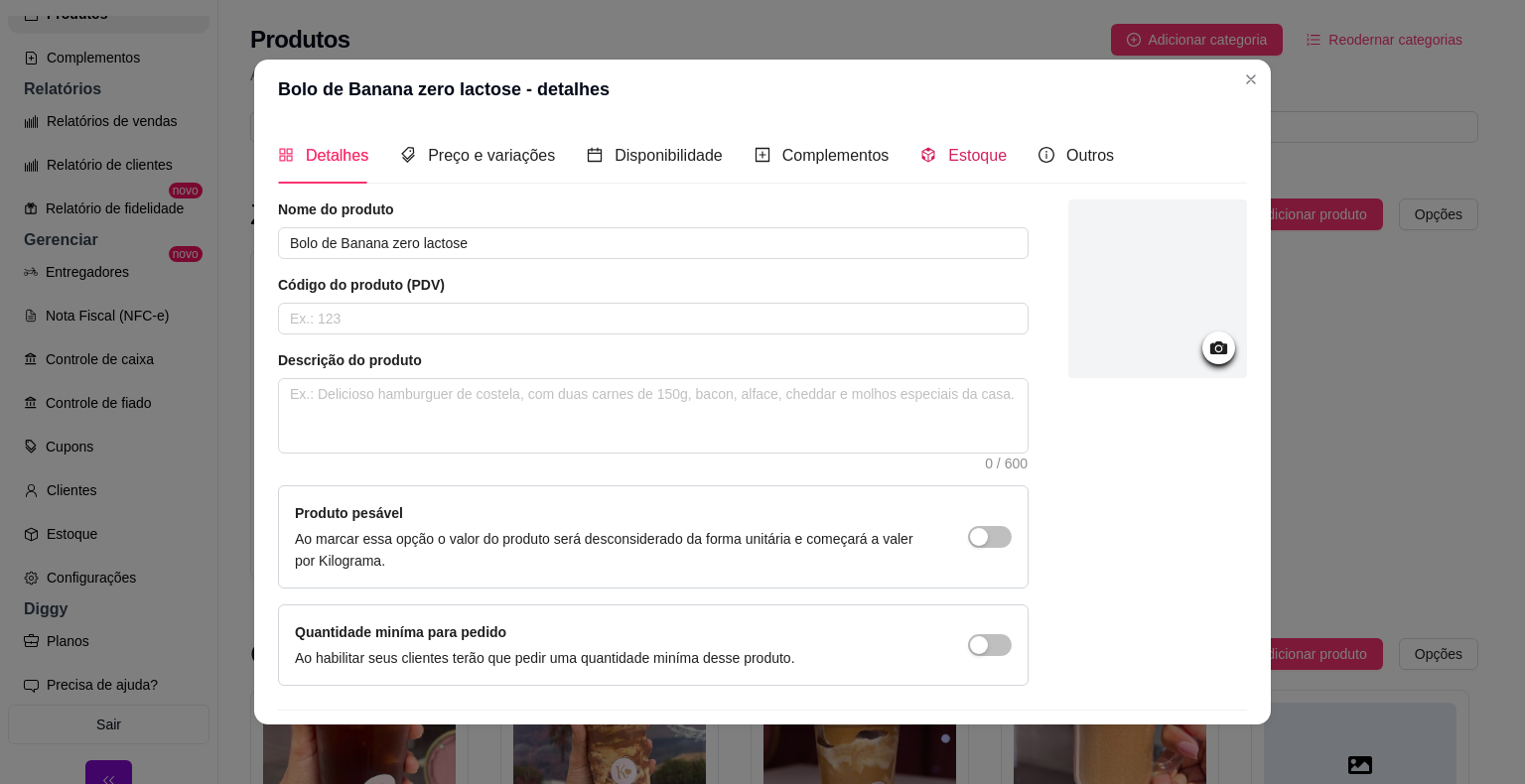 click on "Estoque" at bounding box center (977, 155) 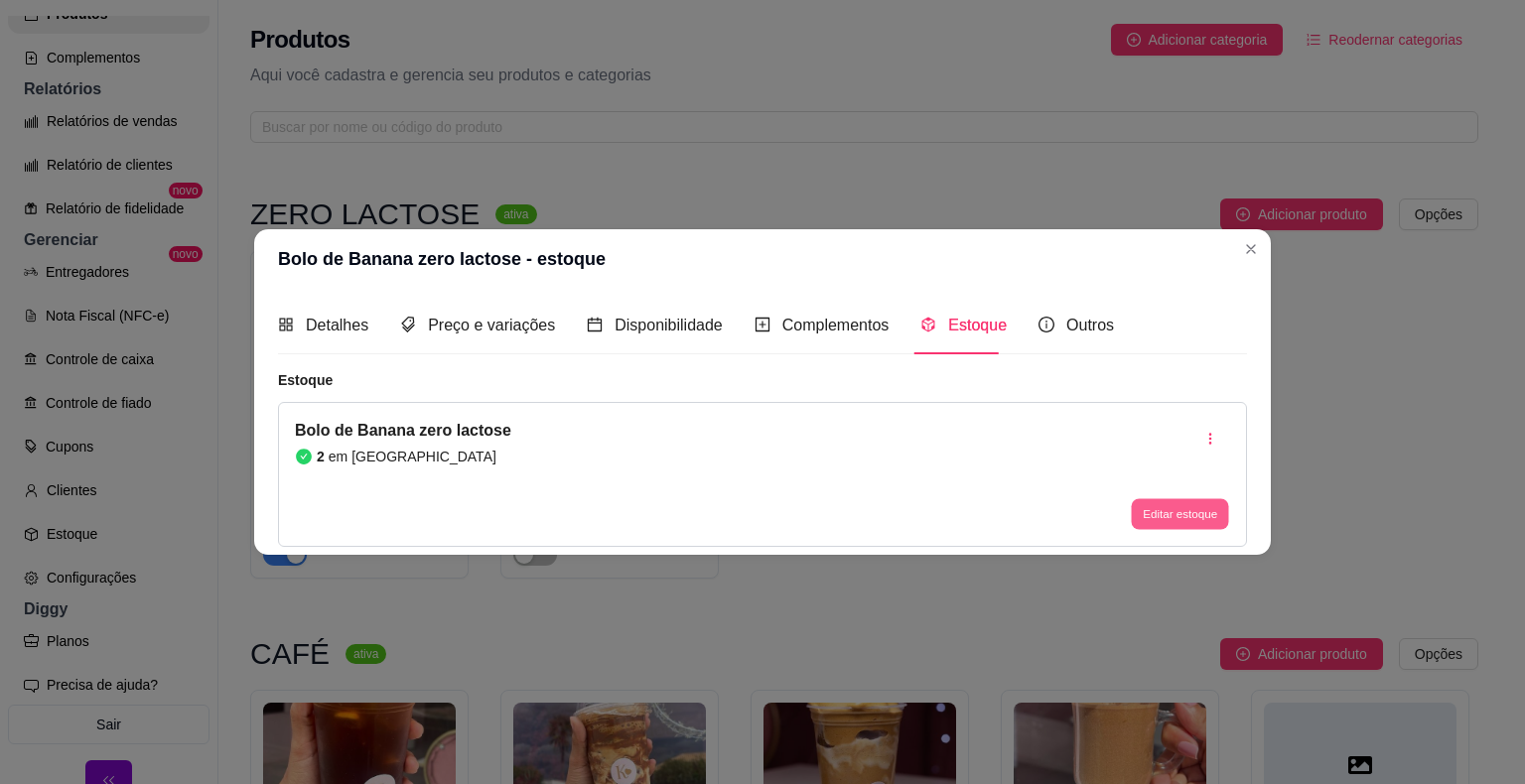 click on "Editar estoque" at bounding box center (1179, 513) 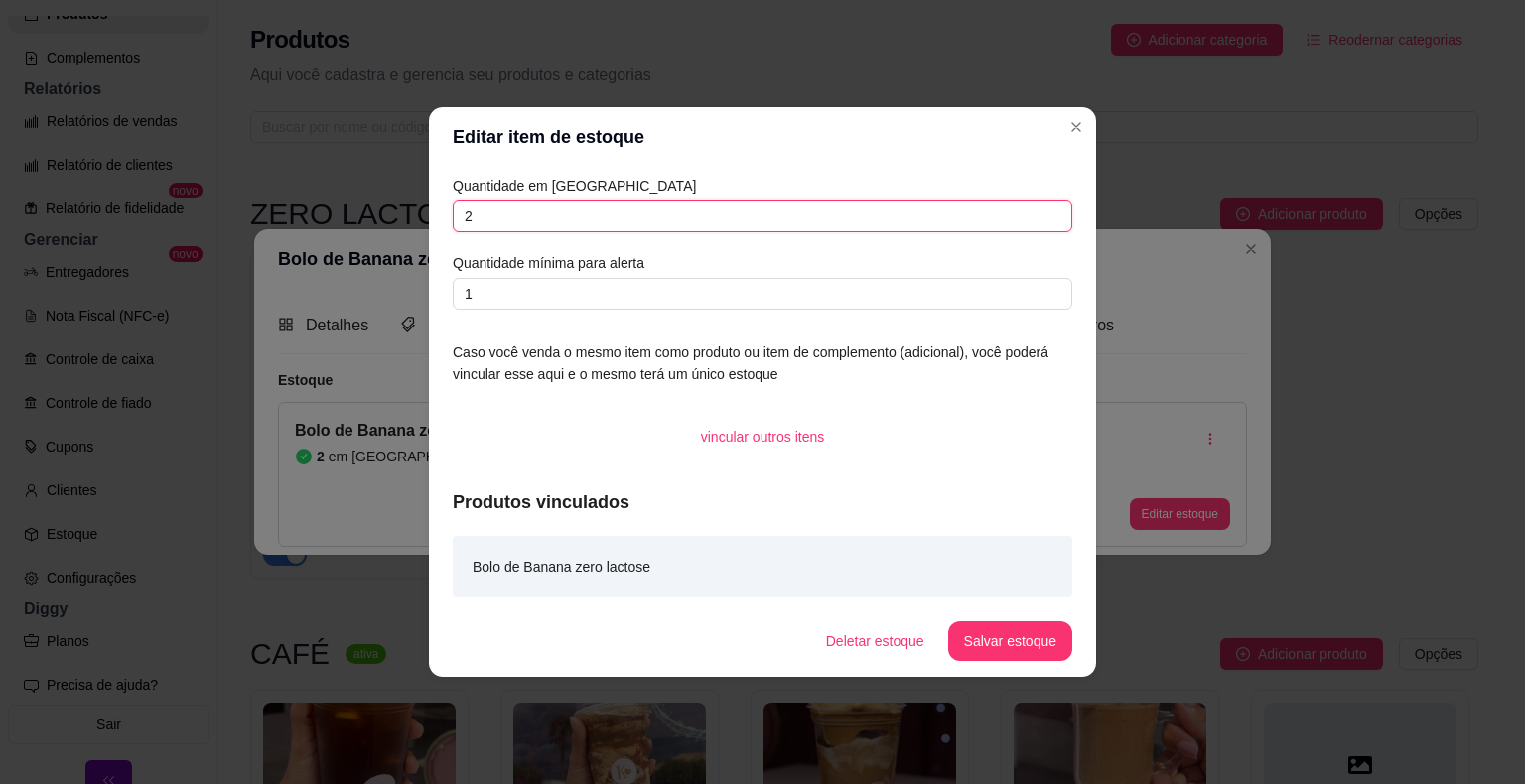 click on "2" at bounding box center (762, 216) 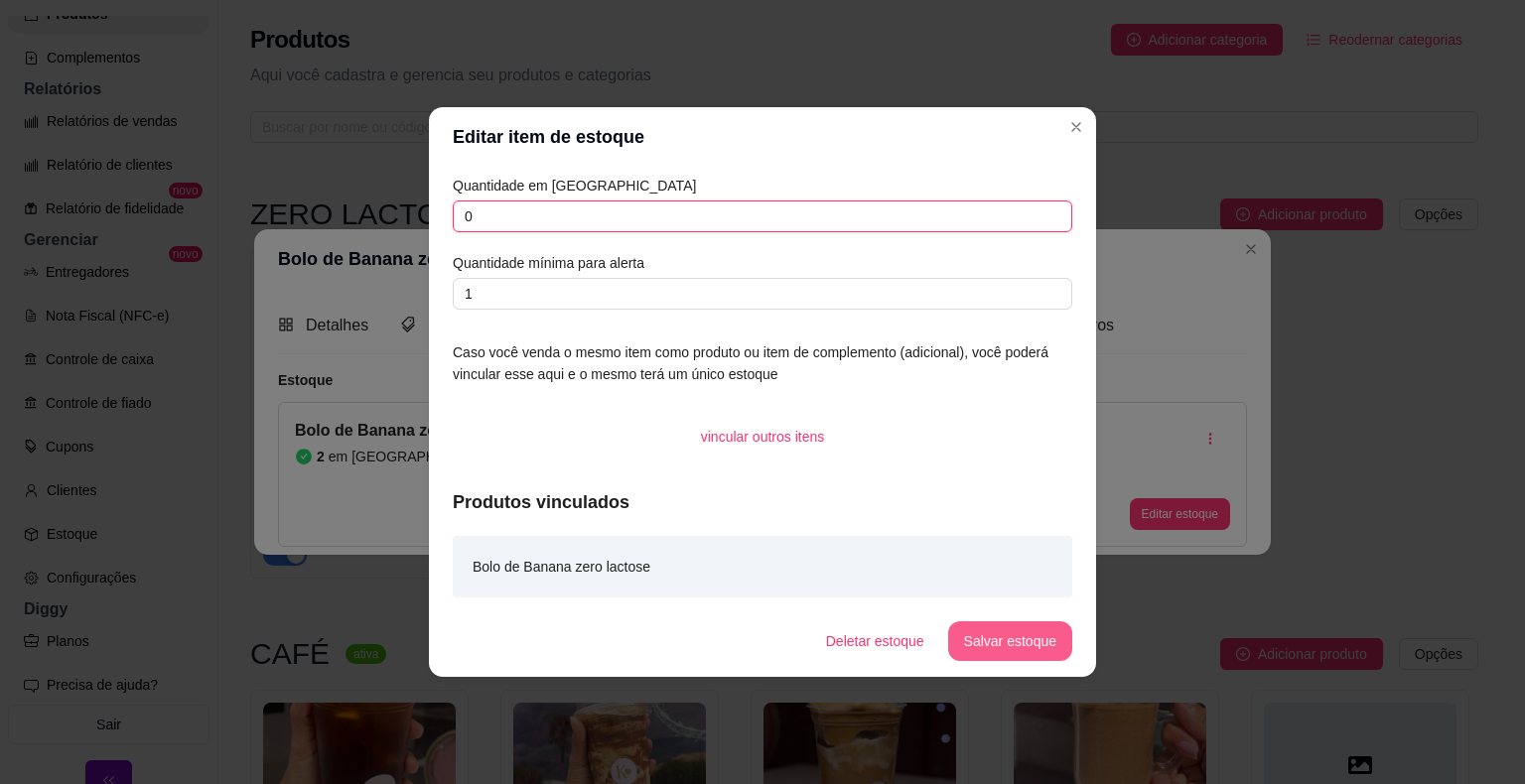 type on "0" 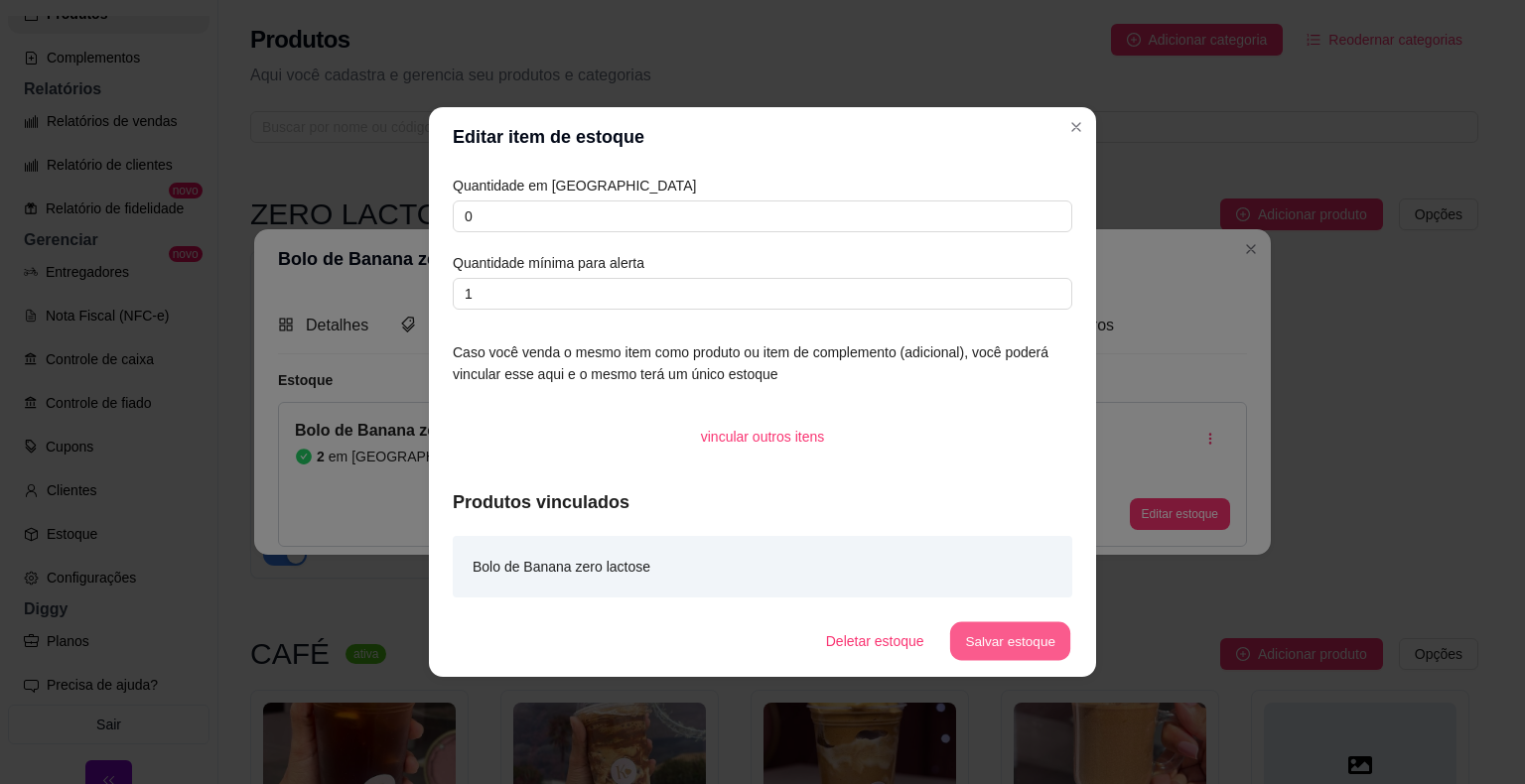 click on "Salvar estoque" at bounding box center (1010, 641) 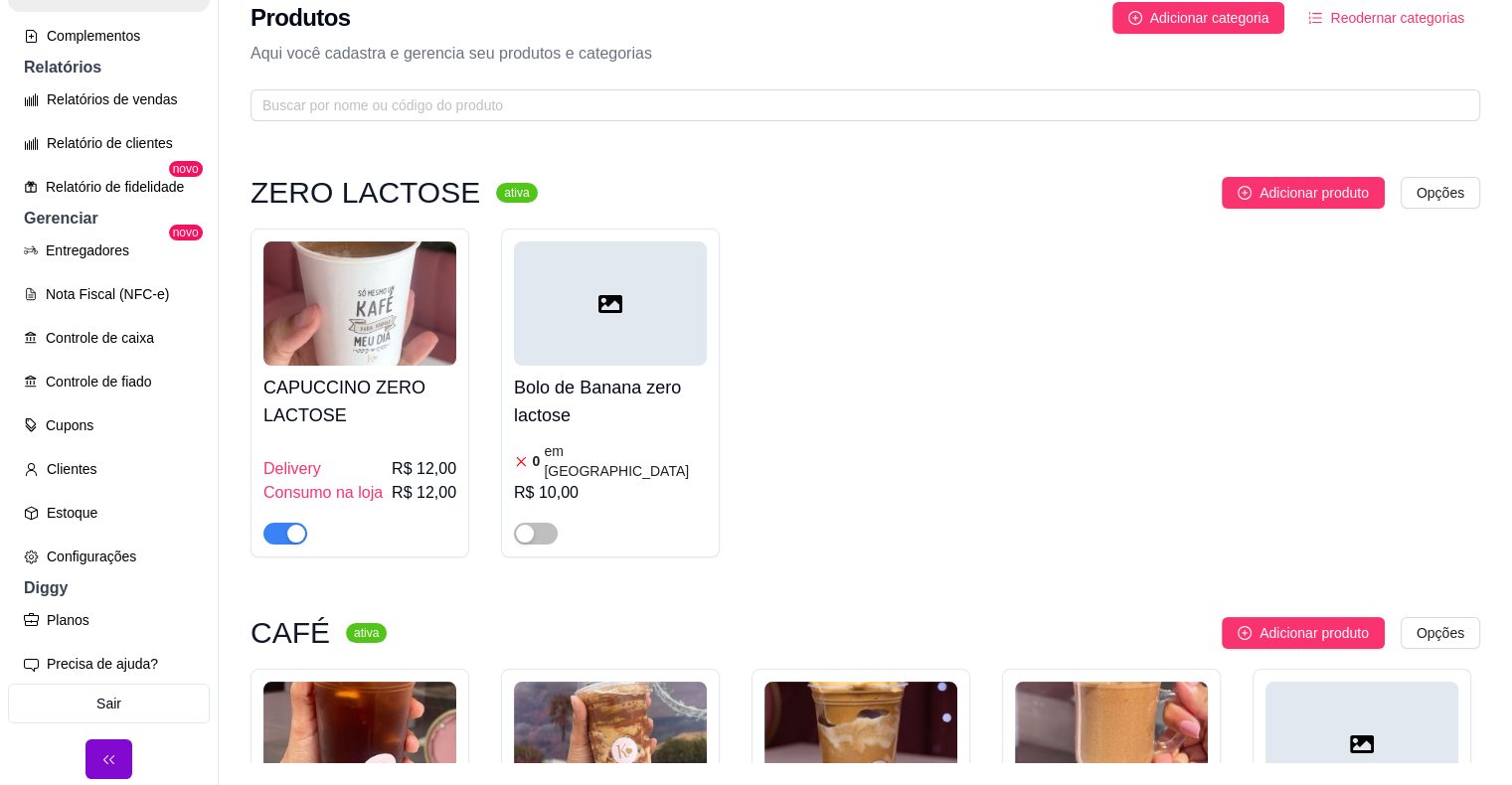 scroll, scrollTop: 32, scrollLeft: 0, axis: vertical 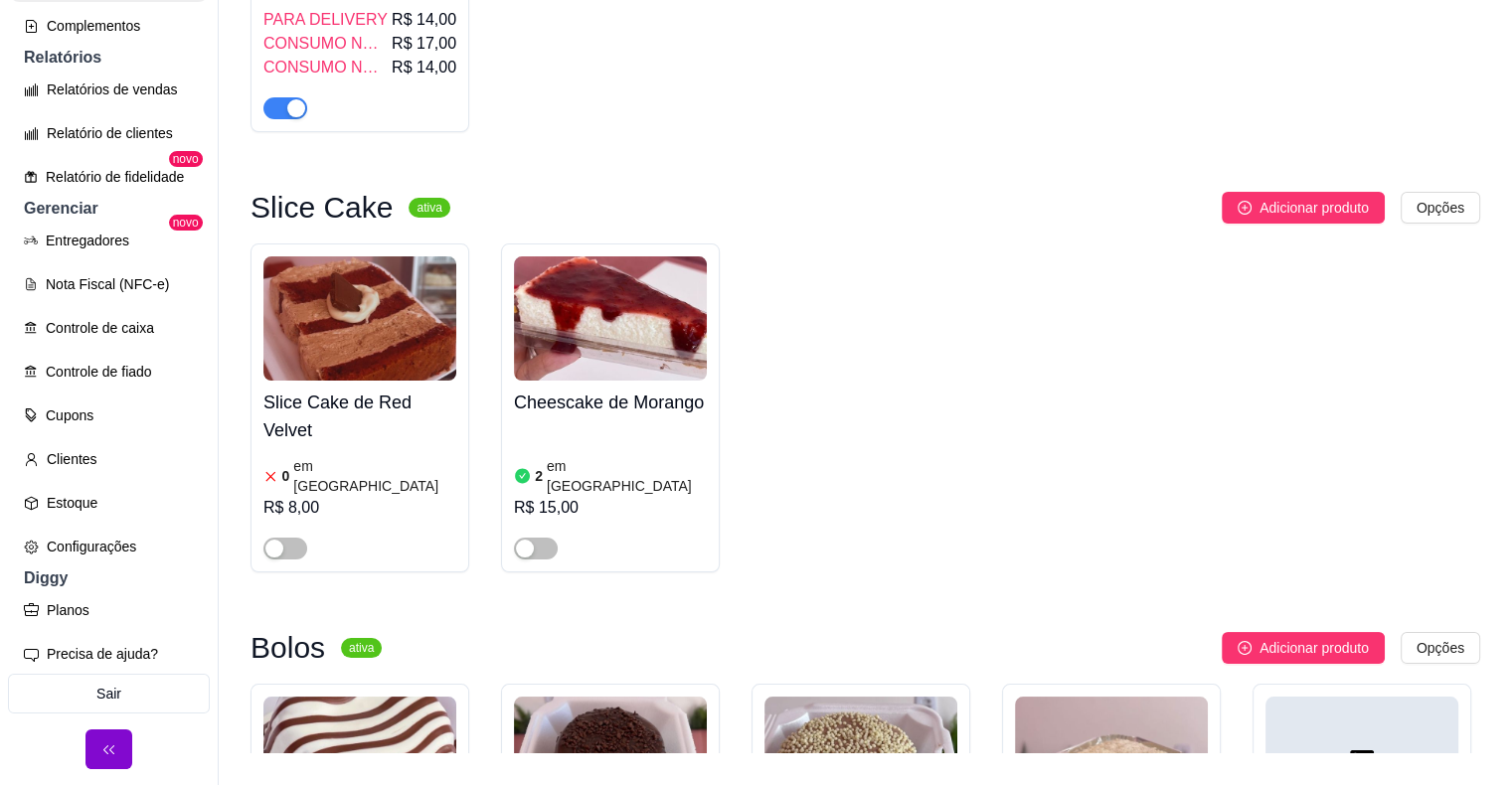 click on "2 em estoque R$ 15,00" at bounding box center (610, 492) 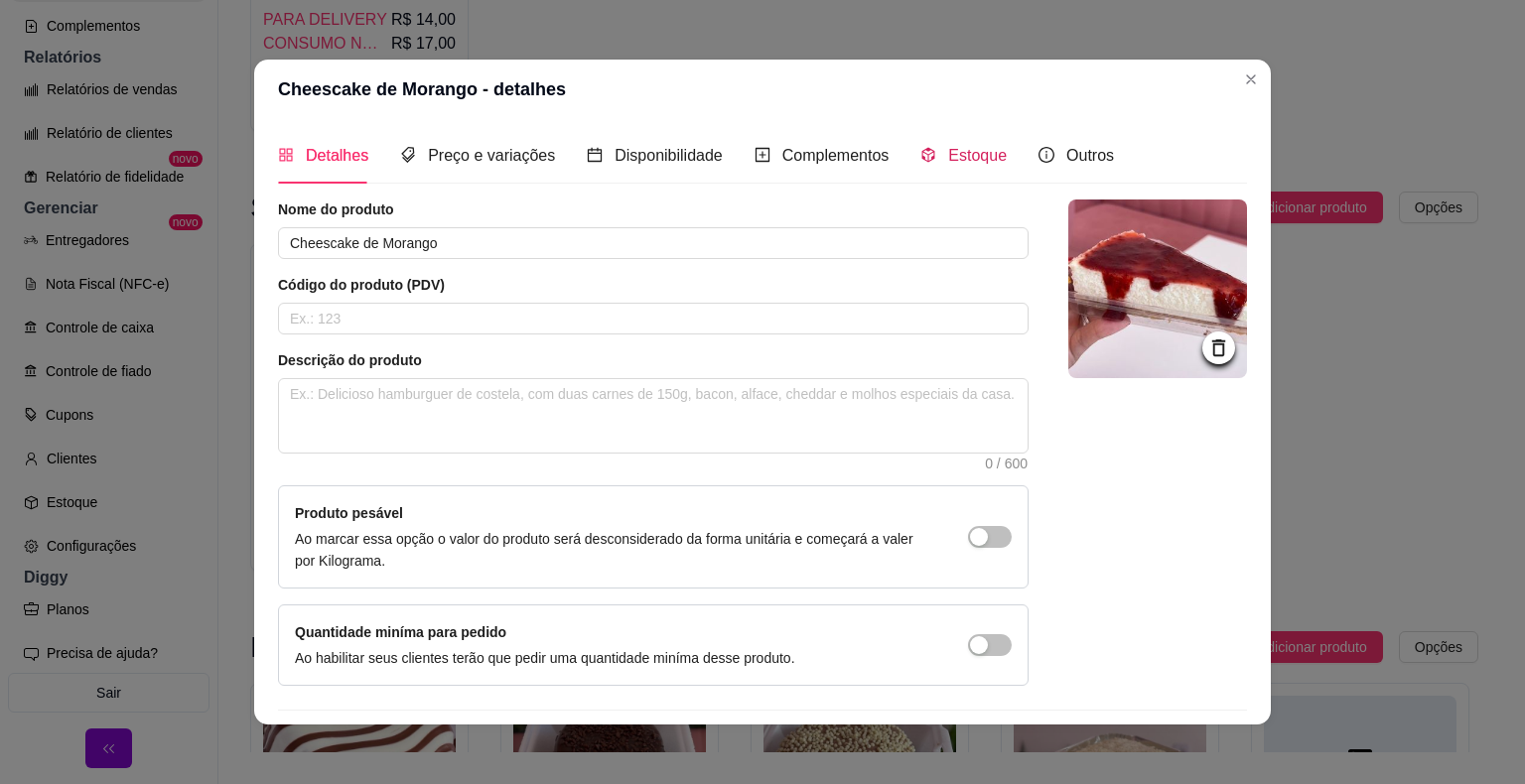 click on "Estoque" at bounding box center [977, 155] 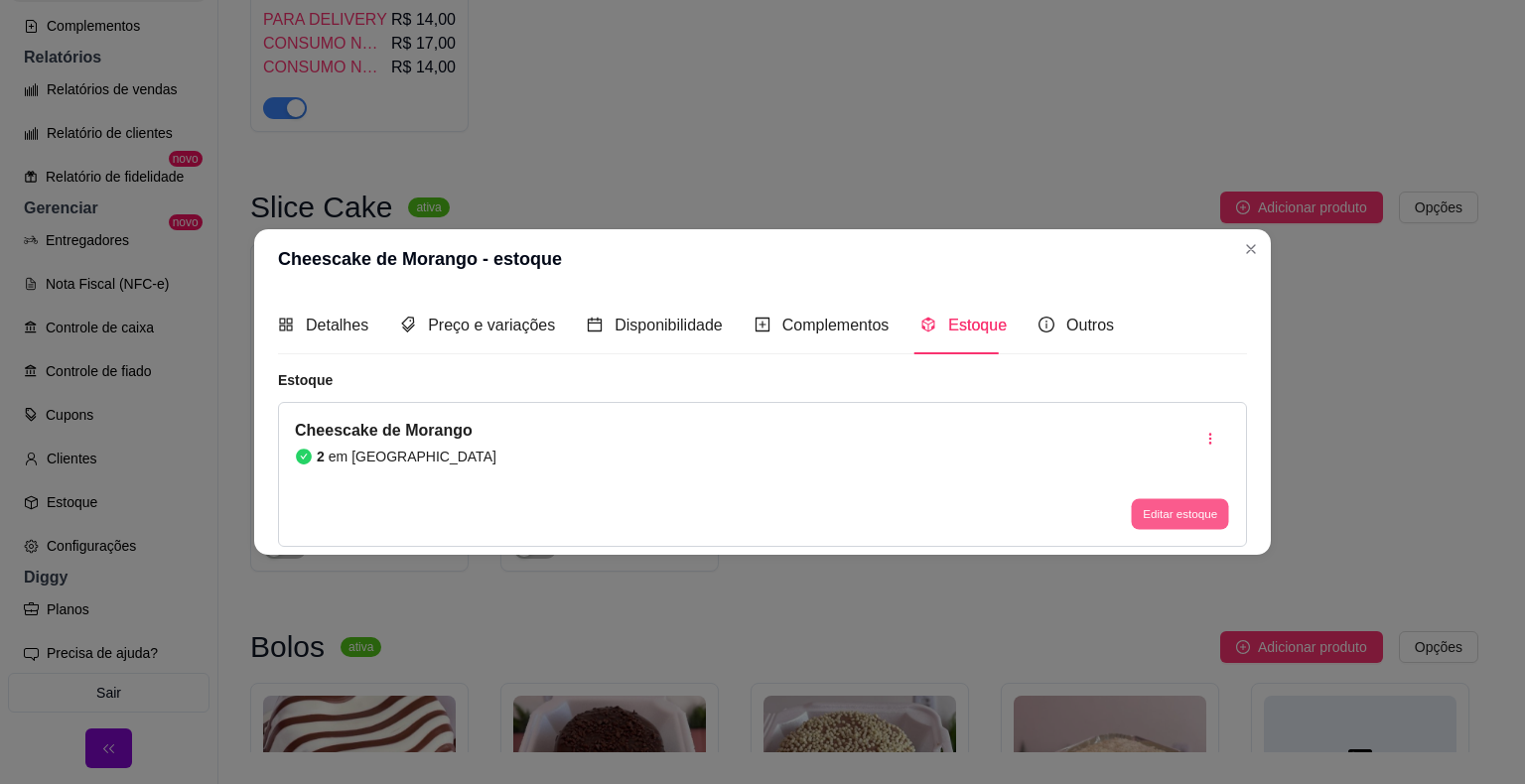 click on "Editar estoque" at bounding box center [1179, 513] 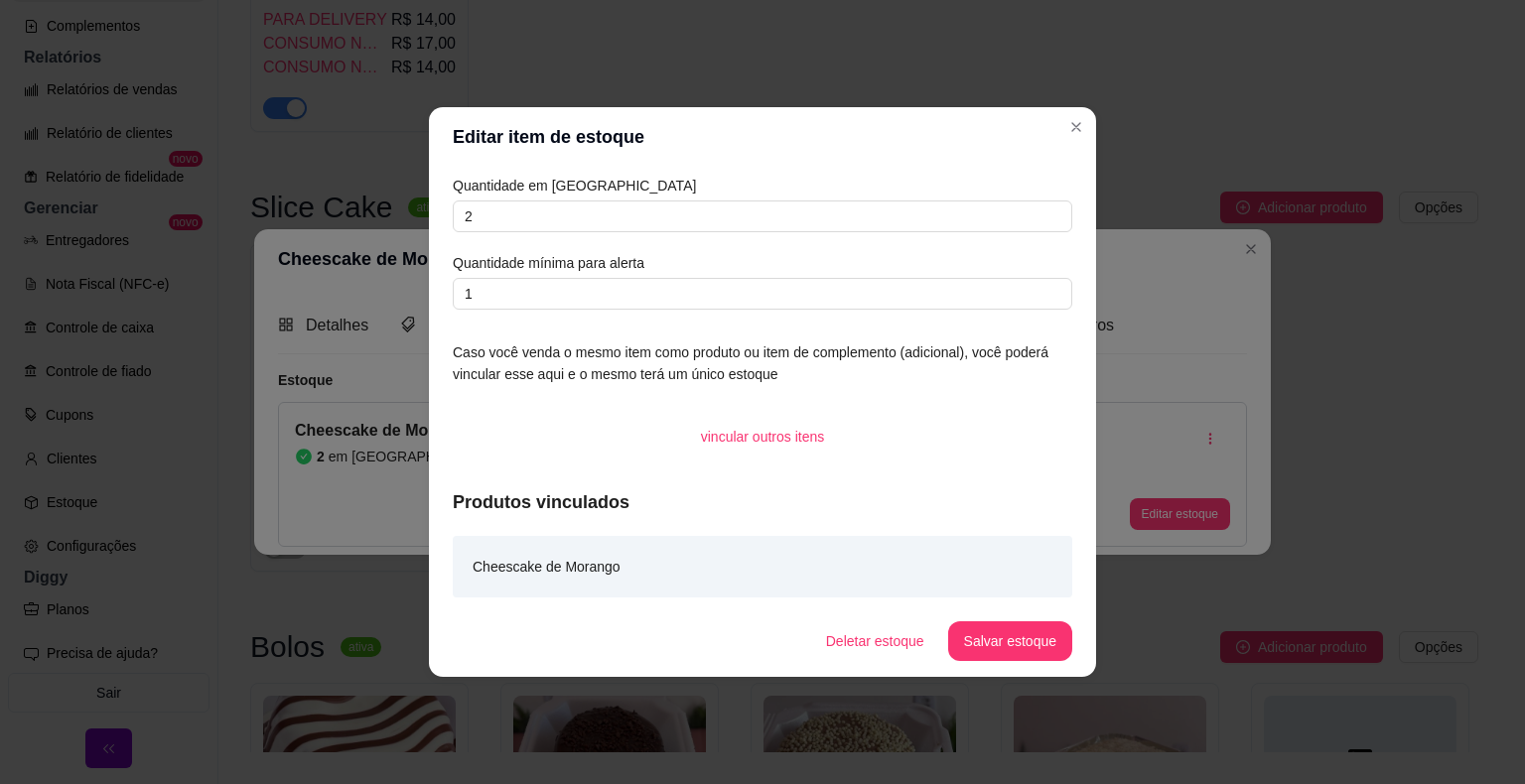 click on "Quantidade   em estoque 2 Quantidade   mínima para alerta 1" at bounding box center [762, 242] 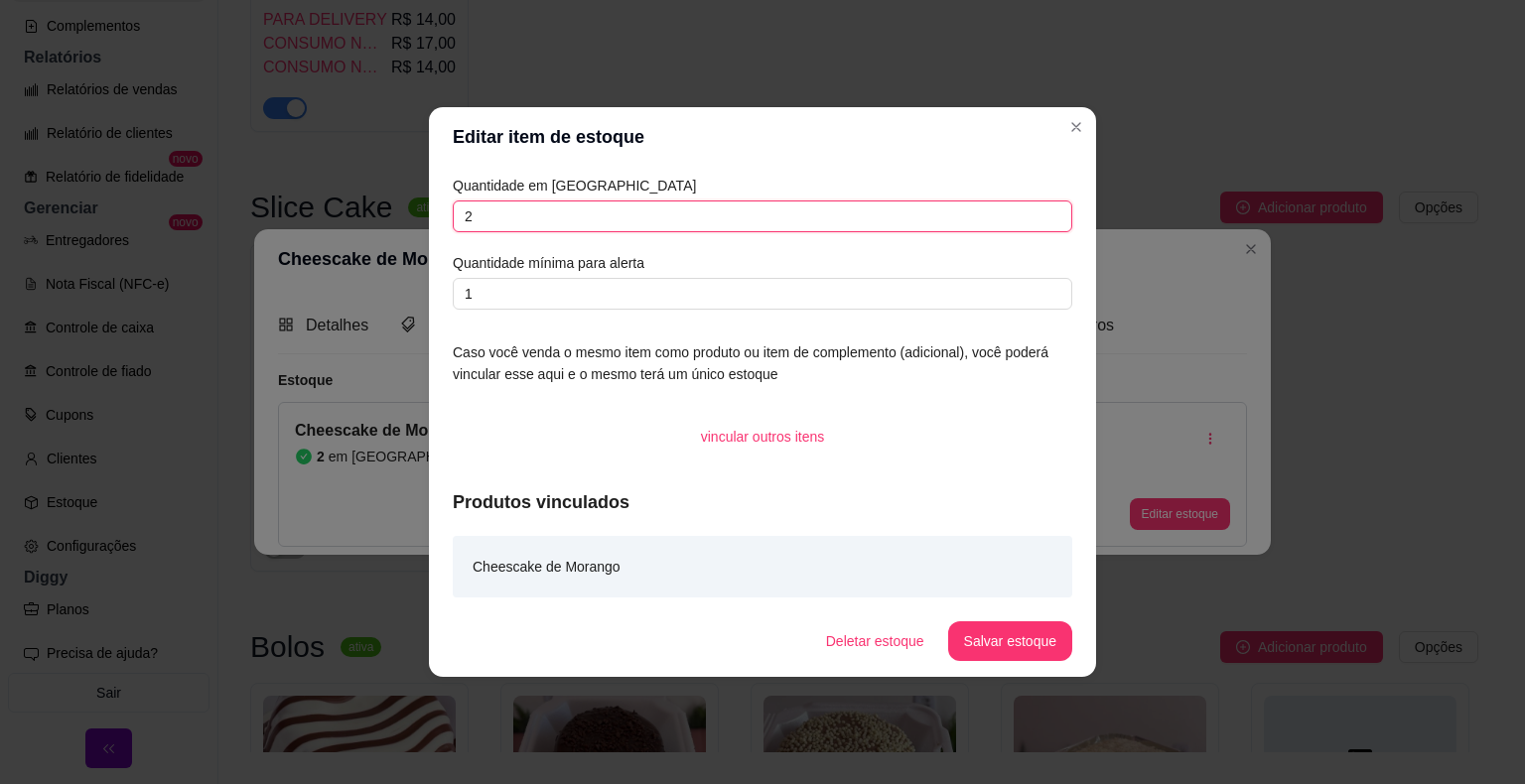click on "2" at bounding box center (762, 216) 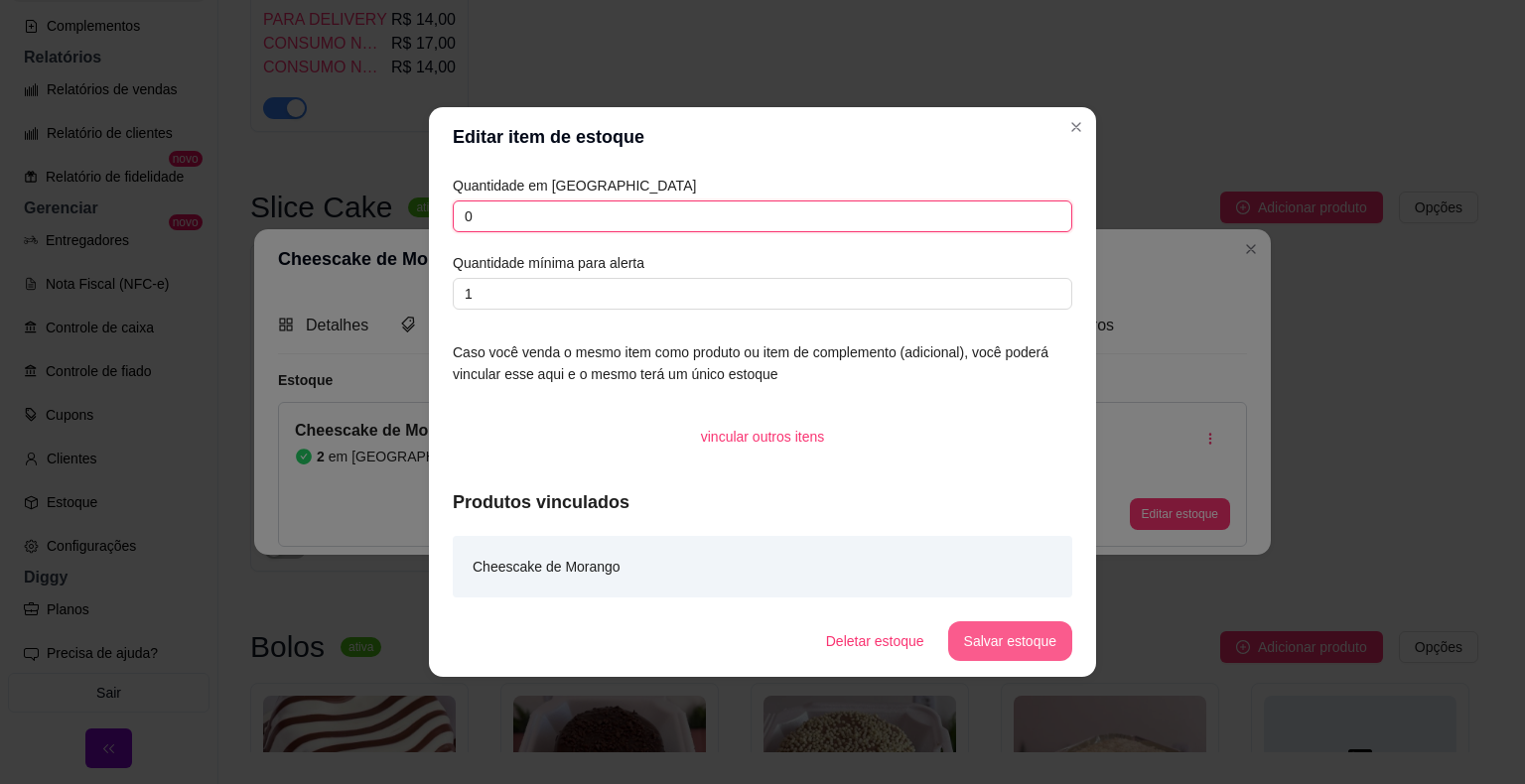 type on "0" 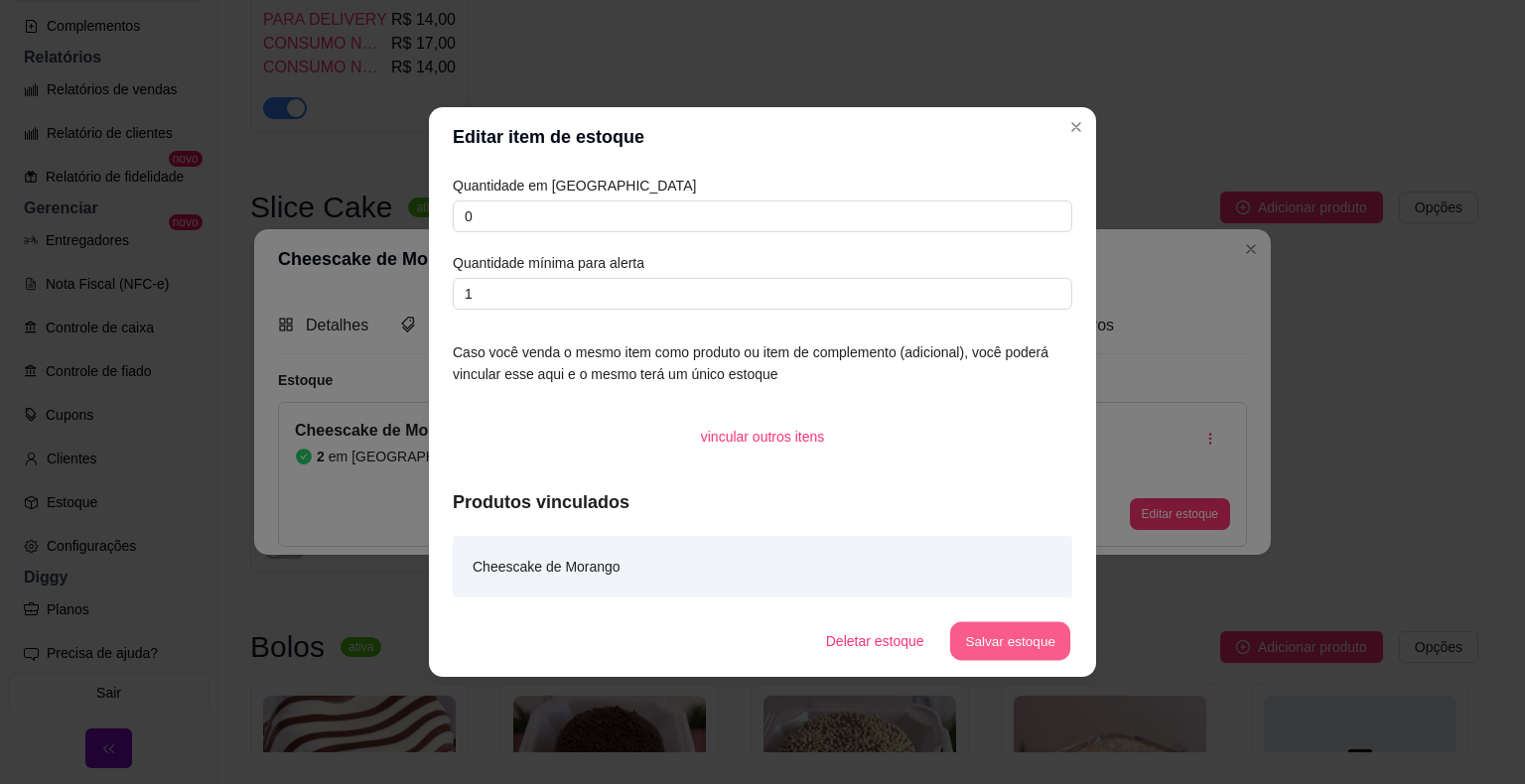 click on "Salvar estoque" at bounding box center [1010, 641] 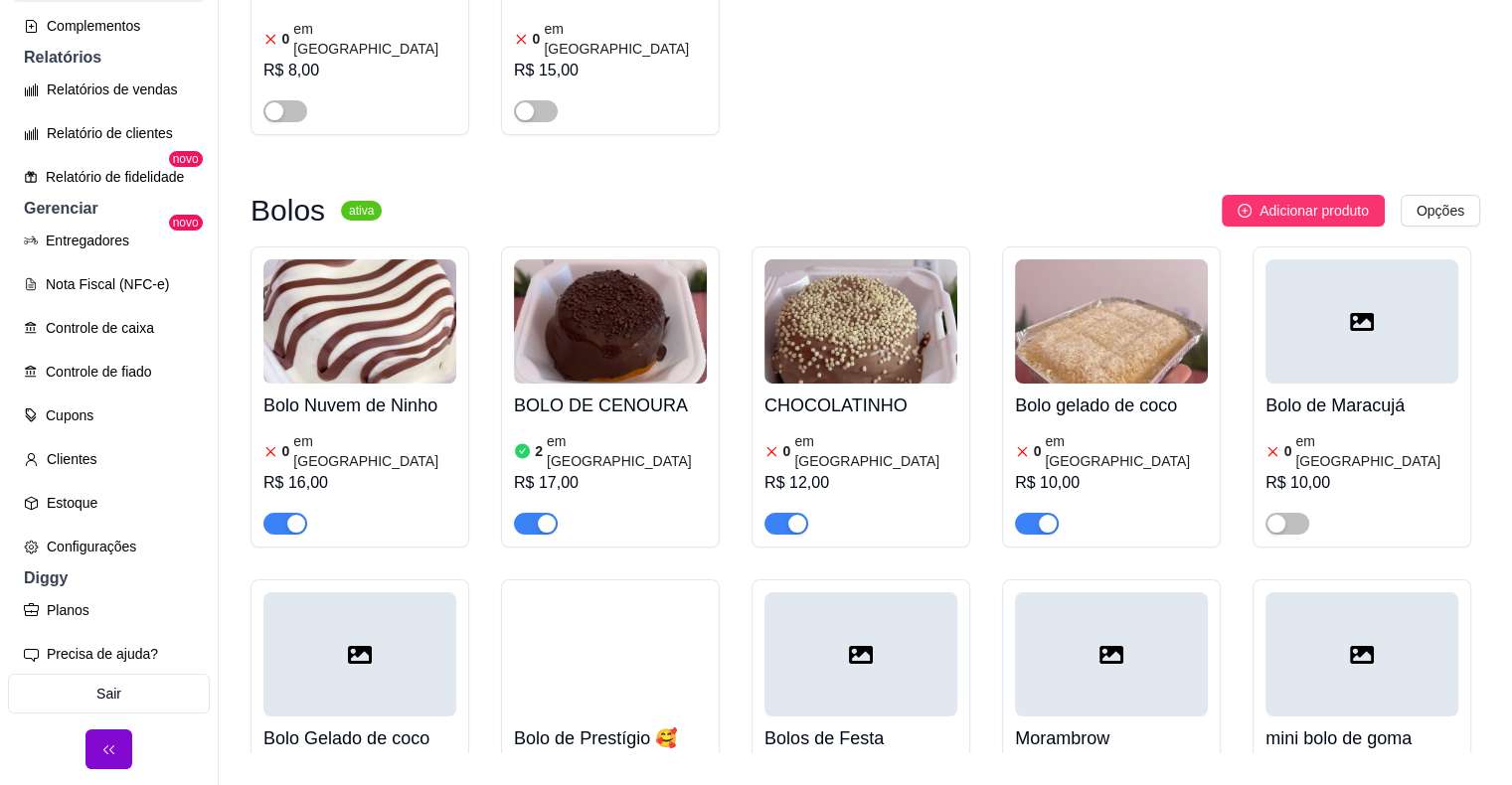 scroll, scrollTop: 2027, scrollLeft: 0, axis: vertical 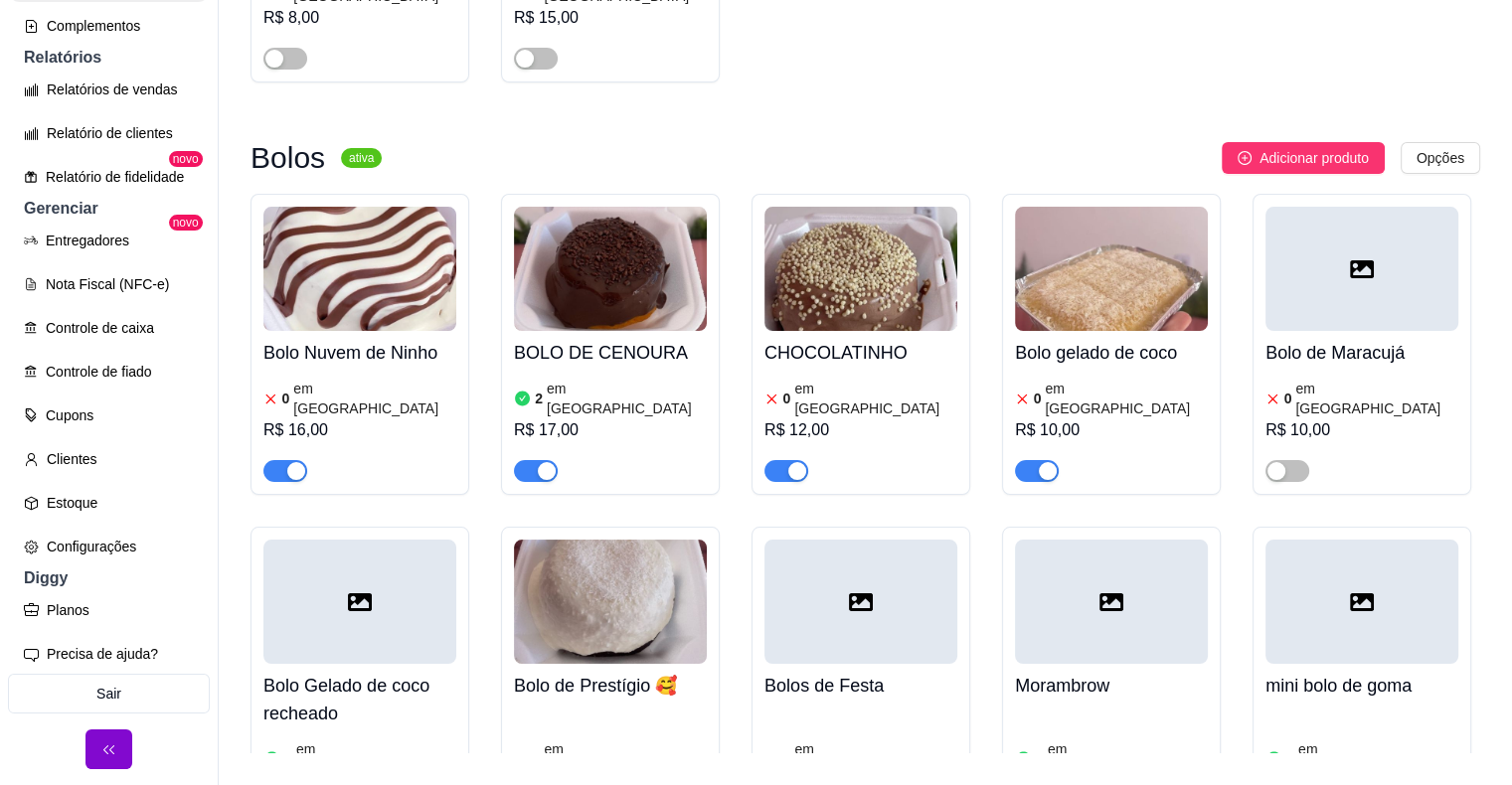 click at bounding box center (610, 268) 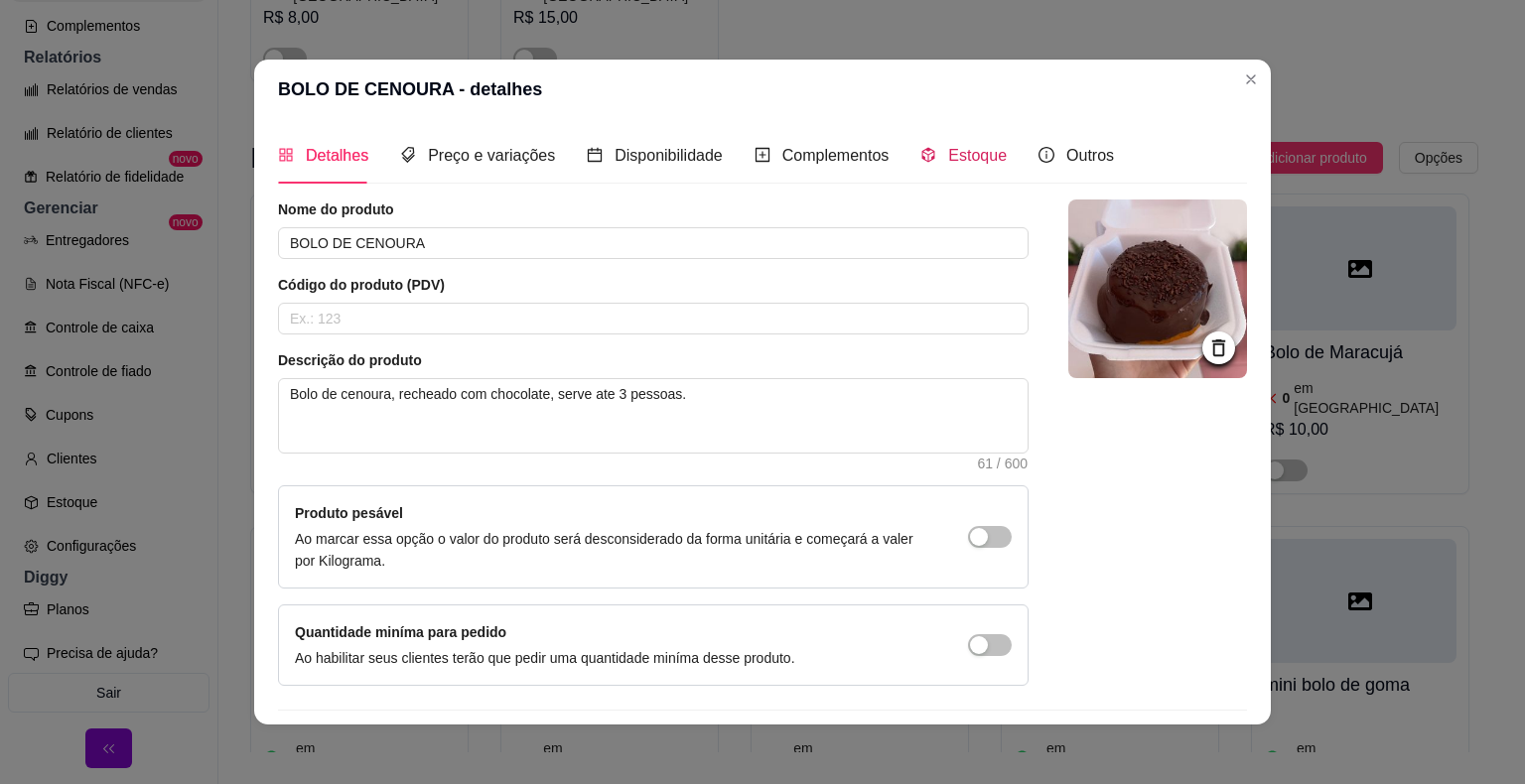 click on "Estoque" at bounding box center [977, 155] 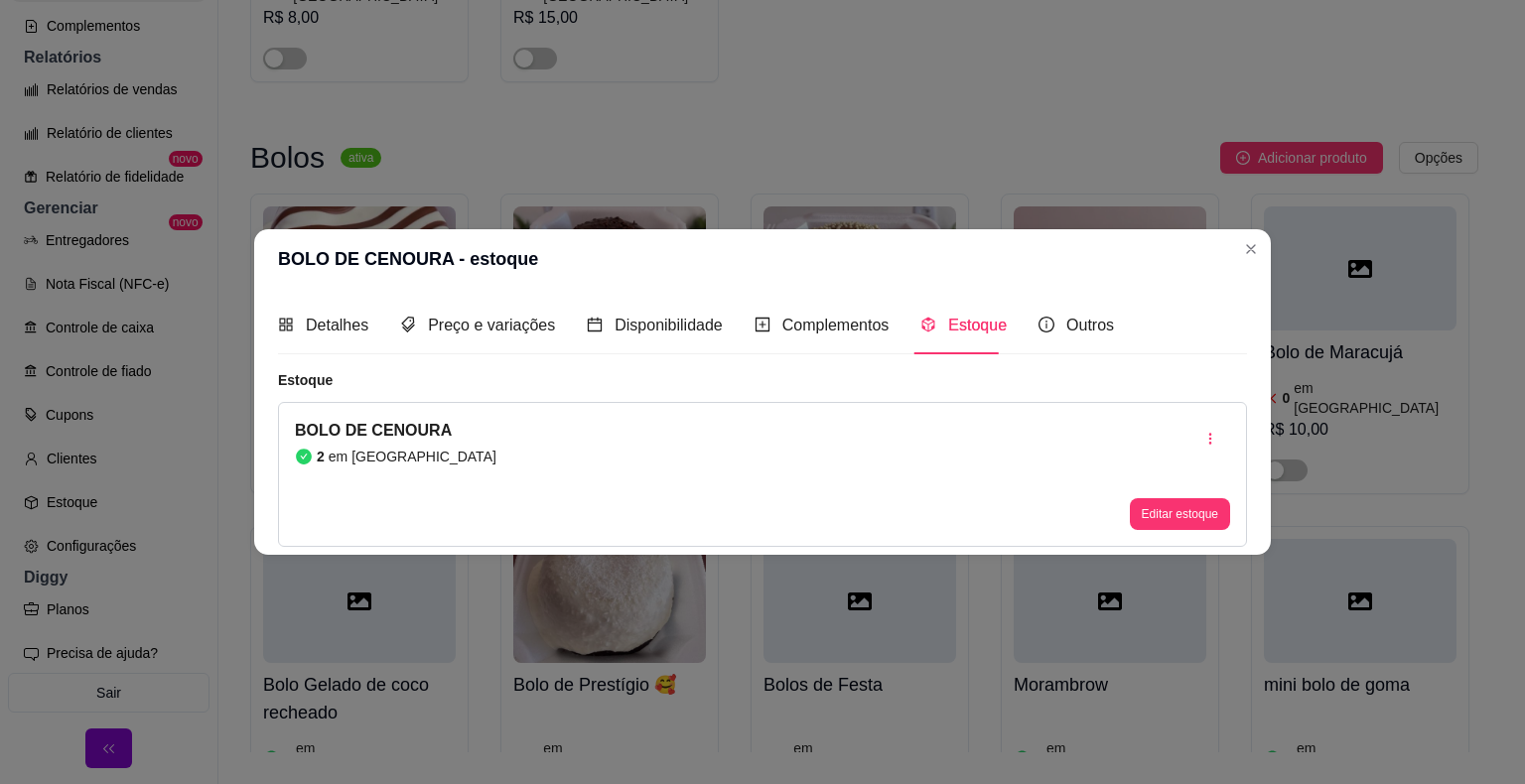 click on "BOLO DE CENOURA  2 em estoque Editar estoque" at bounding box center [762, 474] 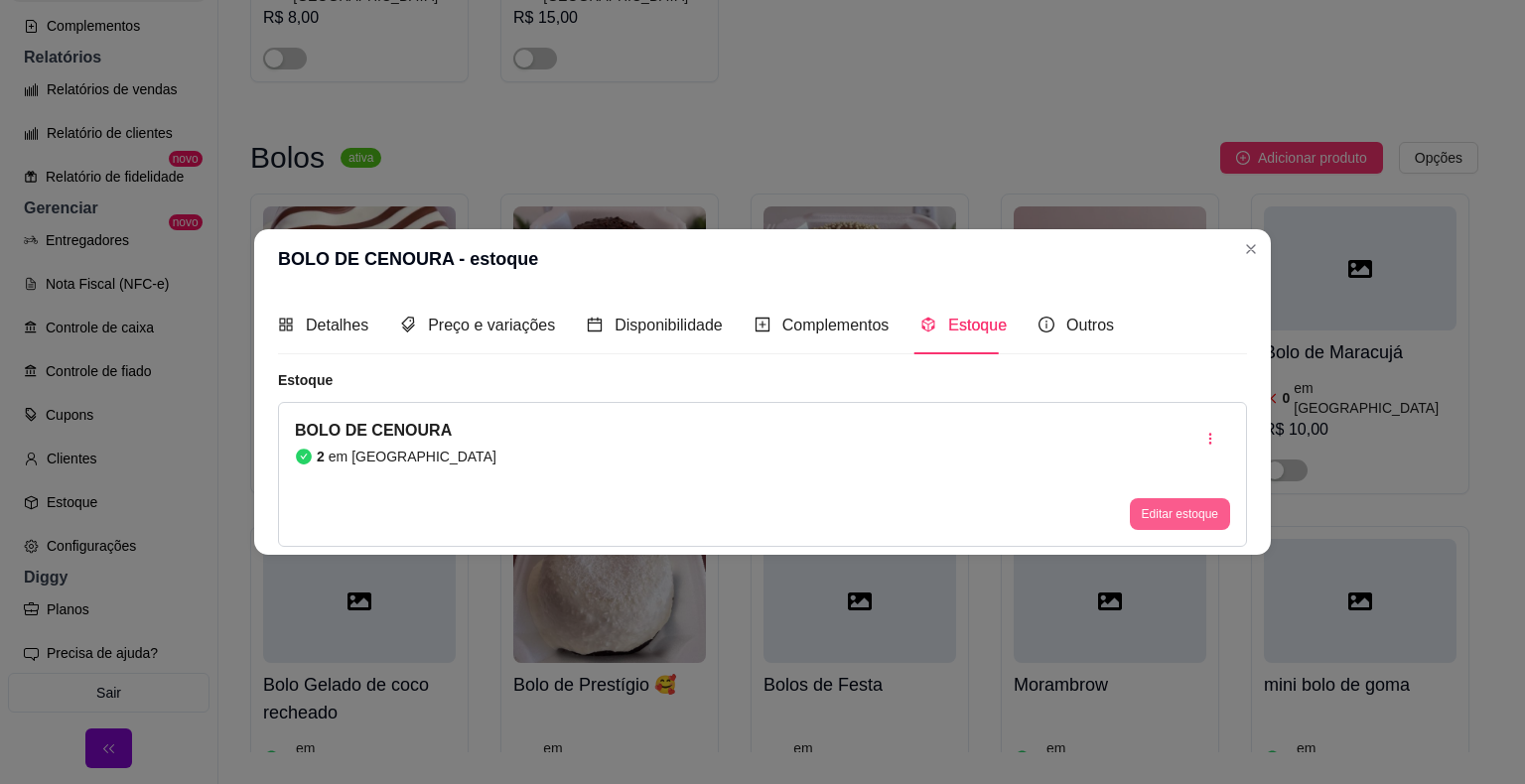 click on "Editar estoque" at bounding box center [1179, 514] 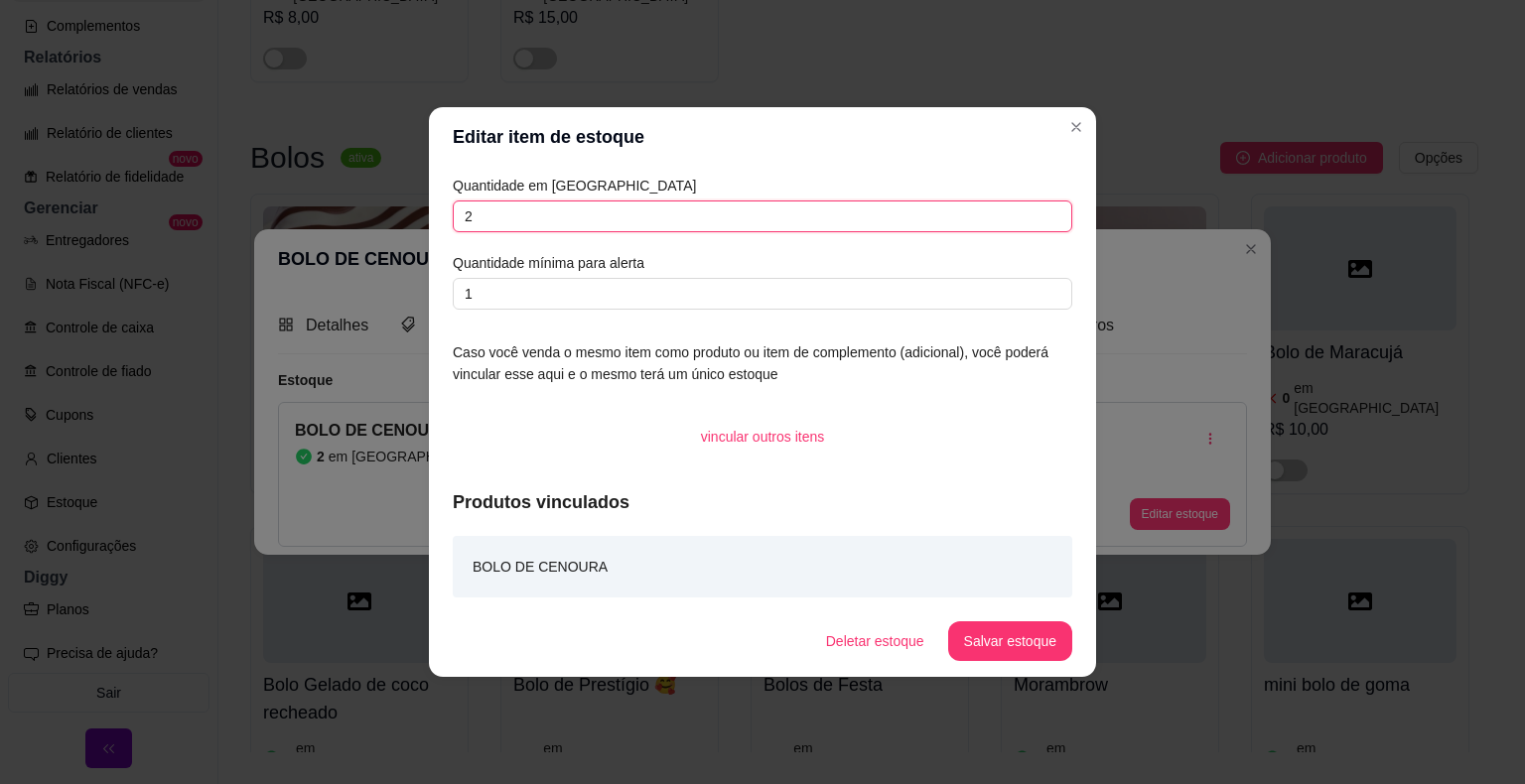 click on "2" at bounding box center [762, 216] 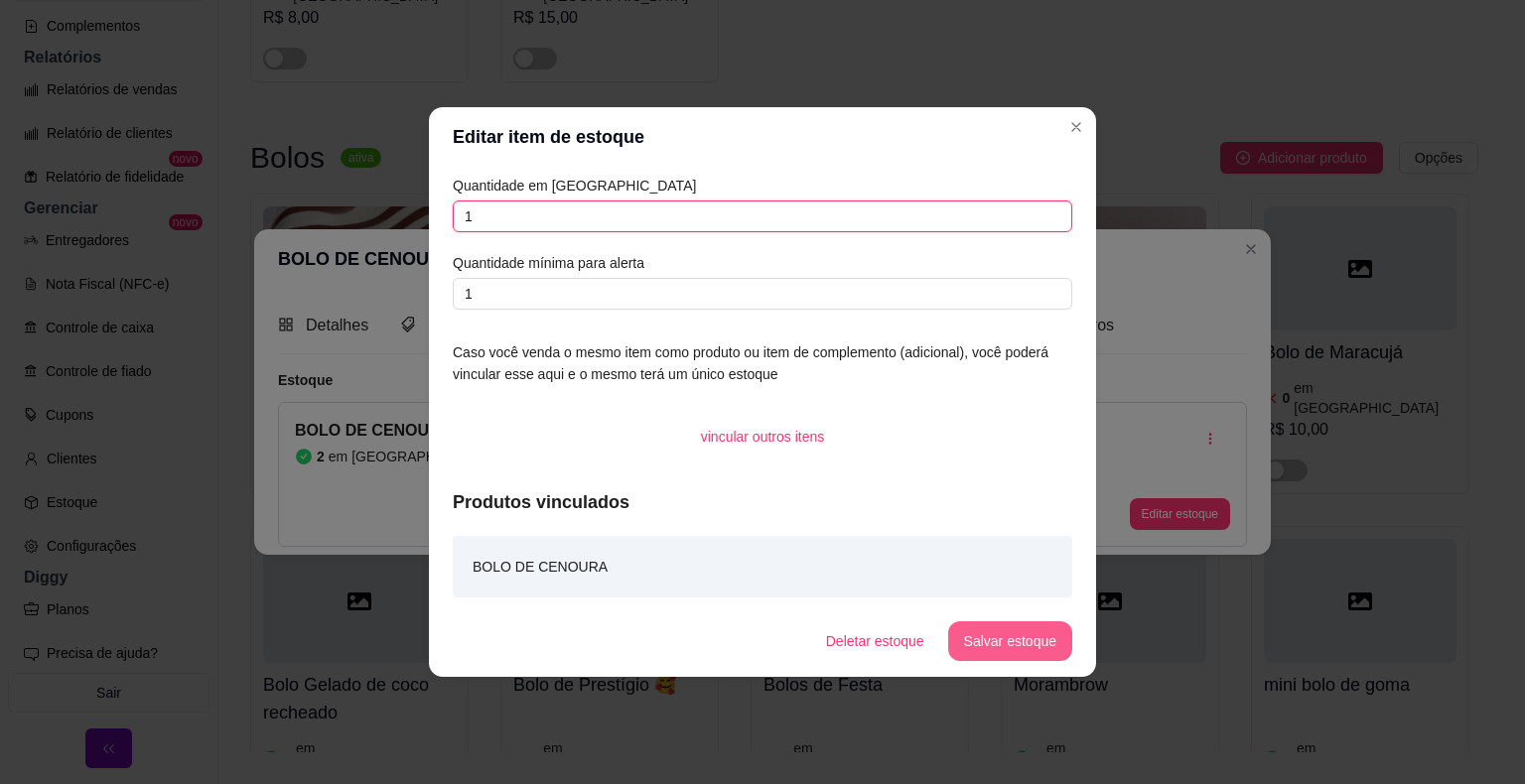 type on "1" 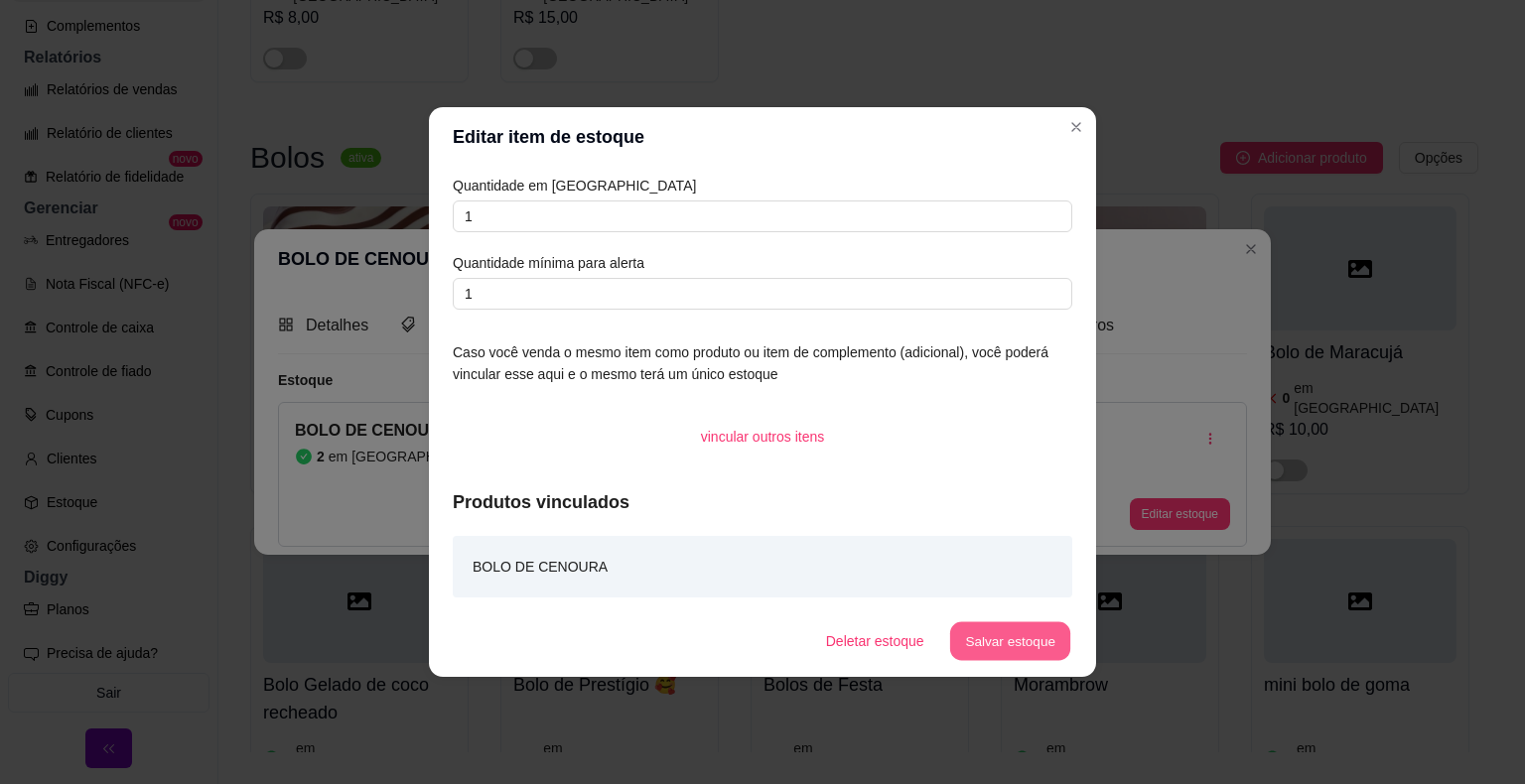 click on "Salvar estoque" at bounding box center (1010, 641) 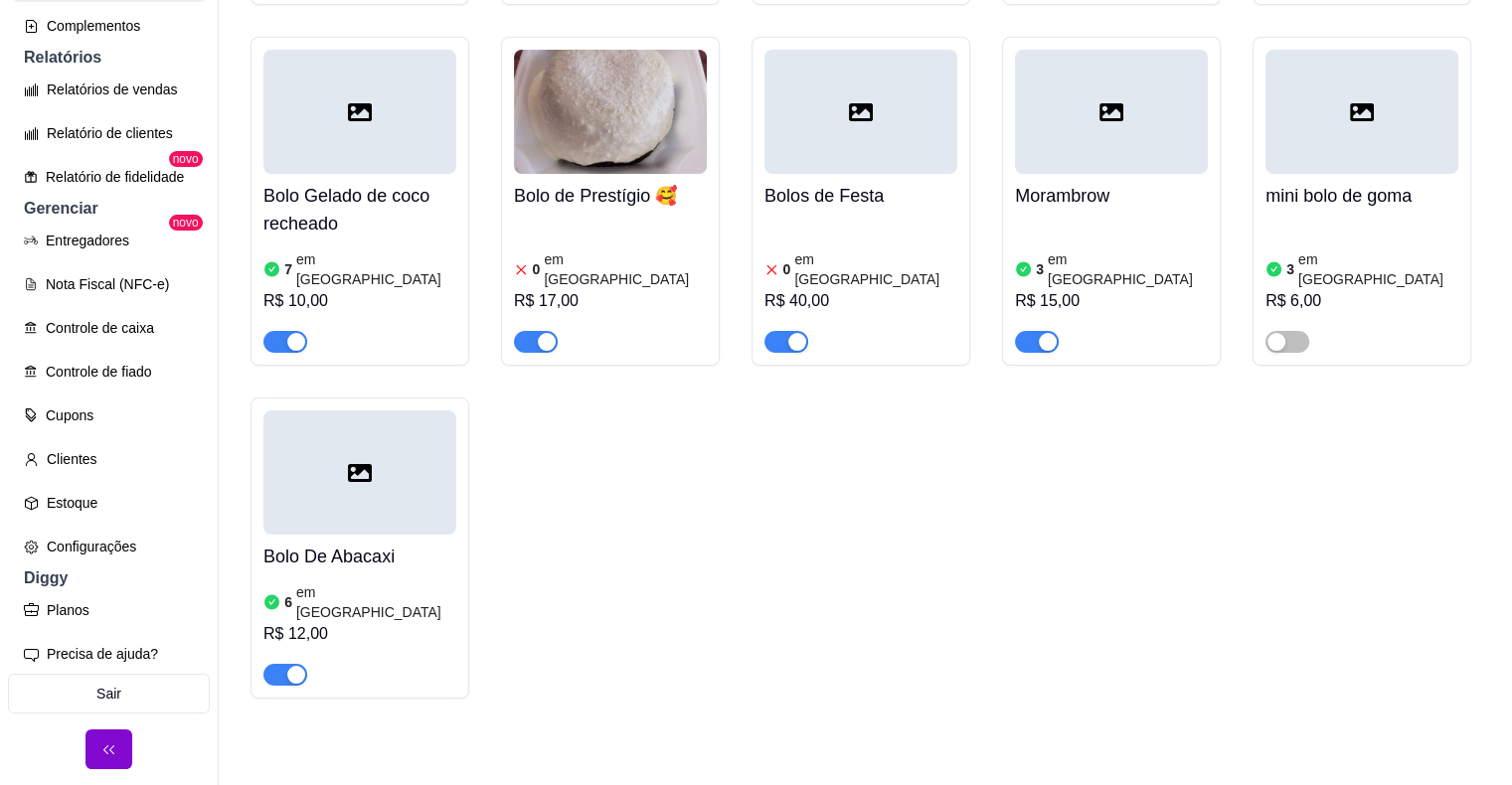 scroll, scrollTop: 2531, scrollLeft: 0, axis: vertical 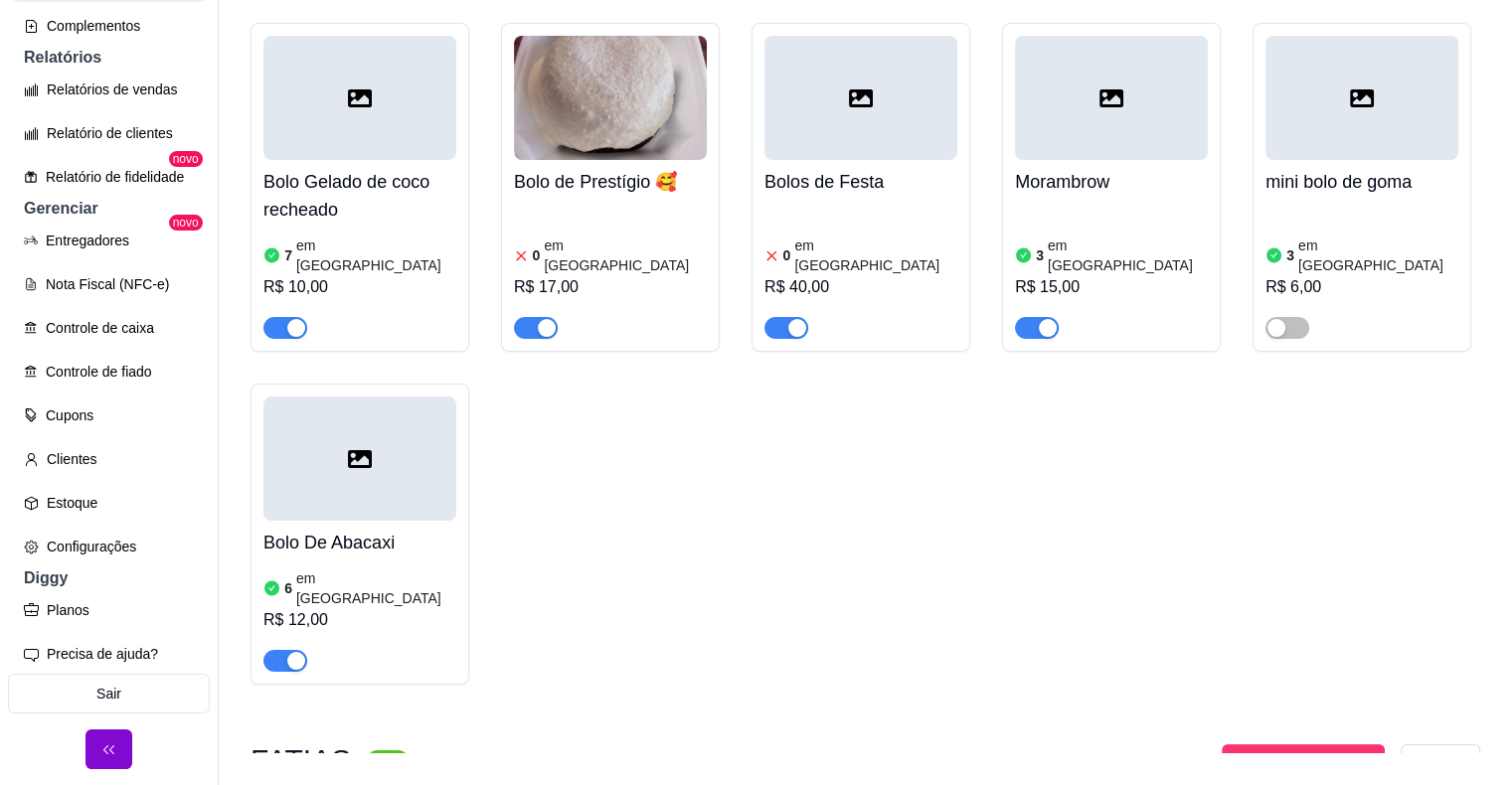 click at bounding box center [1111, 97] 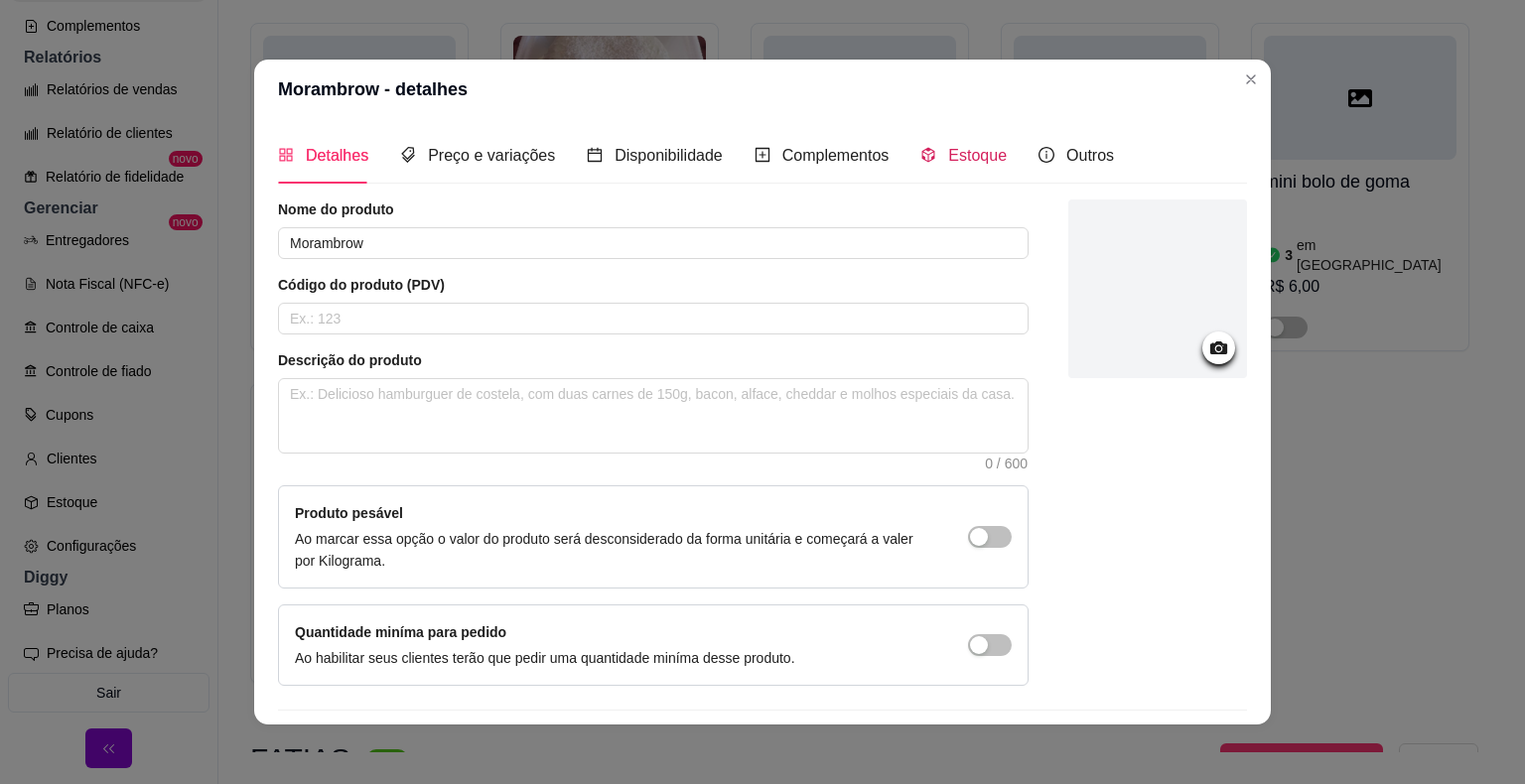 click on "Estoque" at bounding box center (977, 155) 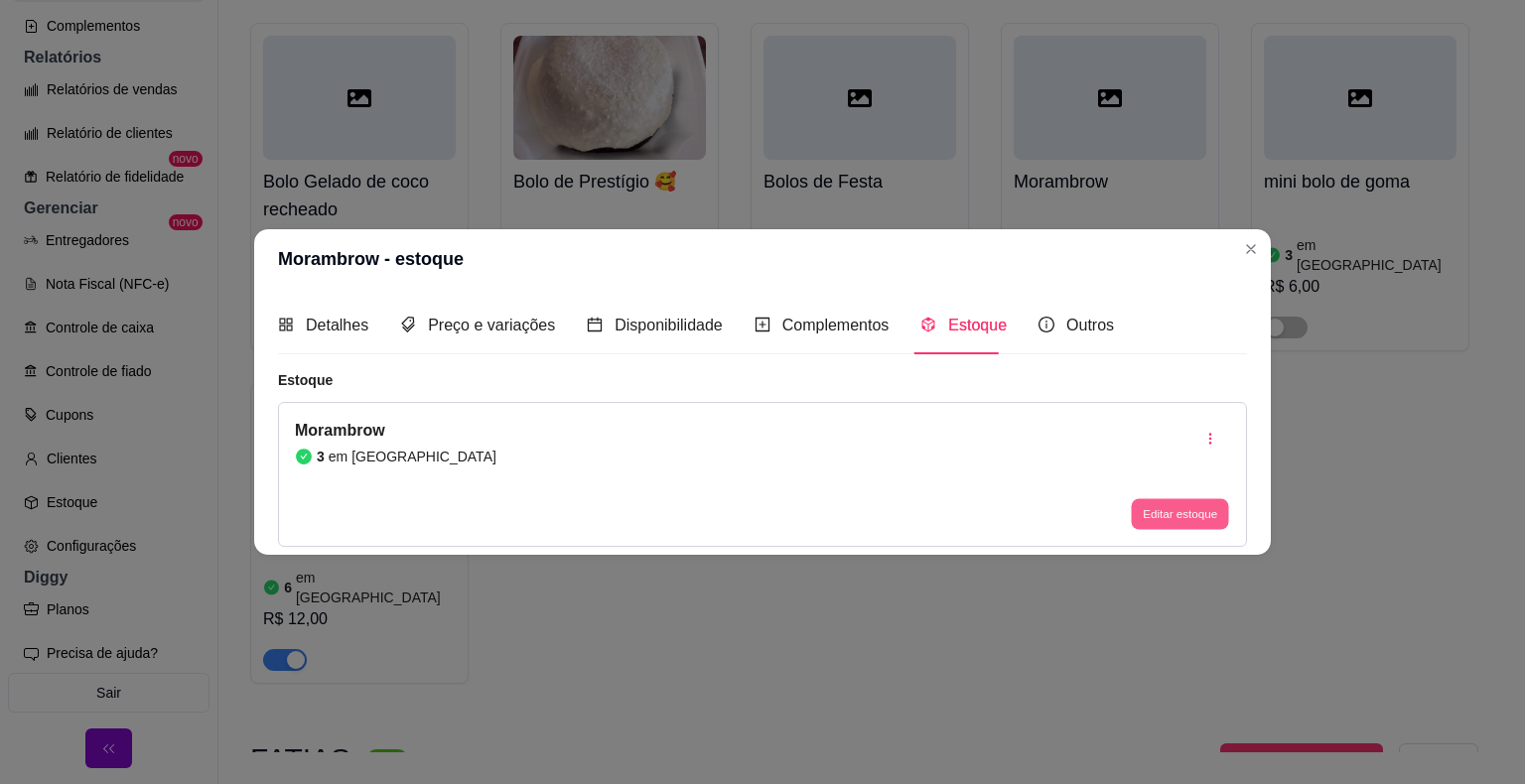 click on "Editar estoque" at bounding box center [1179, 513] 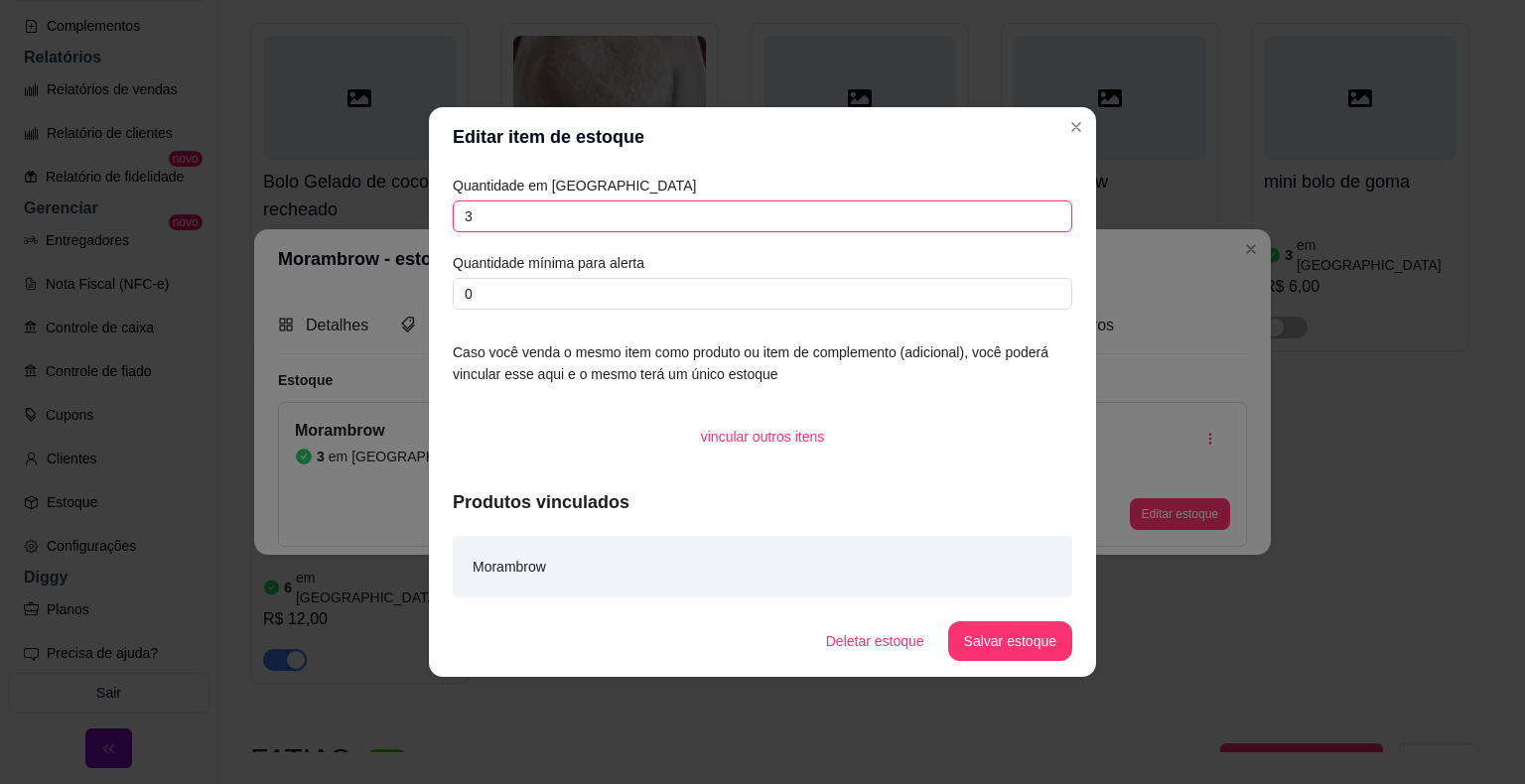 click on "3" at bounding box center (762, 216) 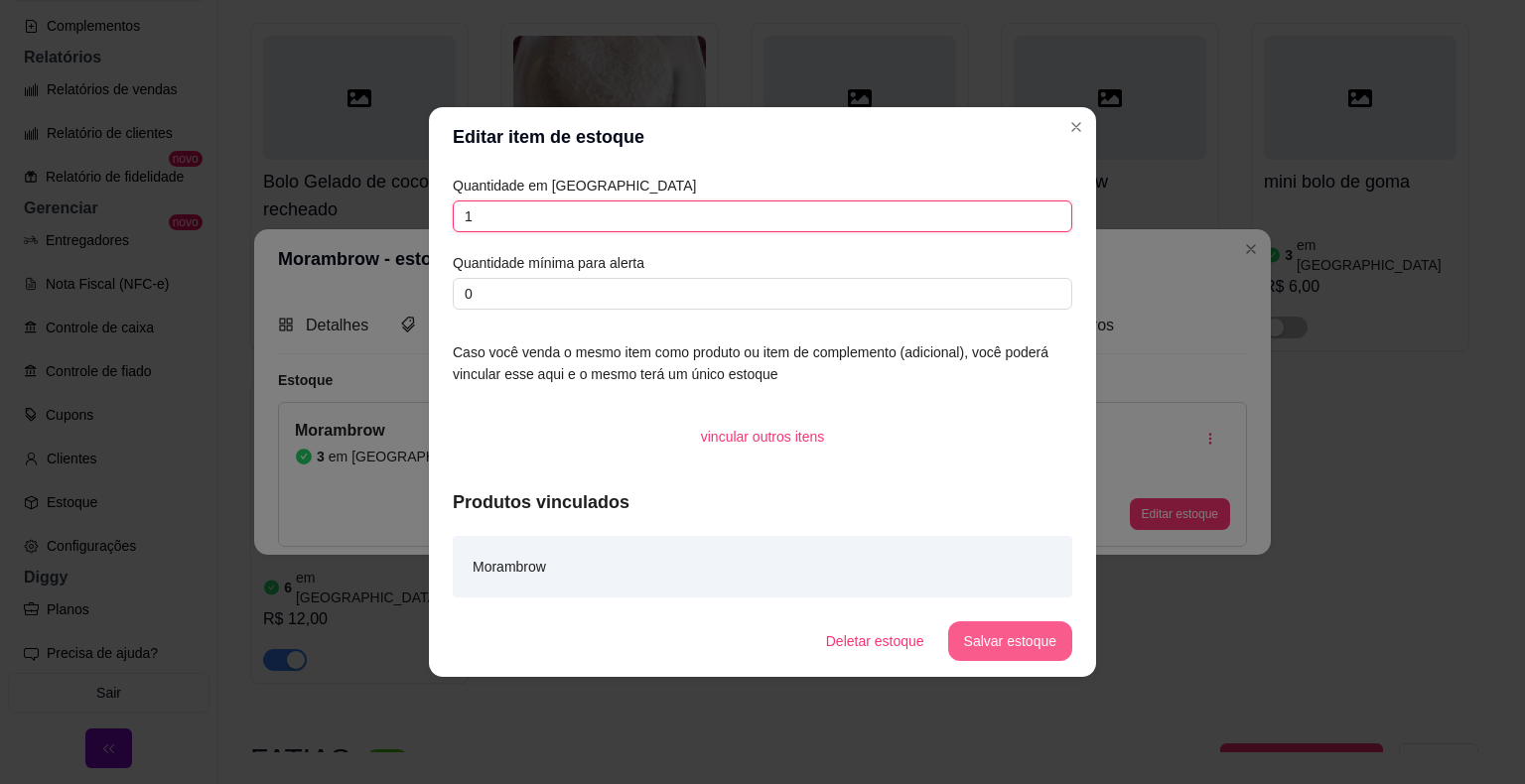 type on "1" 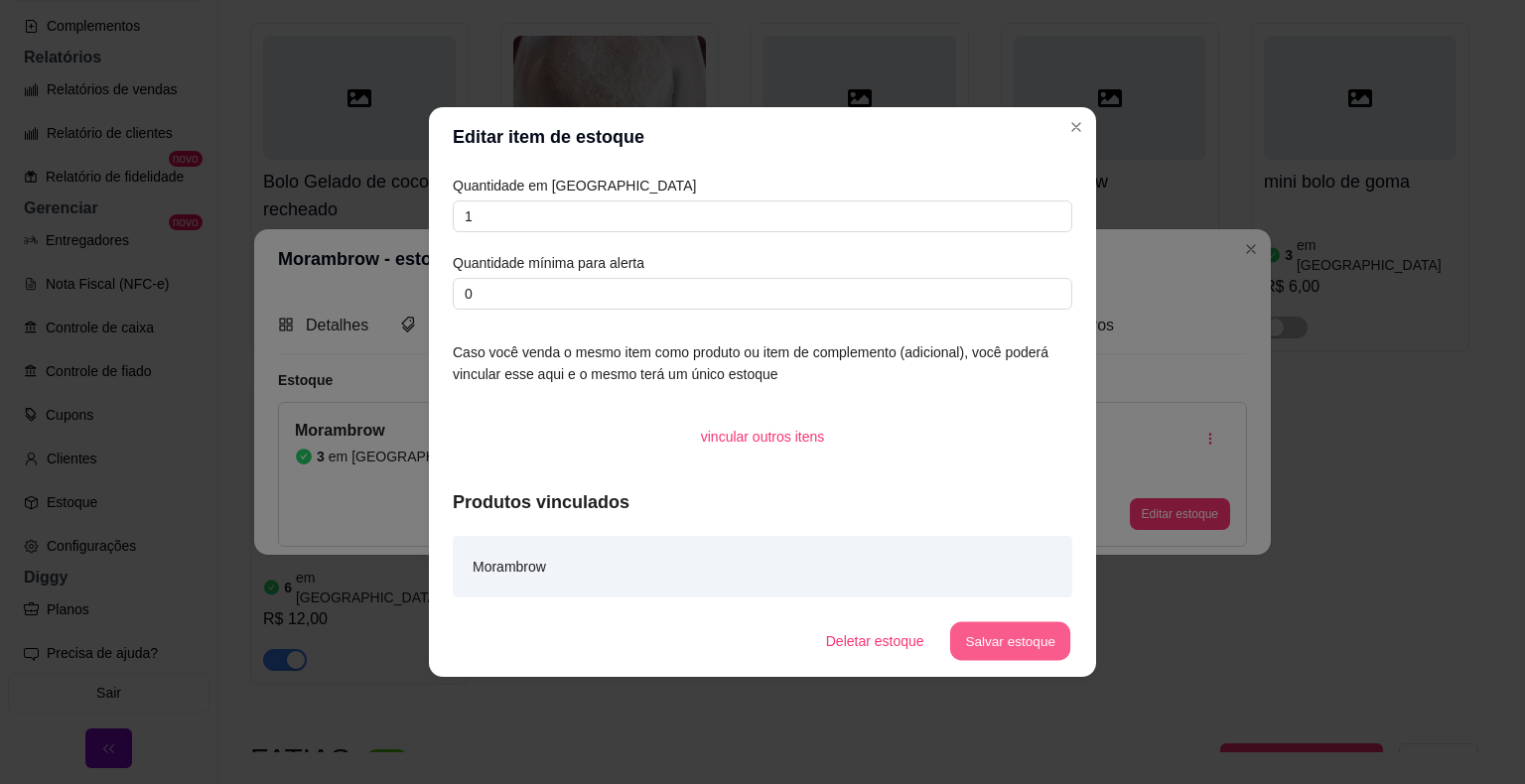 click on "Salvar estoque" at bounding box center (1010, 641) 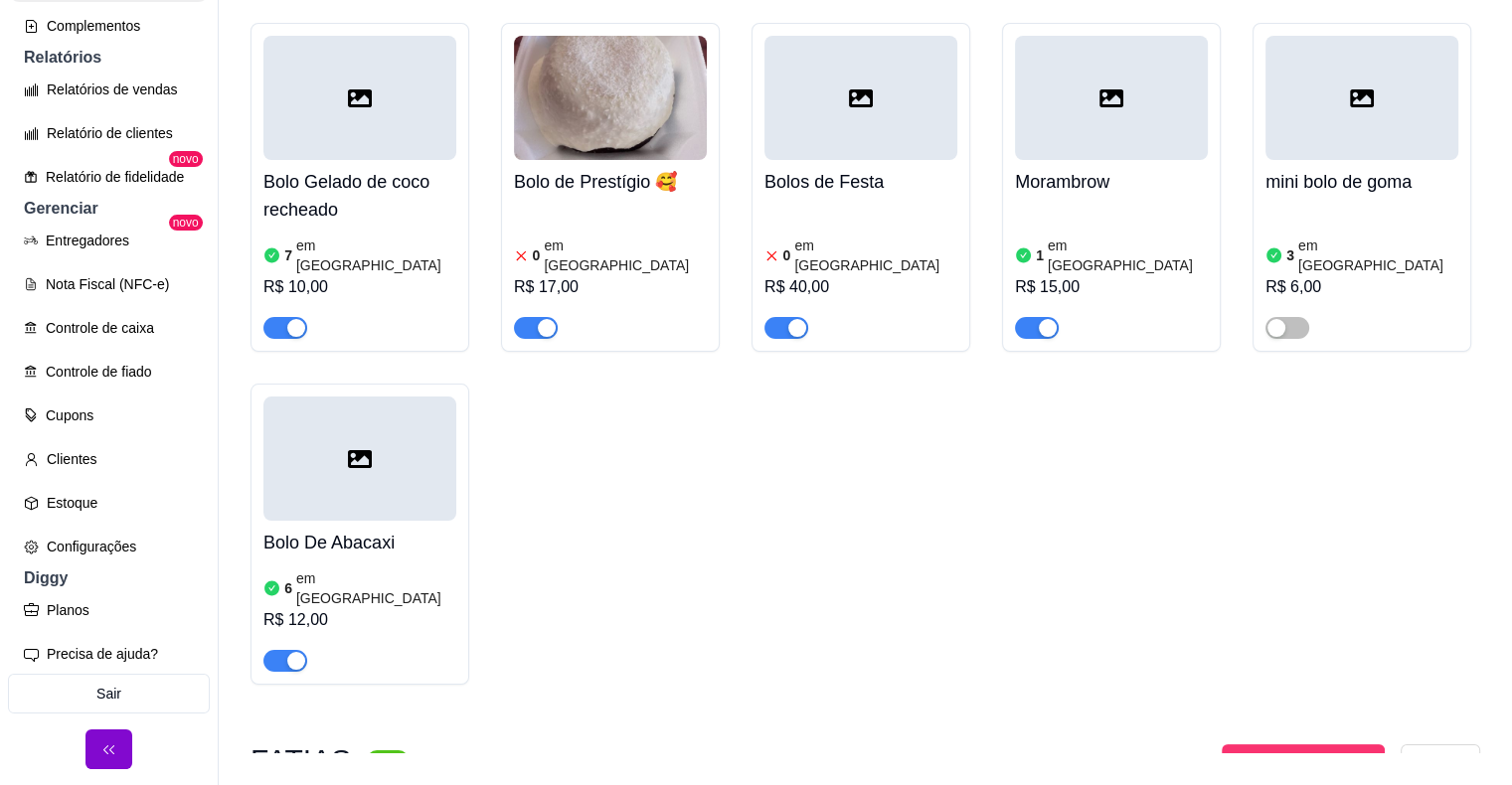 click at bounding box center [1362, 97] 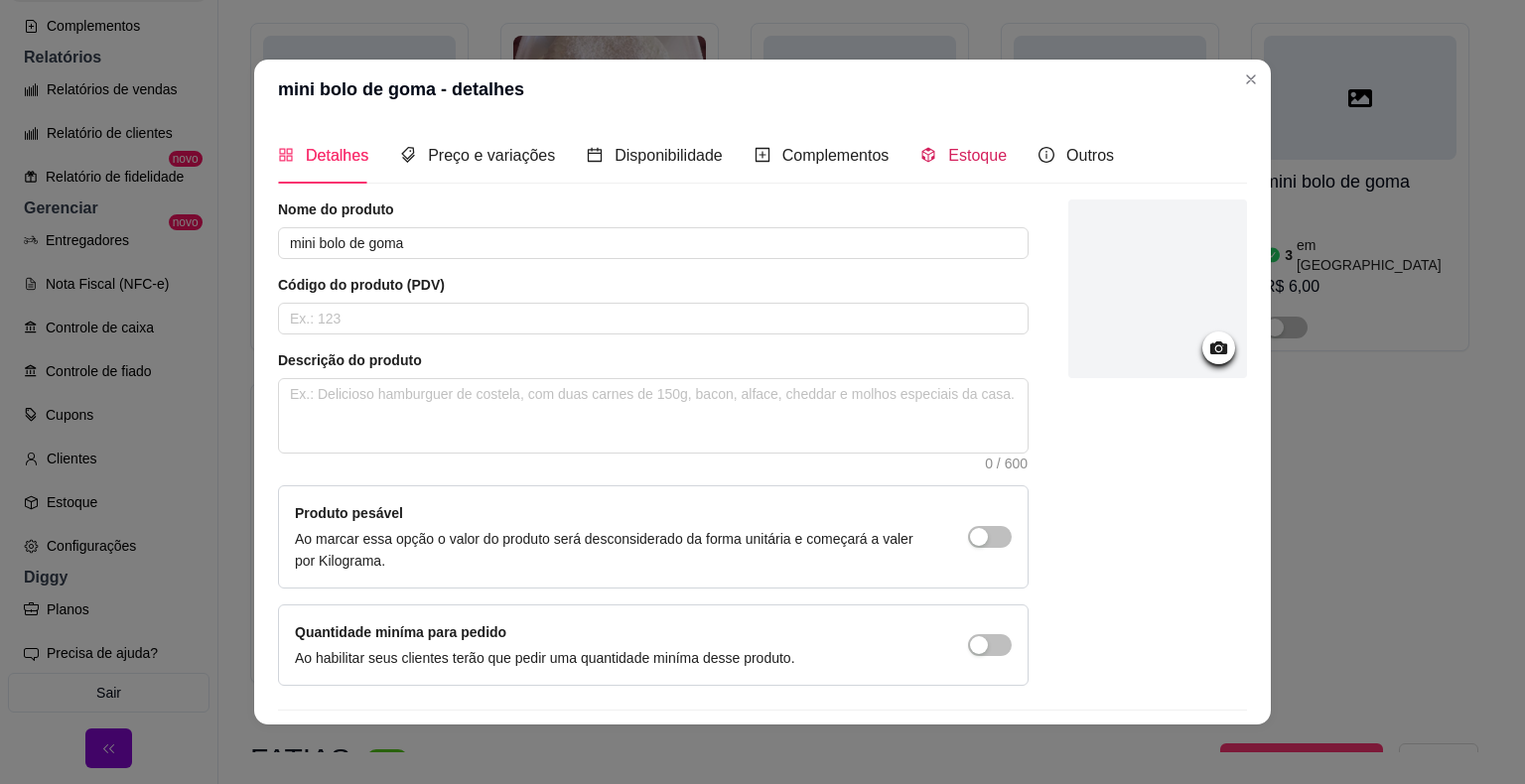 click on "Estoque" at bounding box center (977, 155) 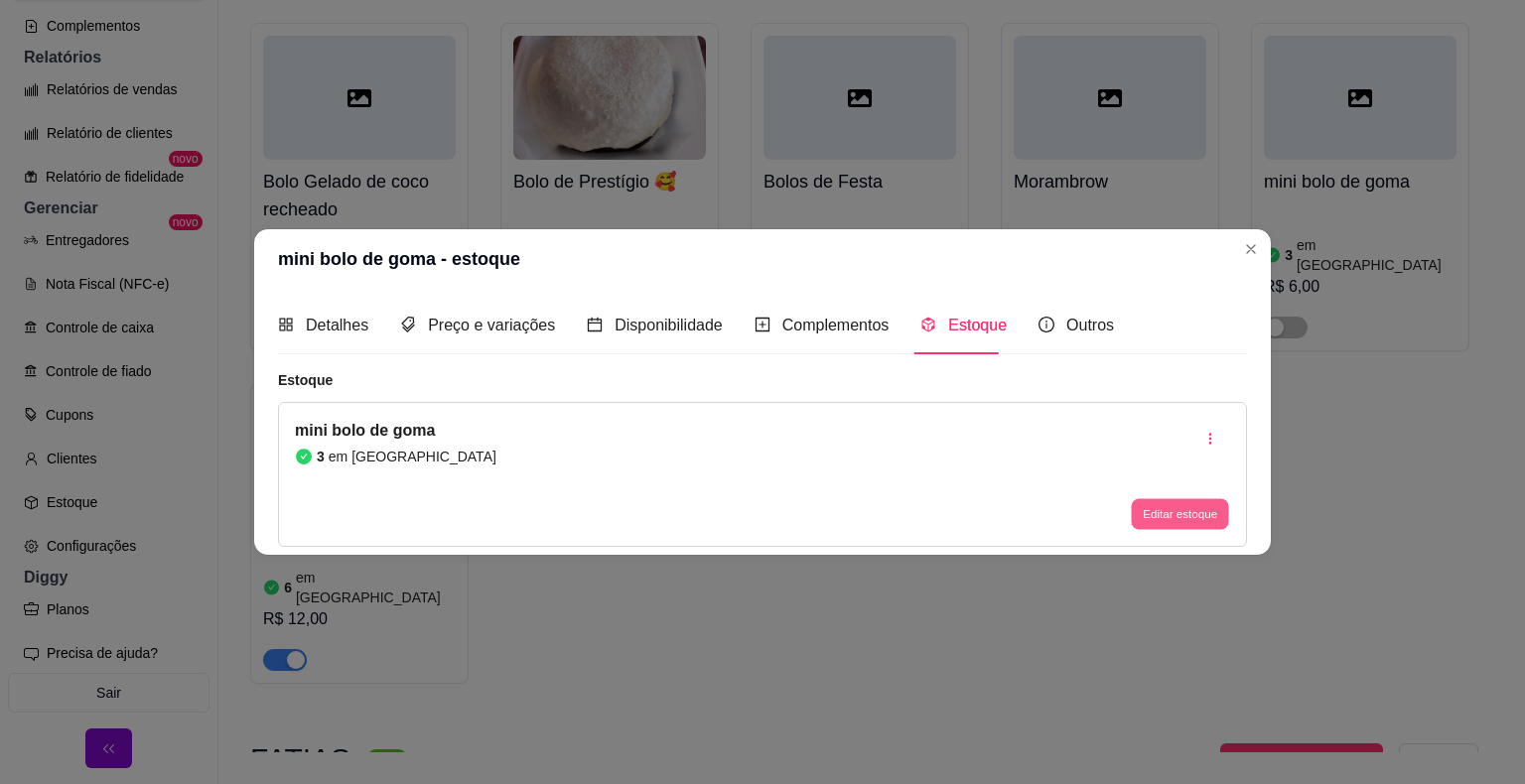 click on "Editar estoque" at bounding box center (1179, 514) 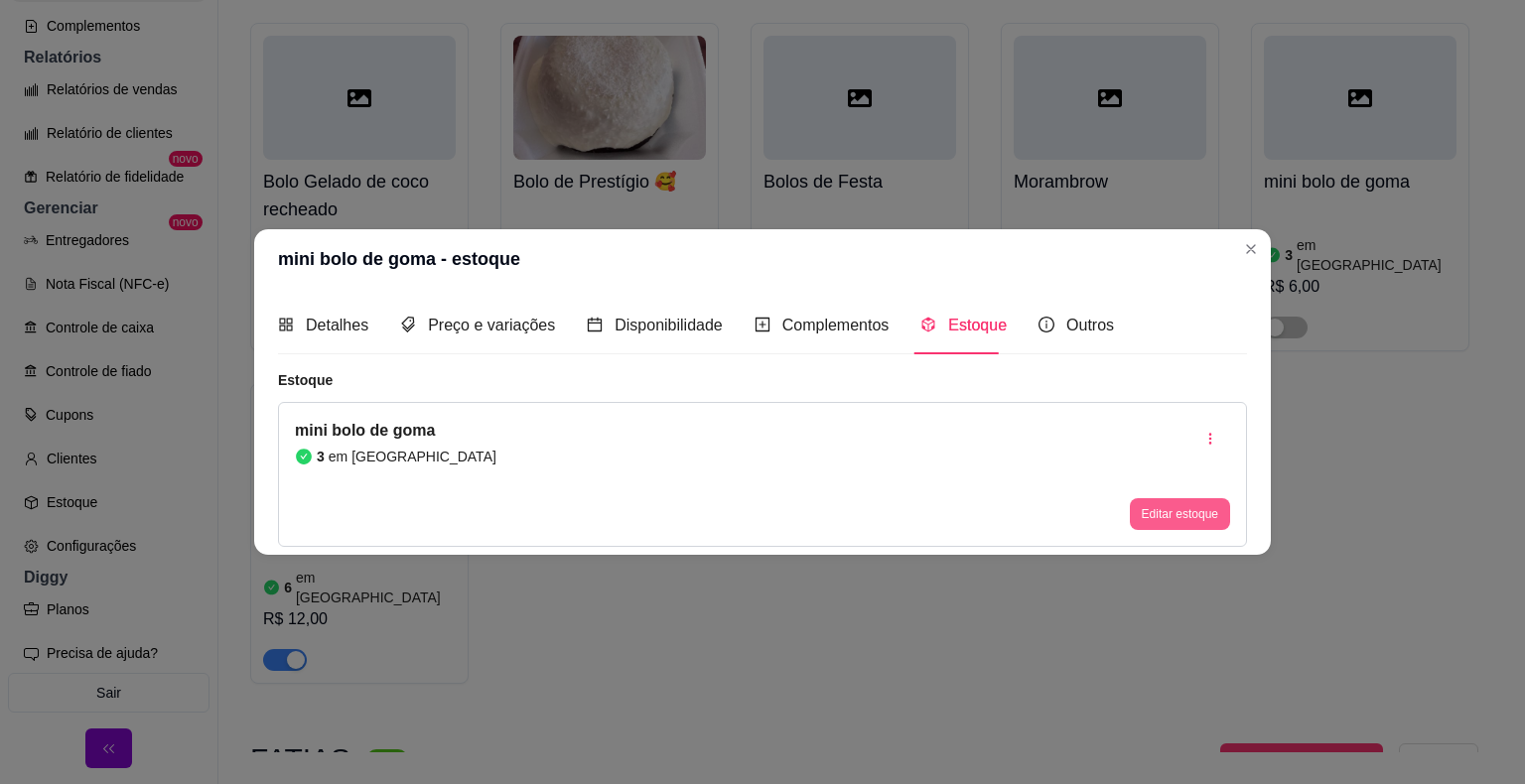 click on "Editar estoque" at bounding box center [1179, 514] 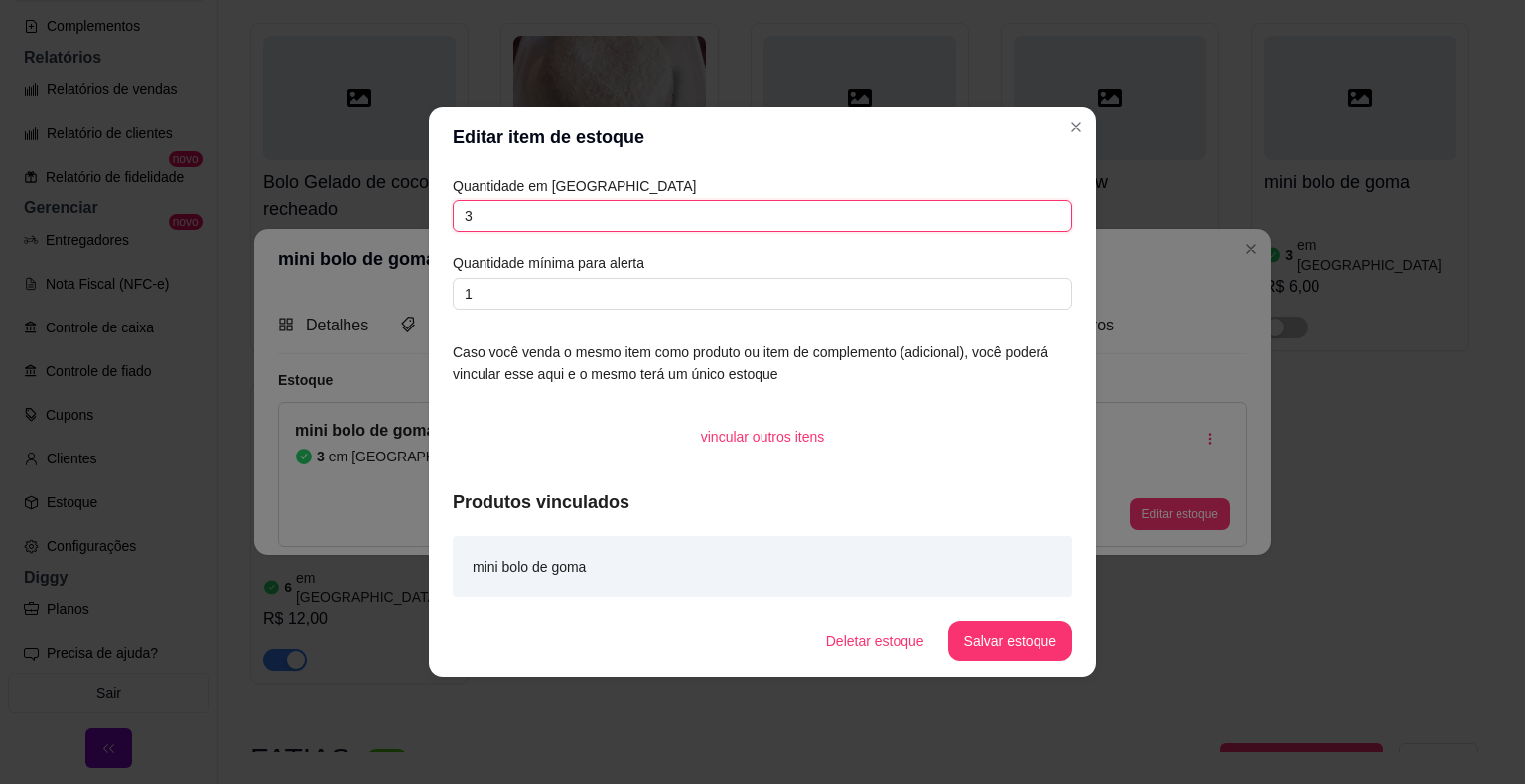 click on "3" at bounding box center (762, 216) 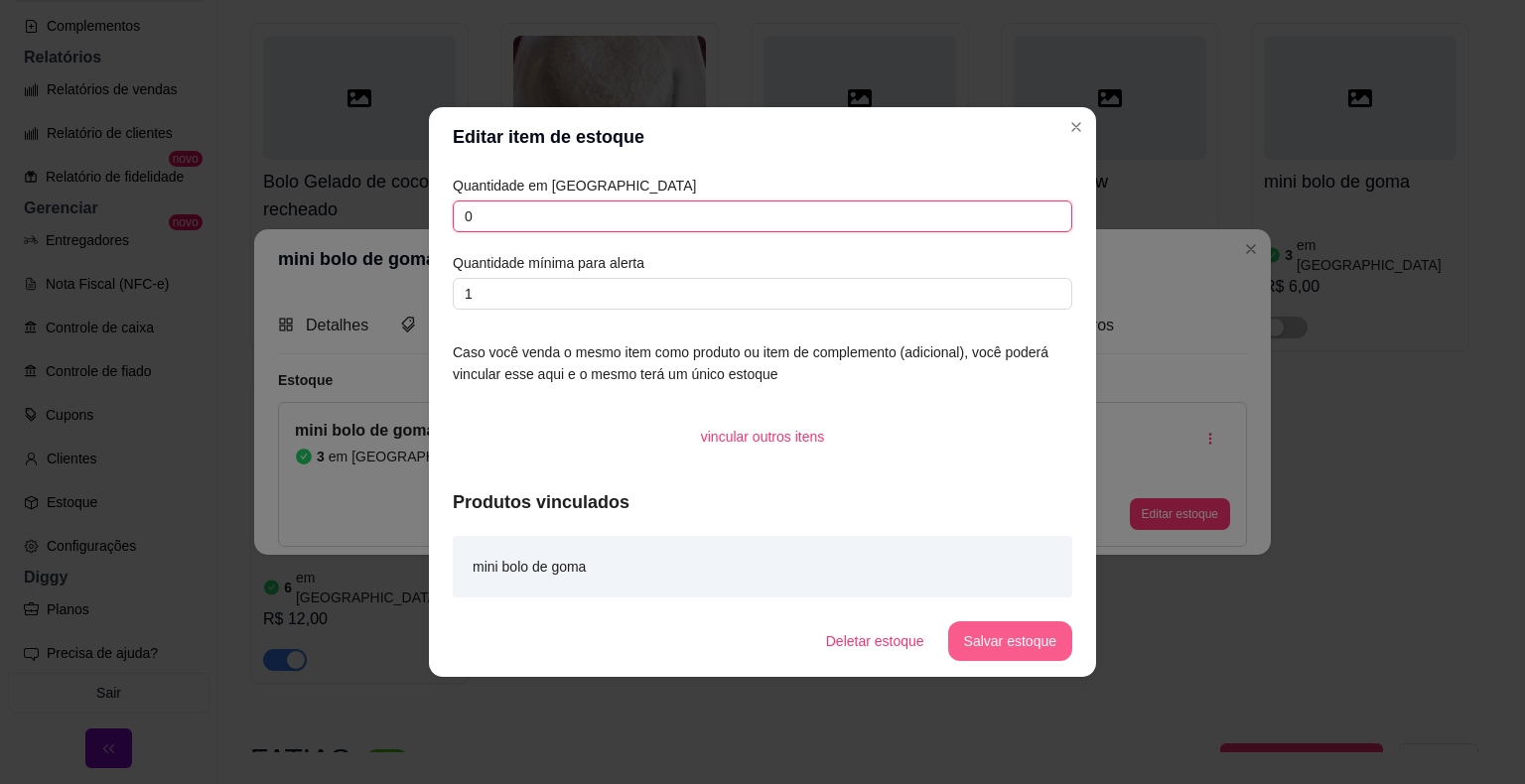 type on "0" 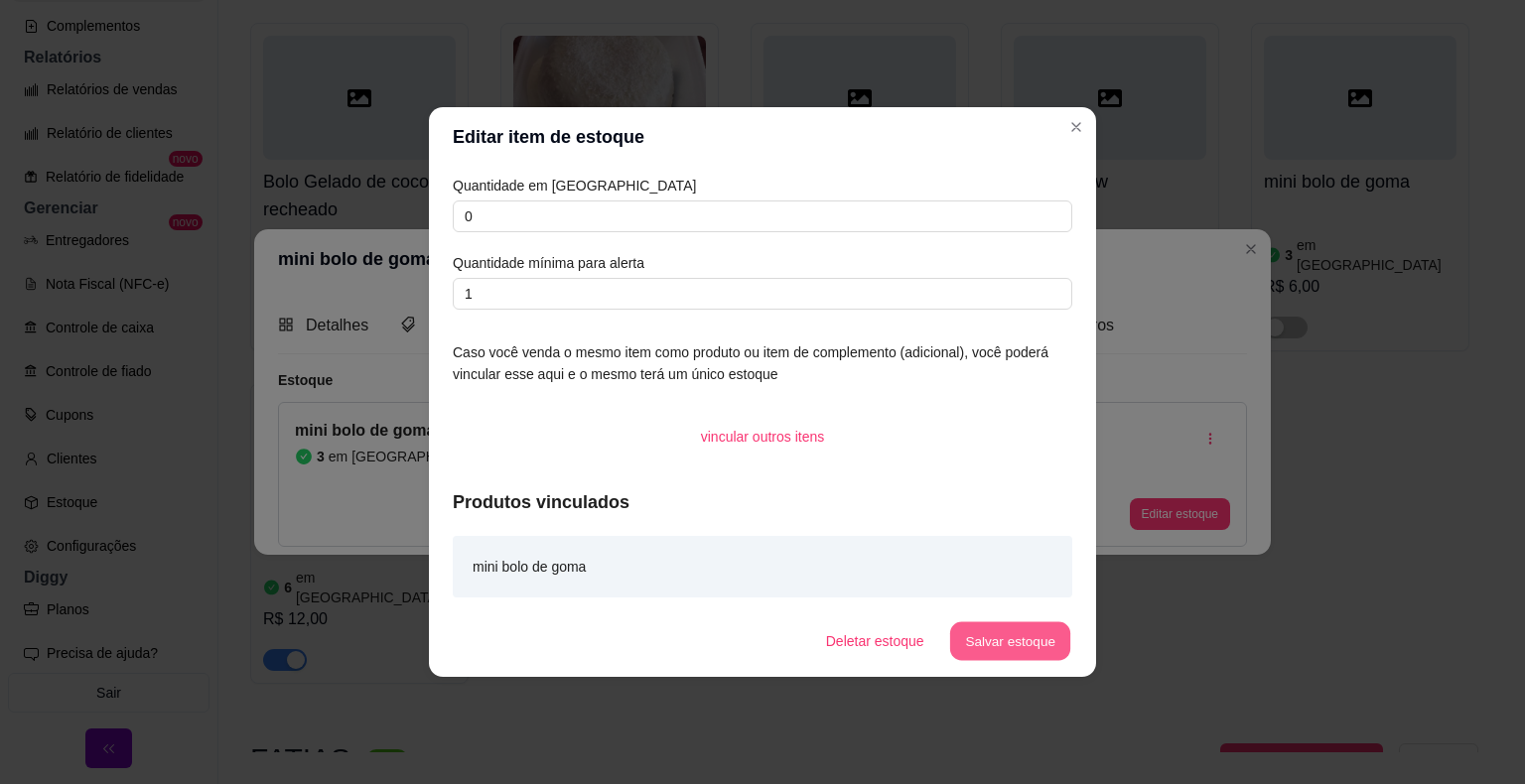 click on "Salvar estoque" at bounding box center [1010, 641] 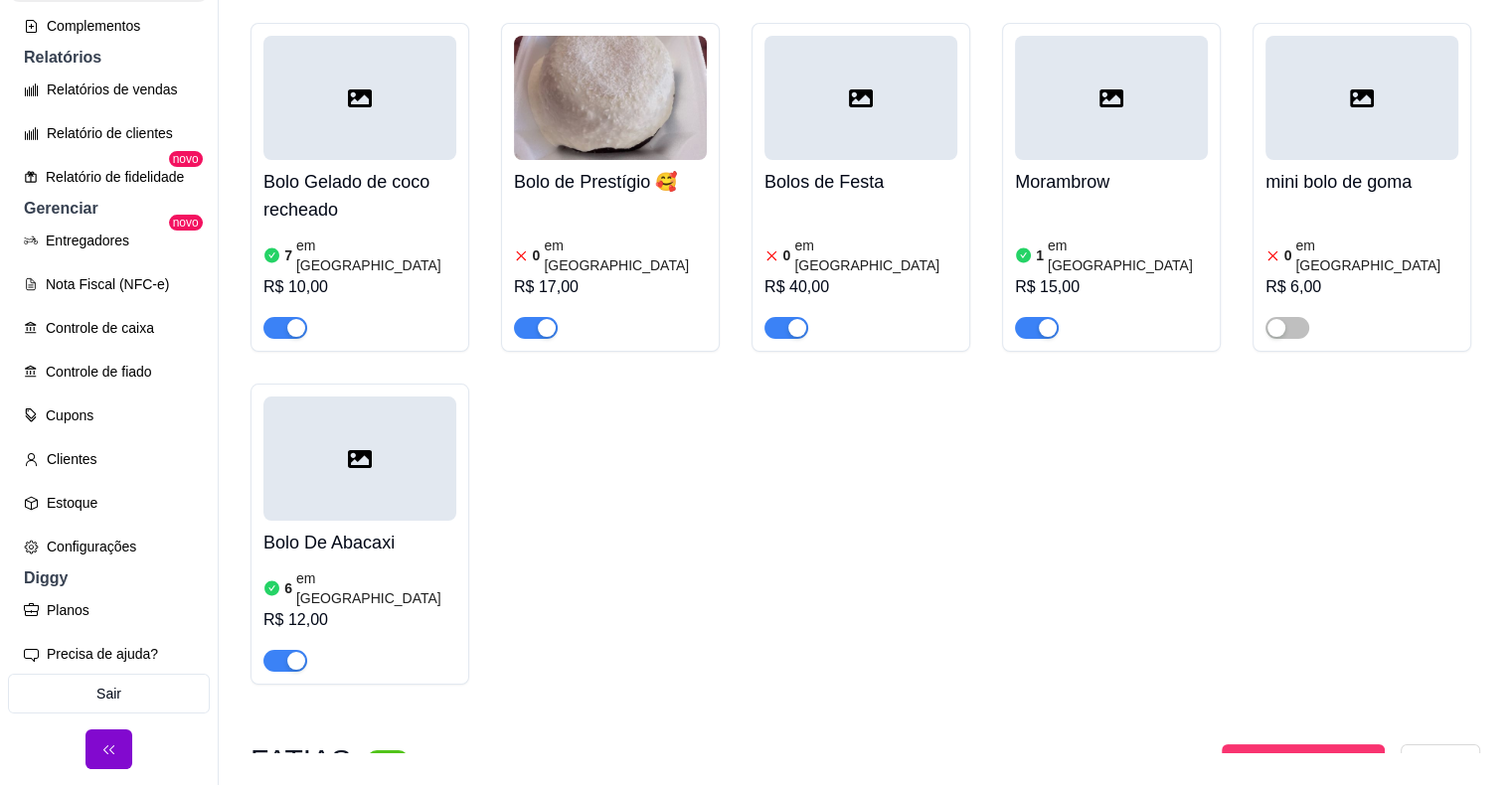 scroll, scrollTop: 30, scrollLeft: 0, axis: vertical 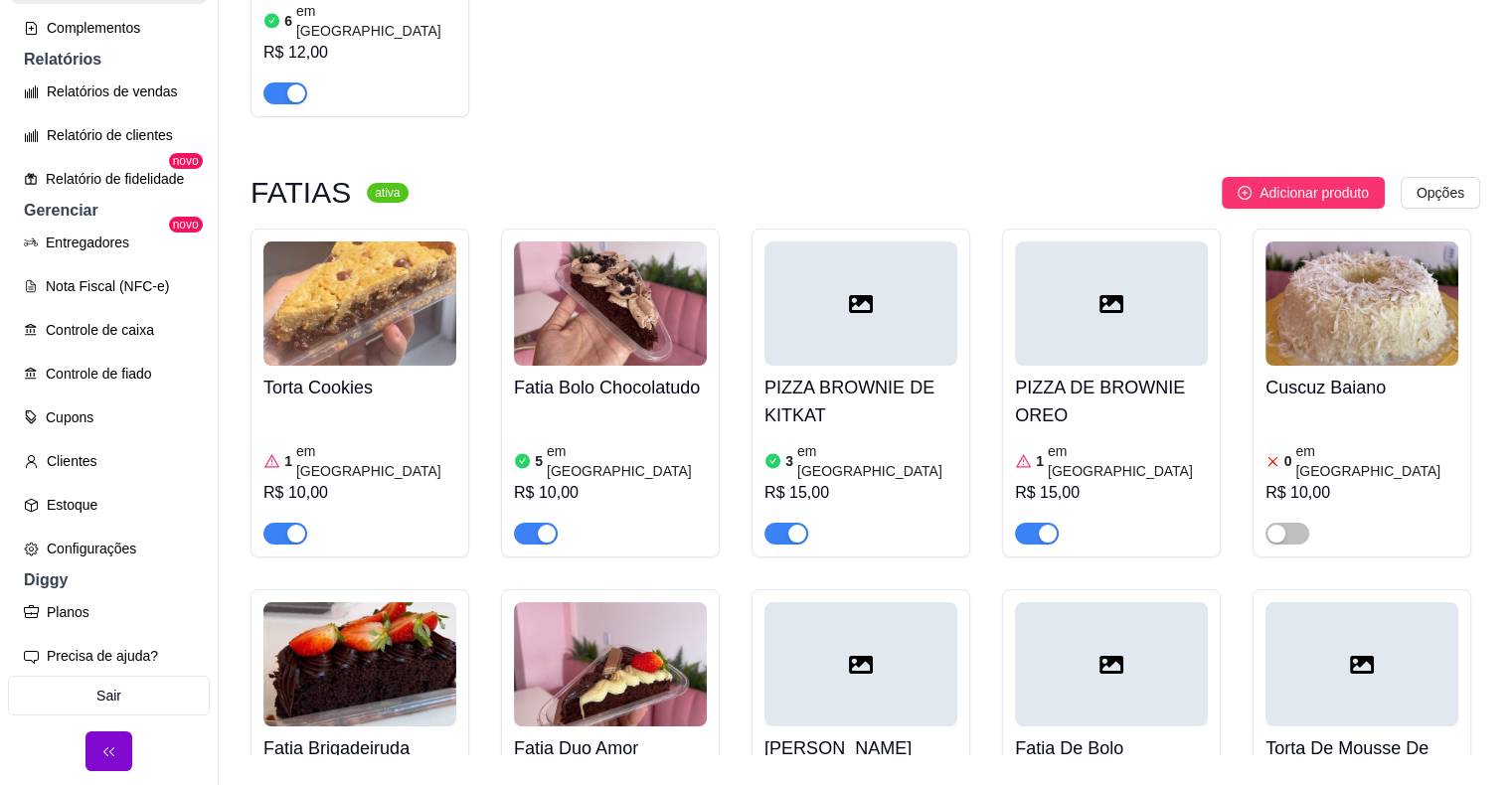 click at bounding box center [360, 664] 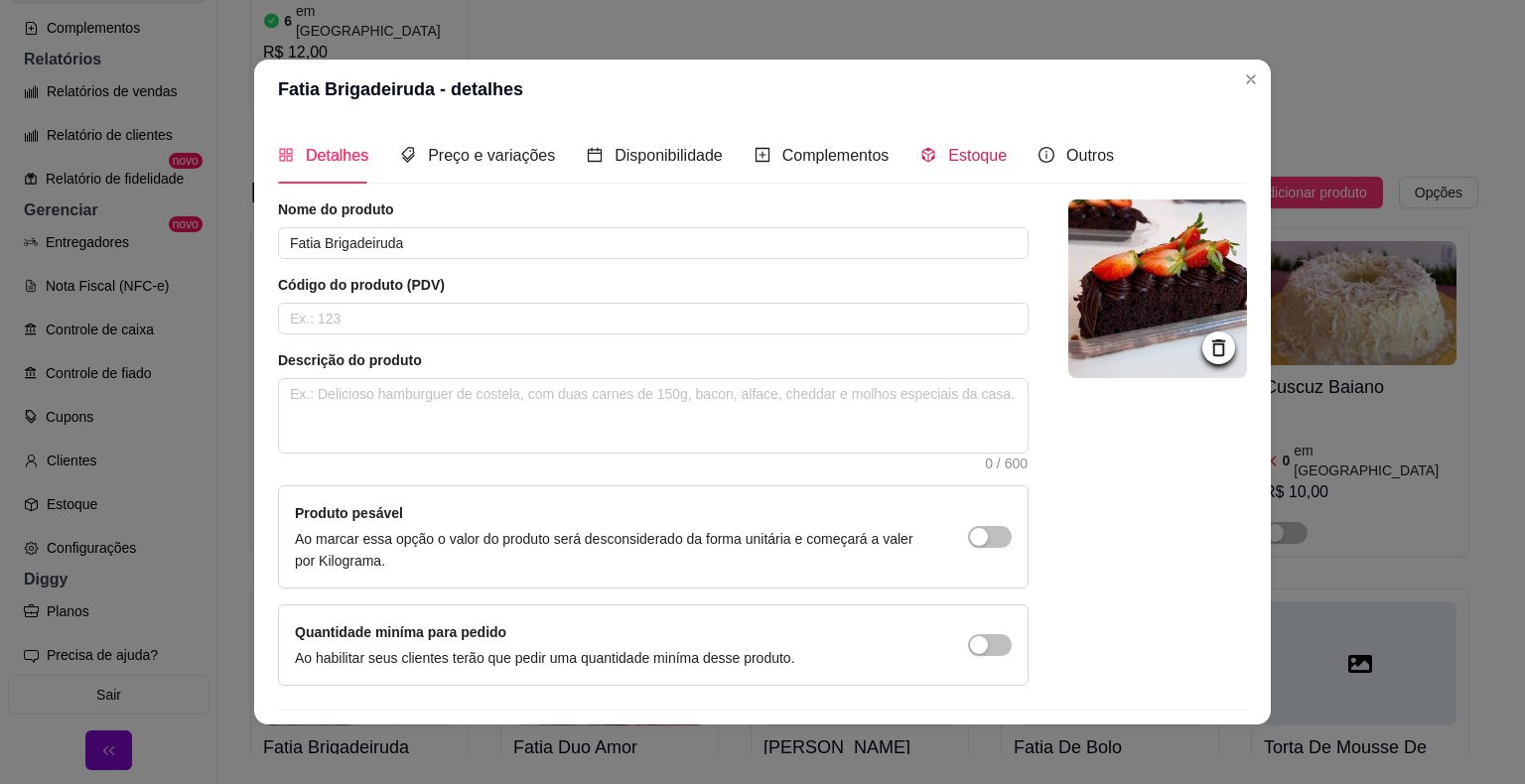 click on "Estoque" at bounding box center (977, 155) 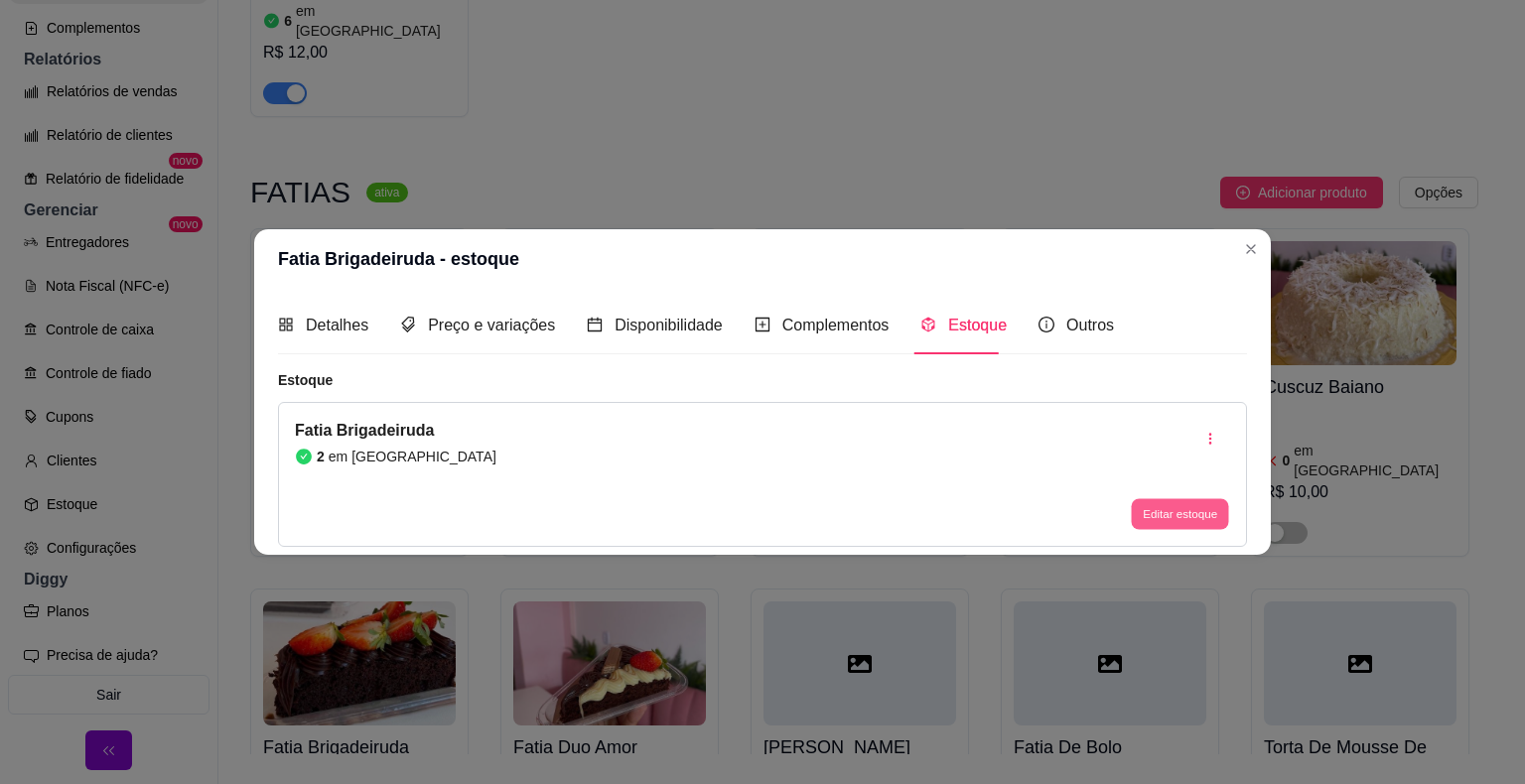 click on "Editar estoque" at bounding box center [1179, 513] 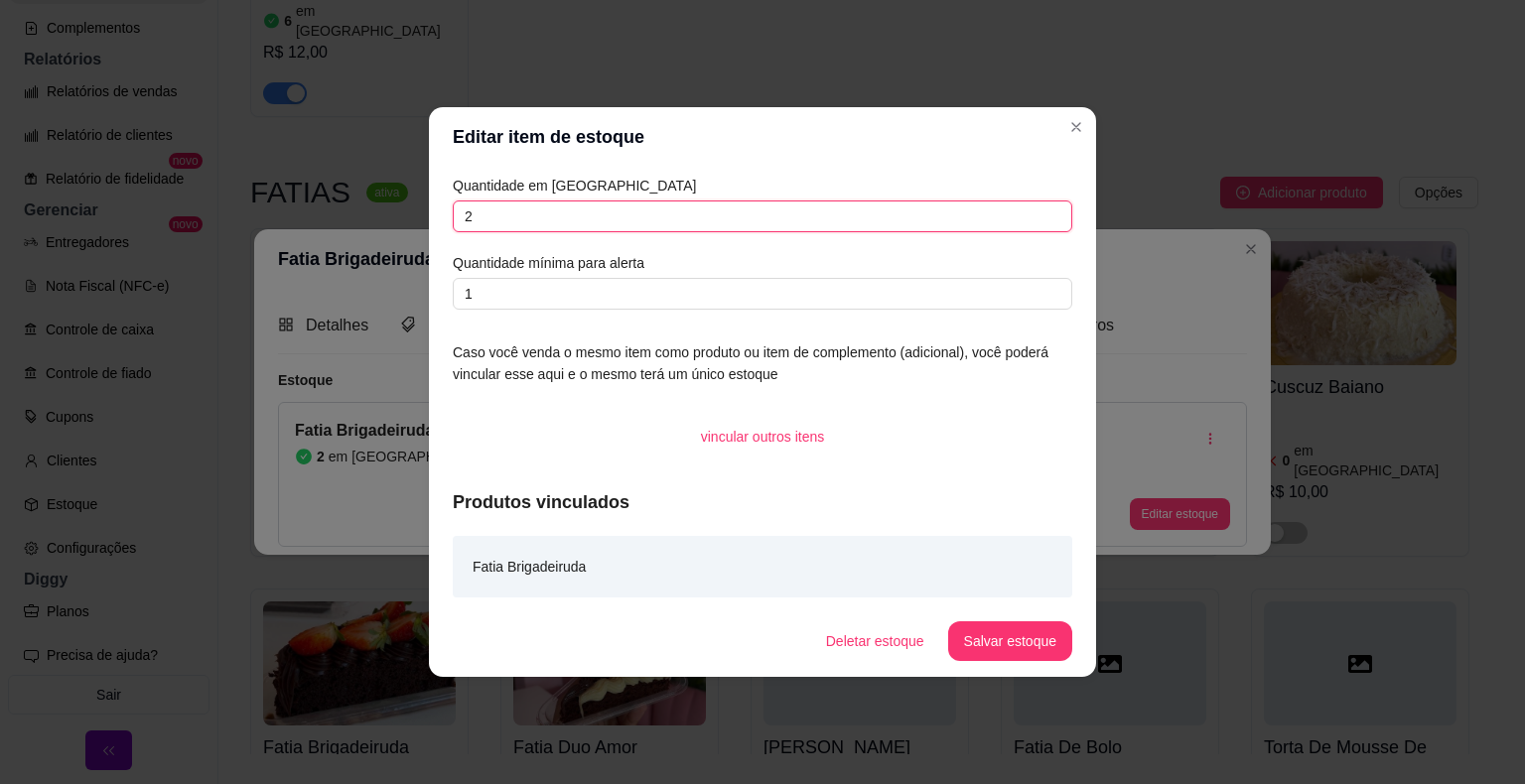 click on "2" at bounding box center [762, 216] 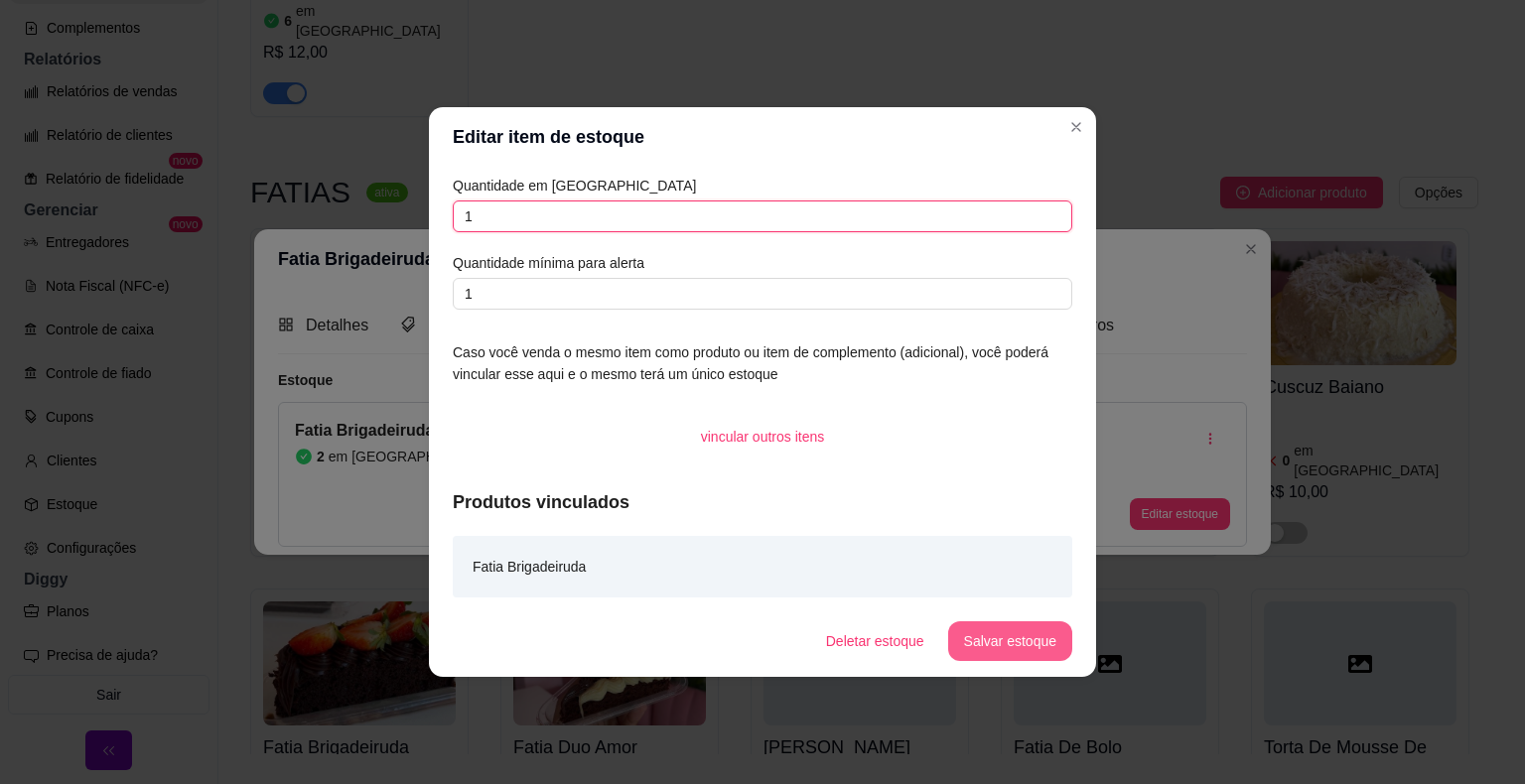 type on "1" 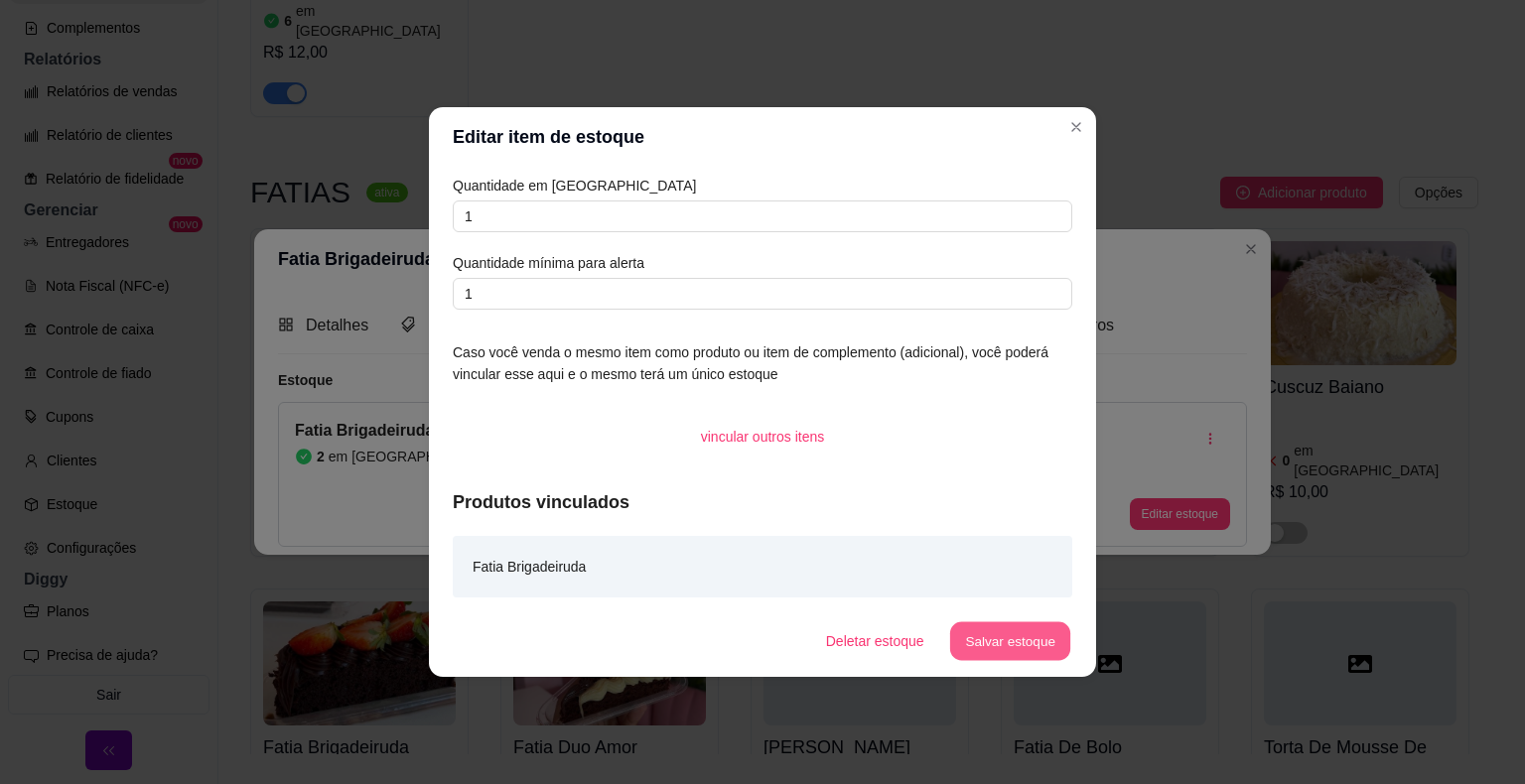 click on "Salvar estoque" at bounding box center [1010, 641] 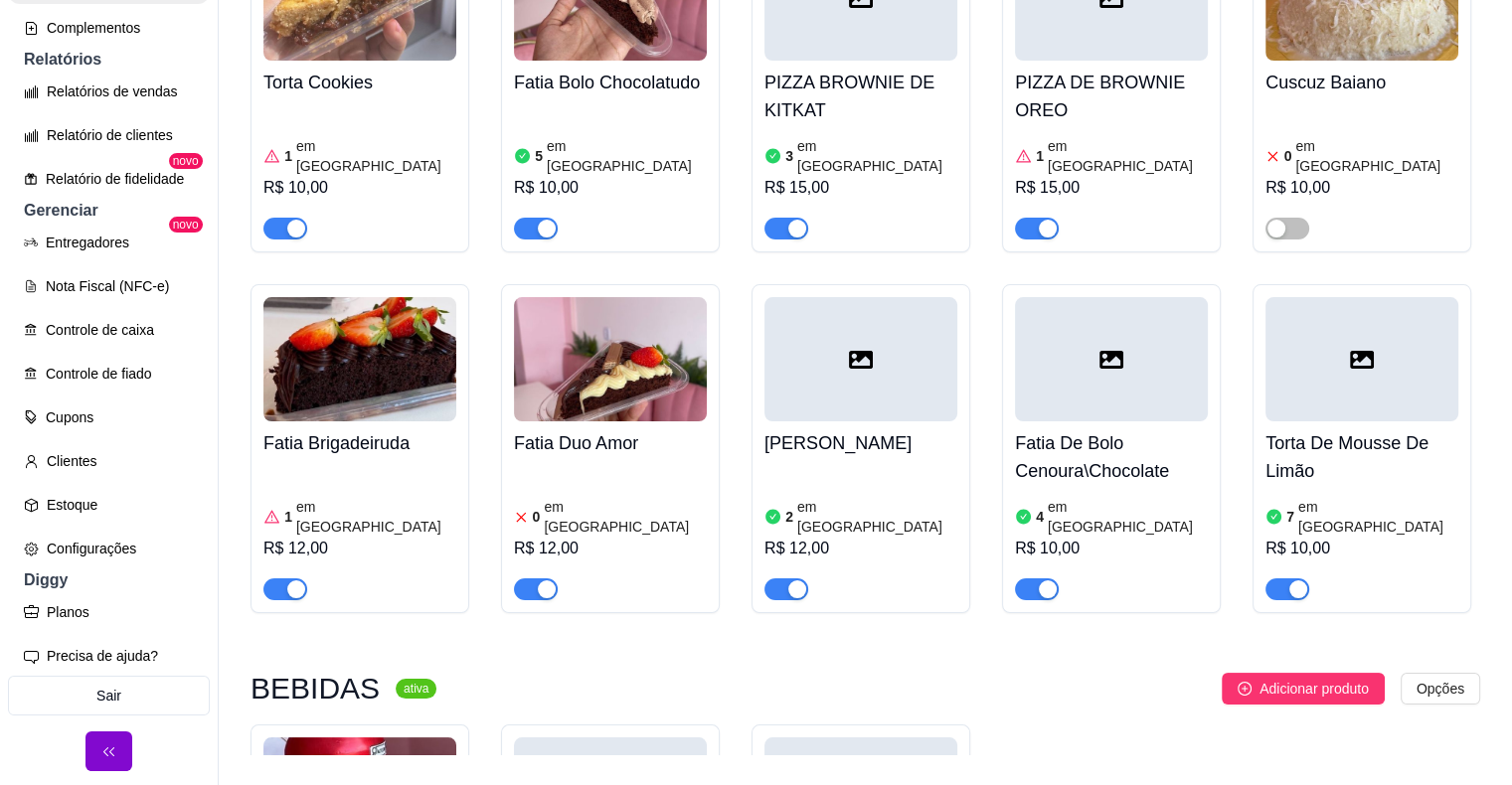 scroll, scrollTop: 3590, scrollLeft: 0, axis: vertical 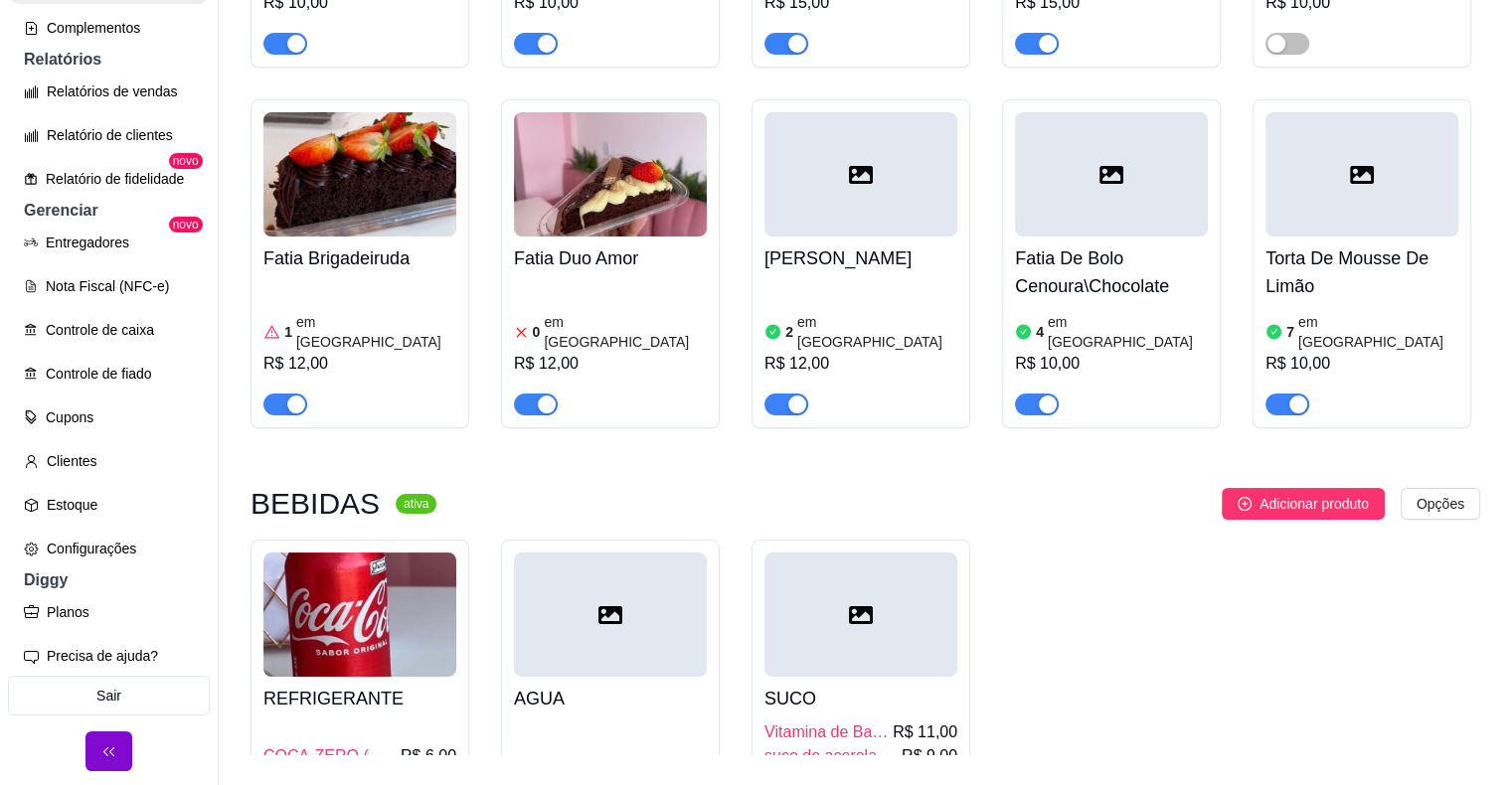 click at bounding box center (1362, 174) 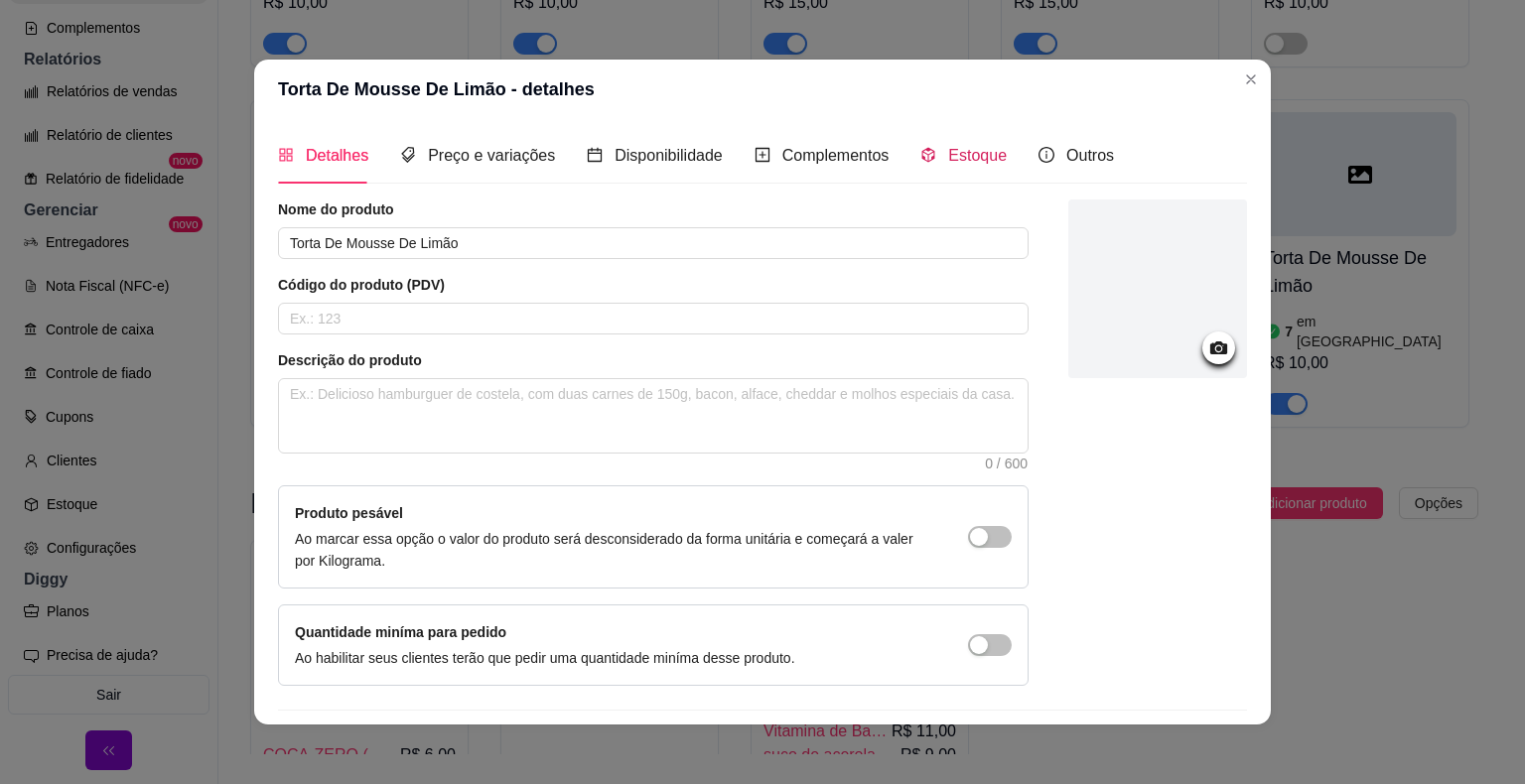 click 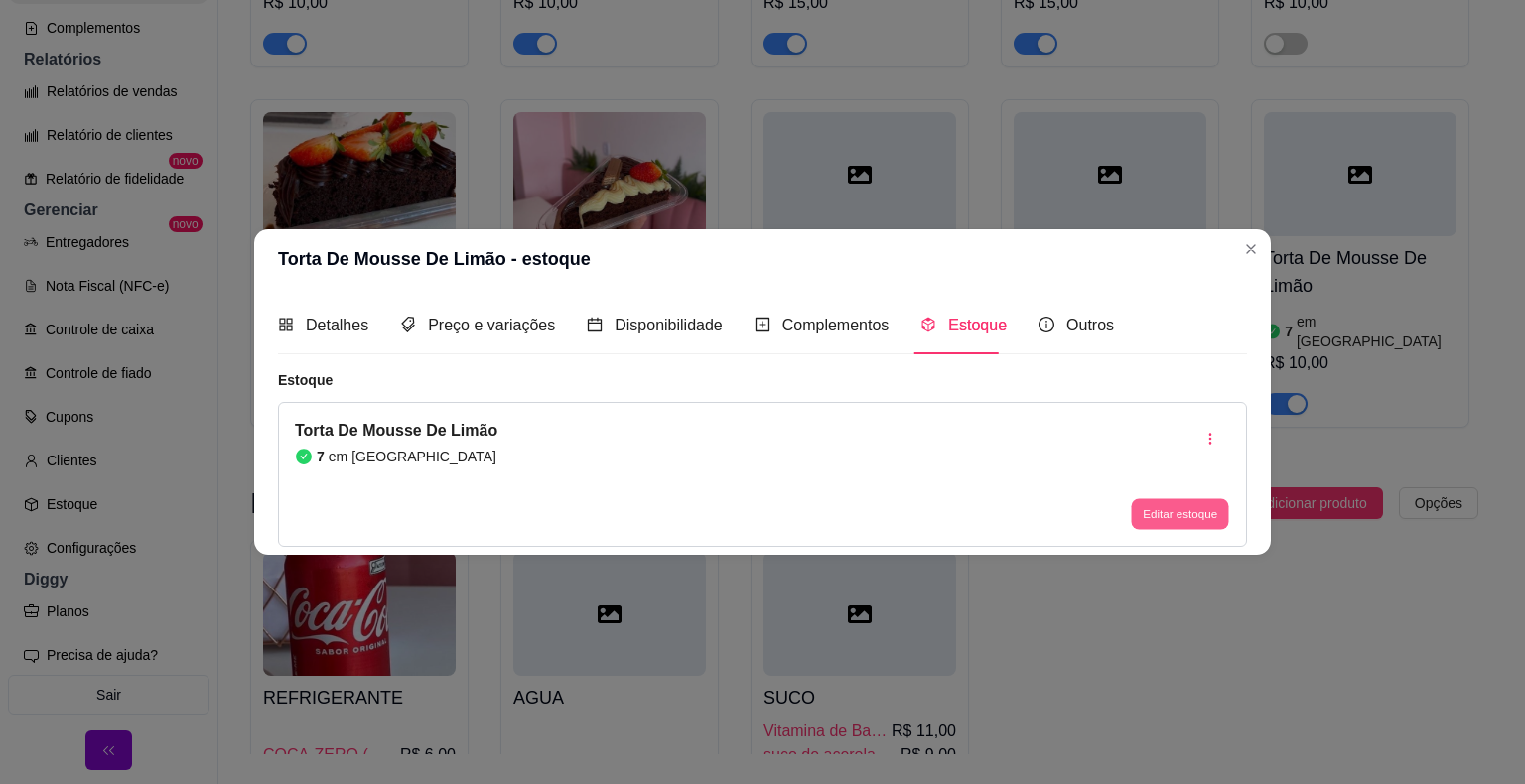 click on "Editar estoque" at bounding box center [1179, 513] 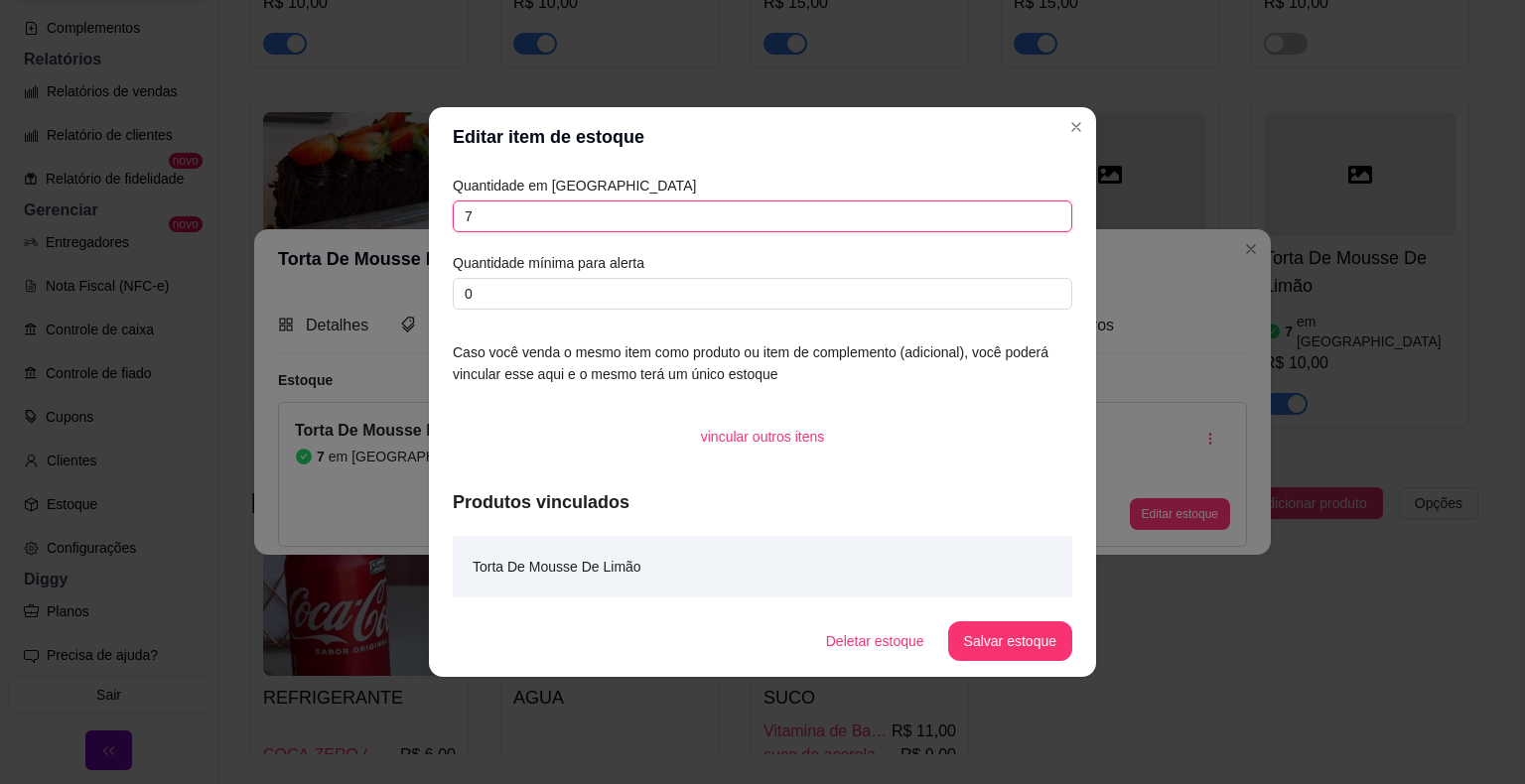 click on "7" at bounding box center (762, 216) 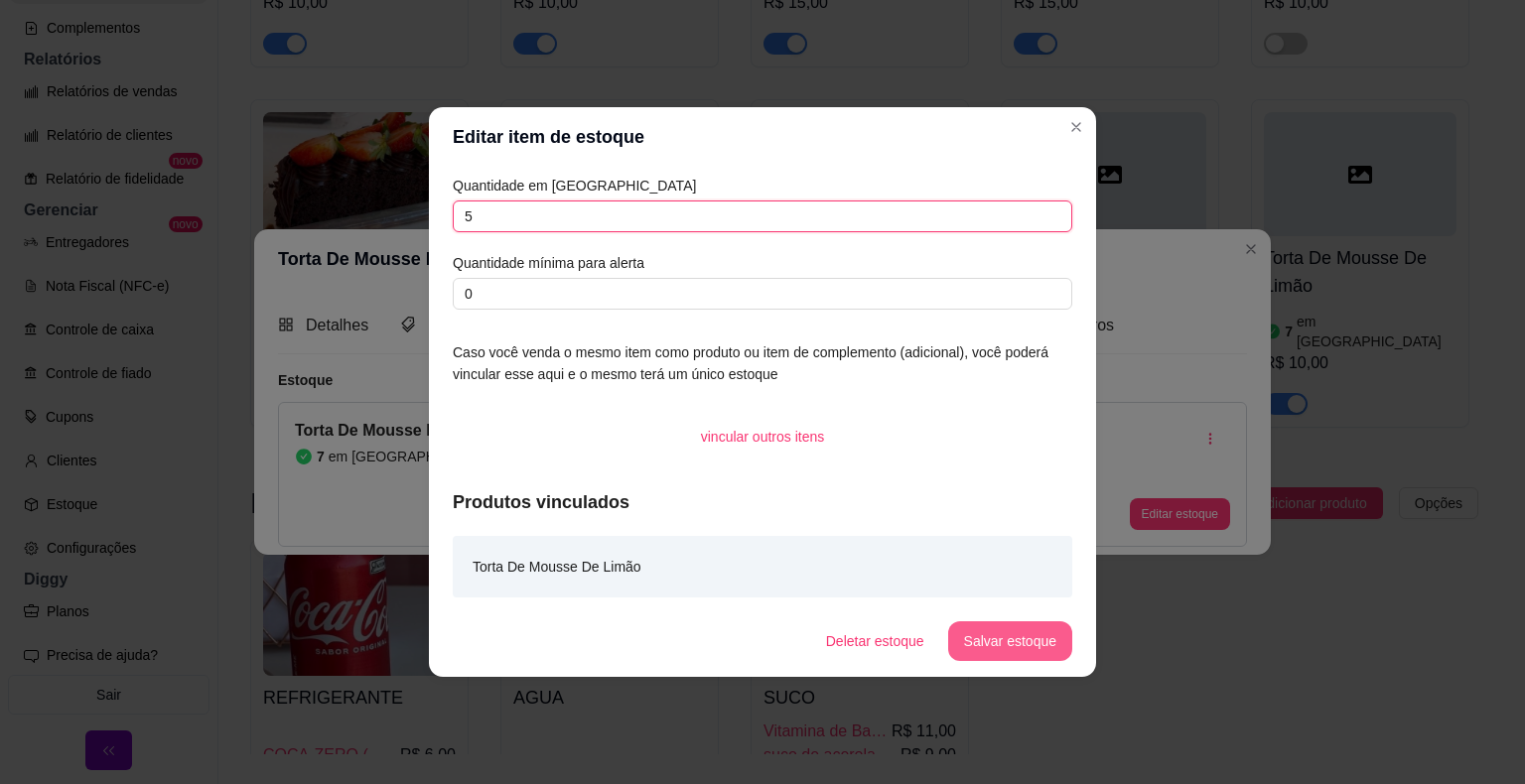 type on "5" 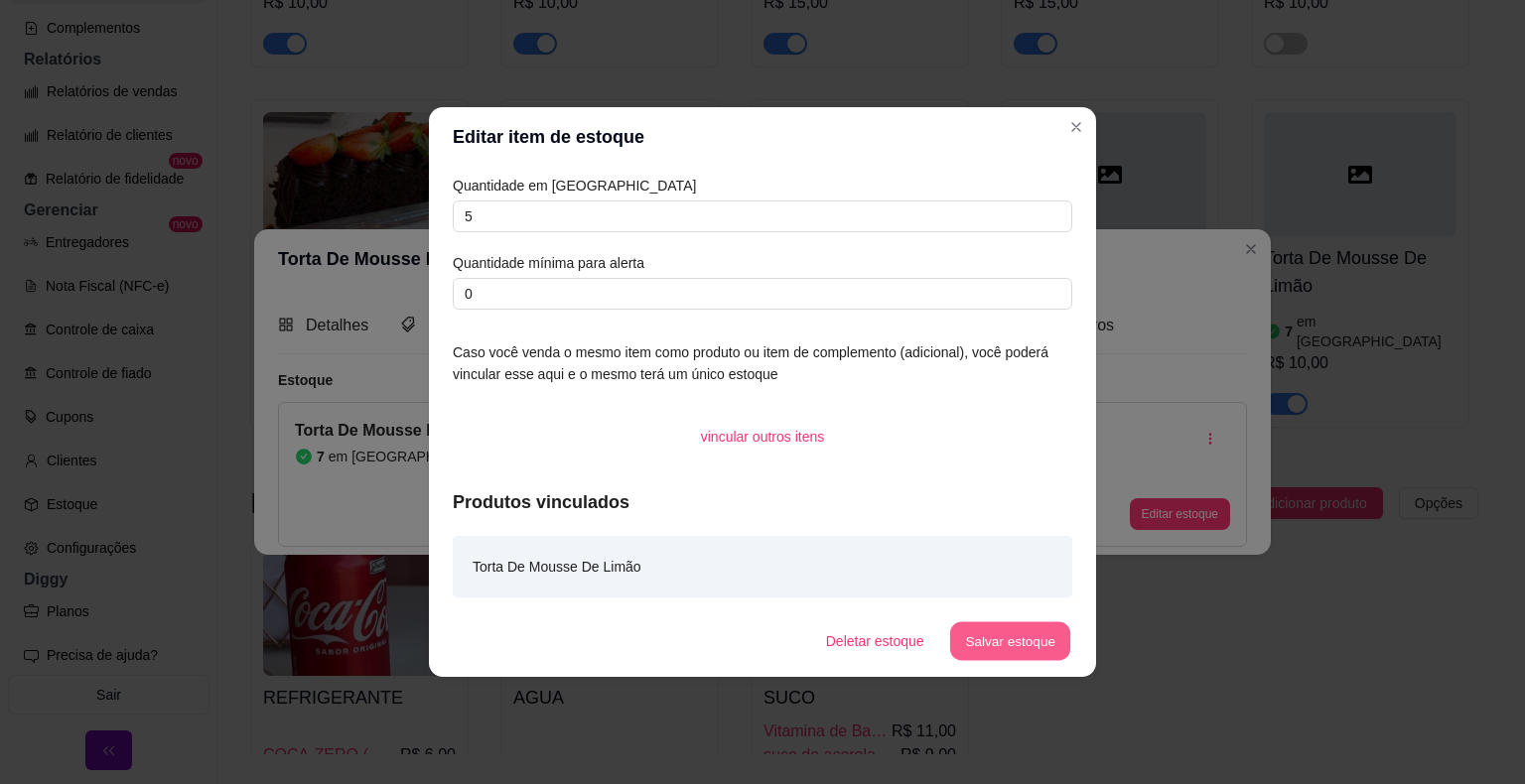 click on "Salvar estoque" at bounding box center (1010, 641) 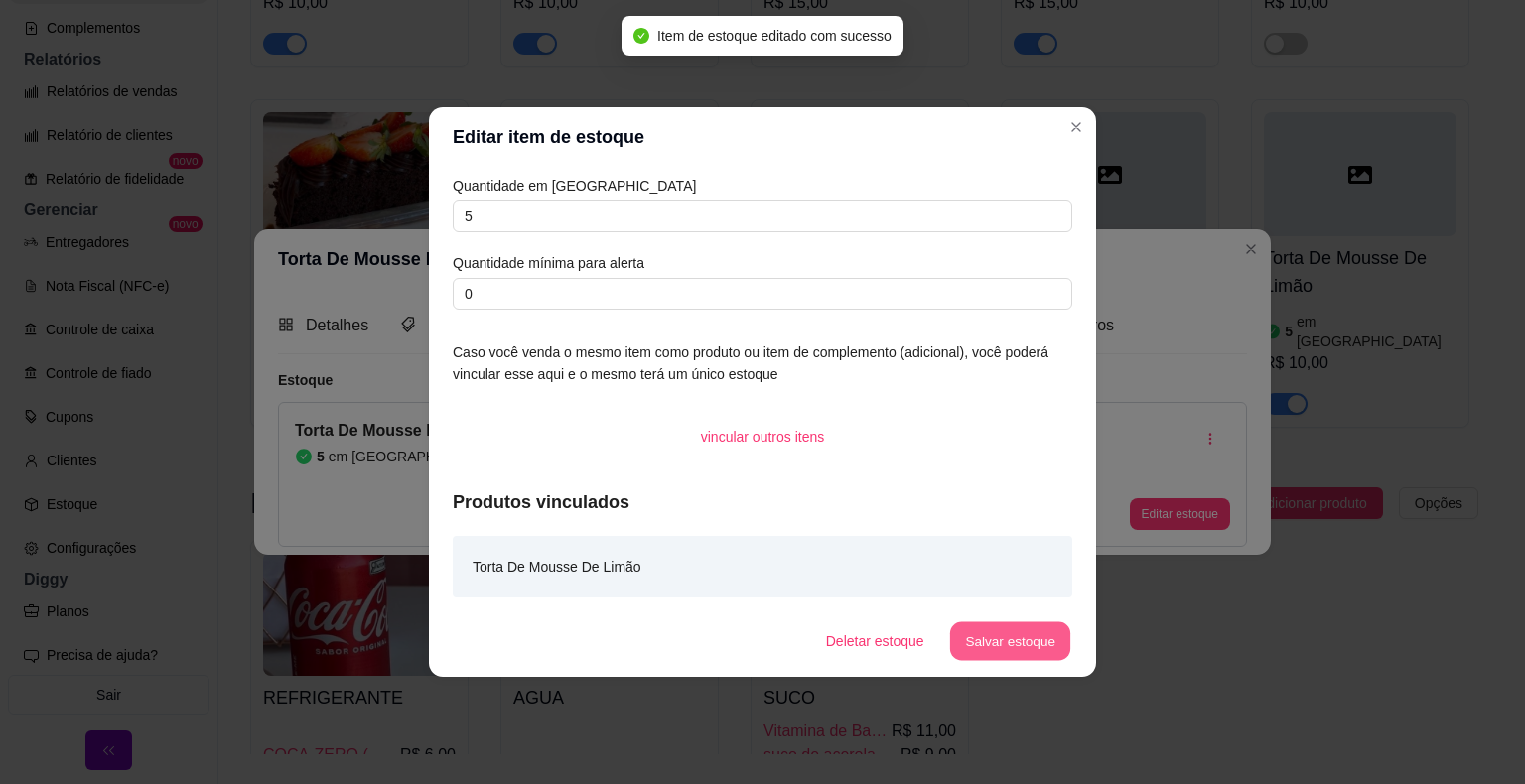 click on "Salvar estoque" at bounding box center [1010, 641] 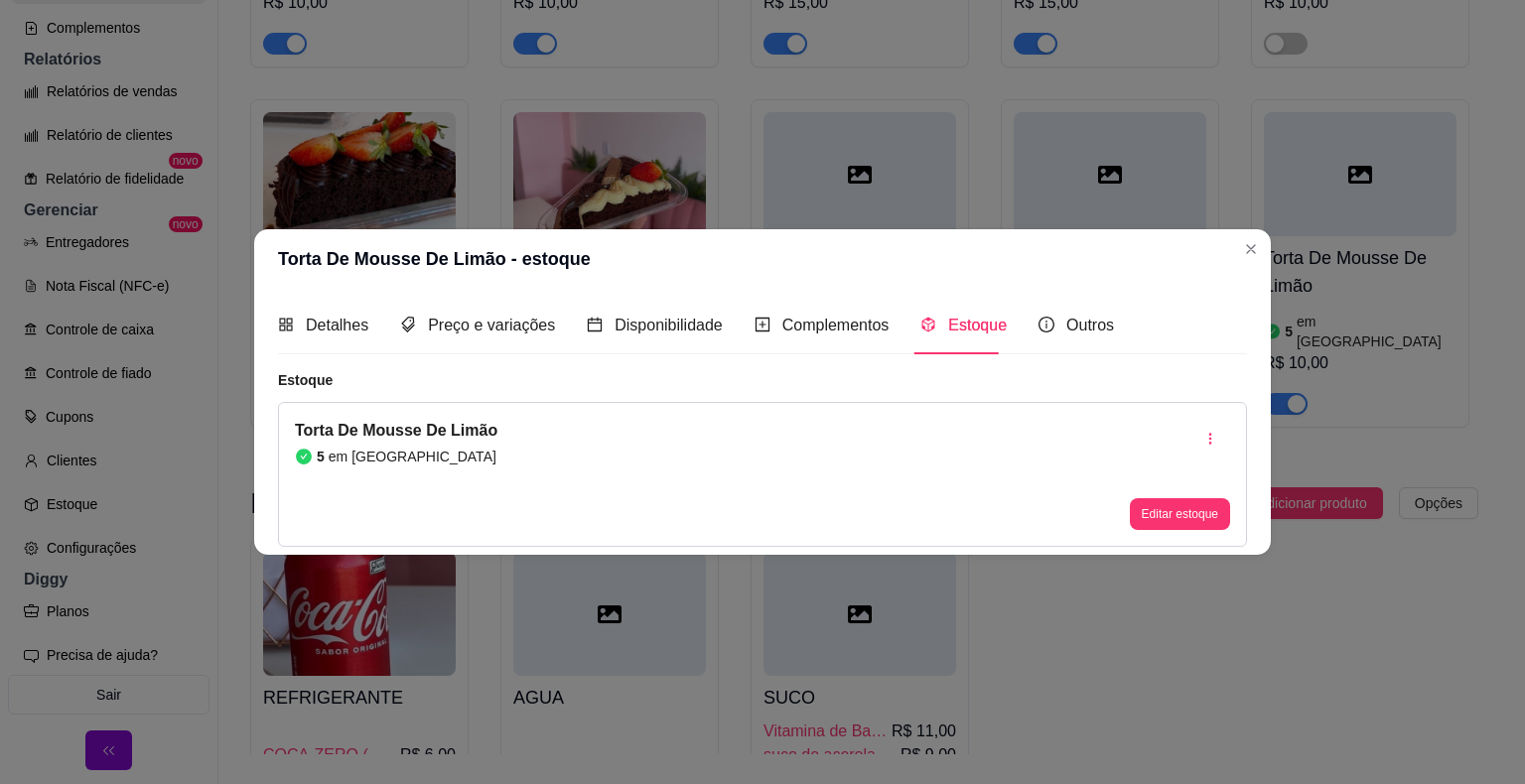 click on "Detalhes Preço e variações Disponibilidade Complementos Estoque Outros Nome do produto Torta De Mousse De Limão Código do produto (PDV) Descrição do produto 0 / 600 Produto pesável Ao marcar essa opção o valor do produto será desconsiderado da forma unitária e começará a valer por Kilograma. Quantidade miníma para pedido Ao habilitar seus clientes terão que pedir uma quantidade miníma desse produto. Copiar link do produto Deletar produto Salvar Estoque Torta De Mousse De Limão  5 em estoque Editar estoque" at bounding box center (762, 421) 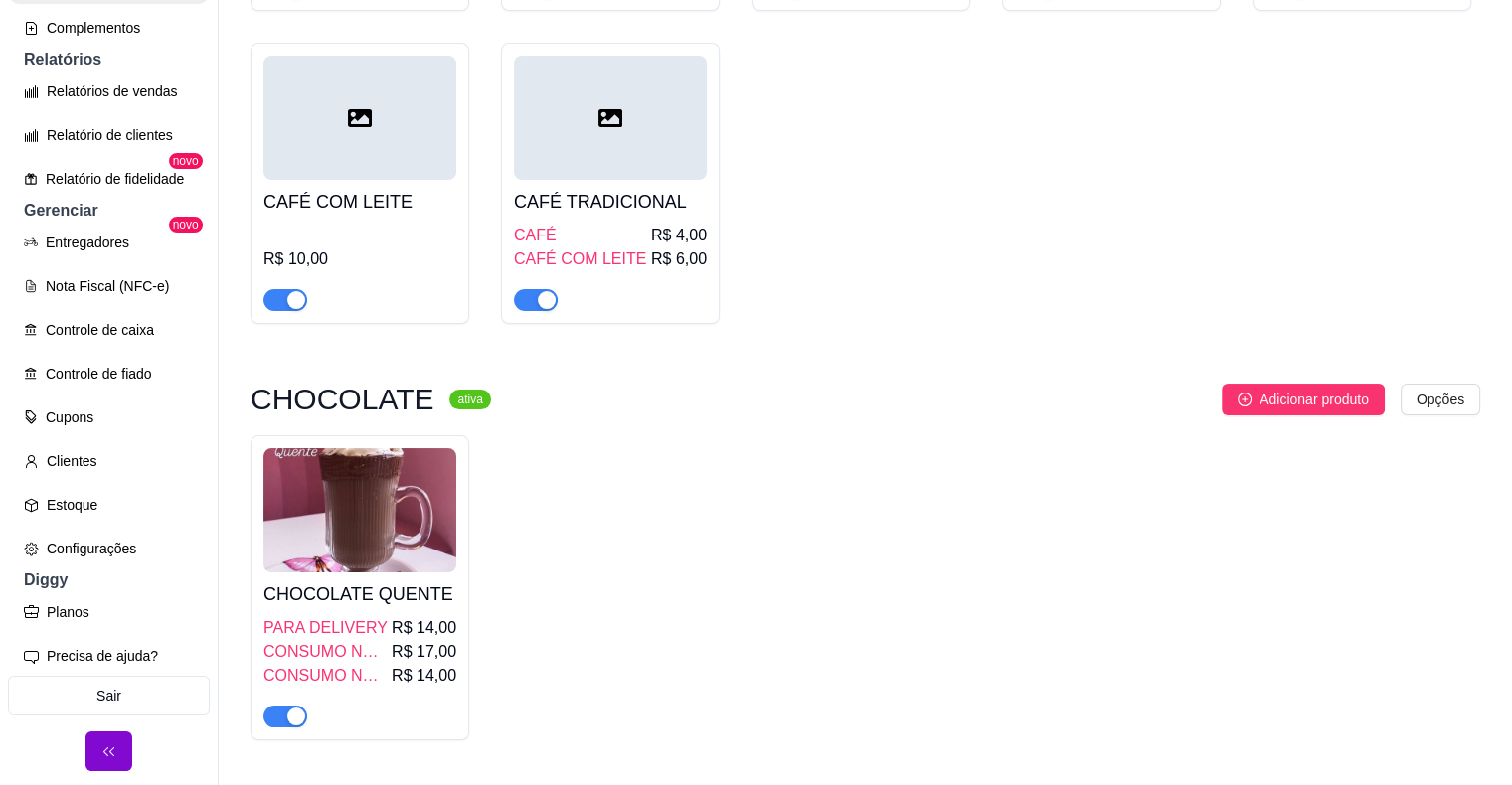 scroll, scrollTop: 897, scrollLeft: 0, axis: vertical 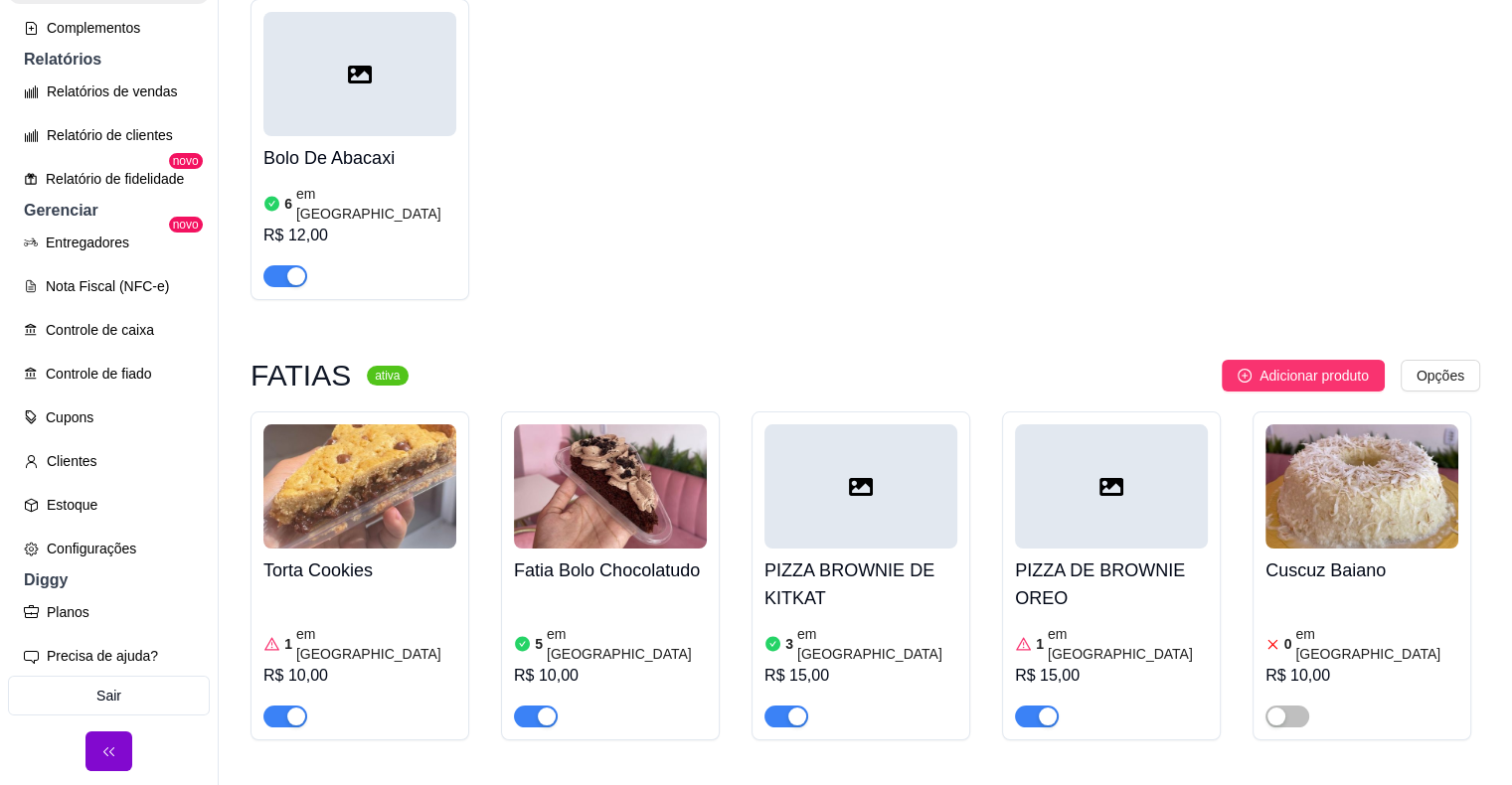 click at bounding box center (360, 486) 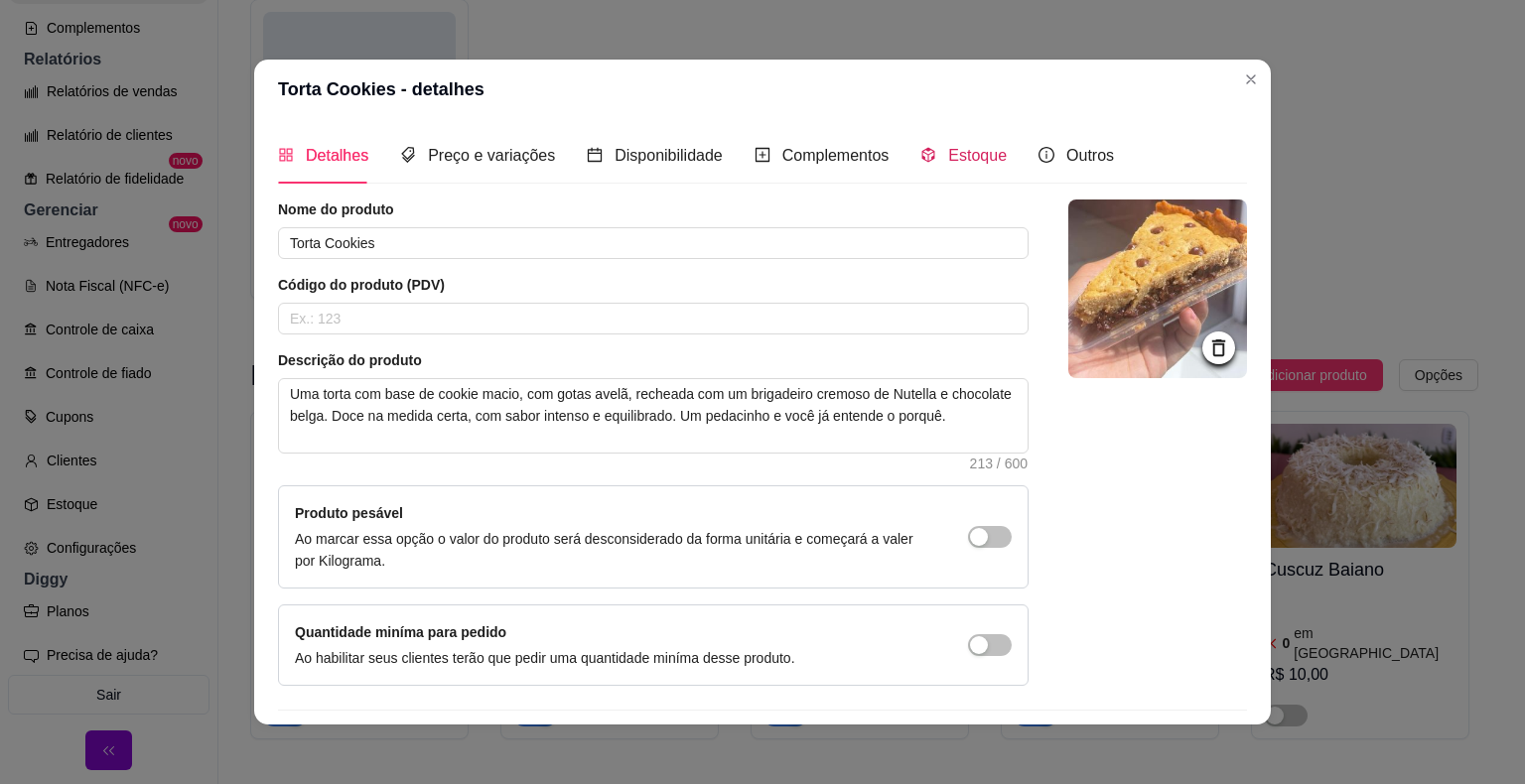 click on "Estoque" at bounding box center [977, 155] 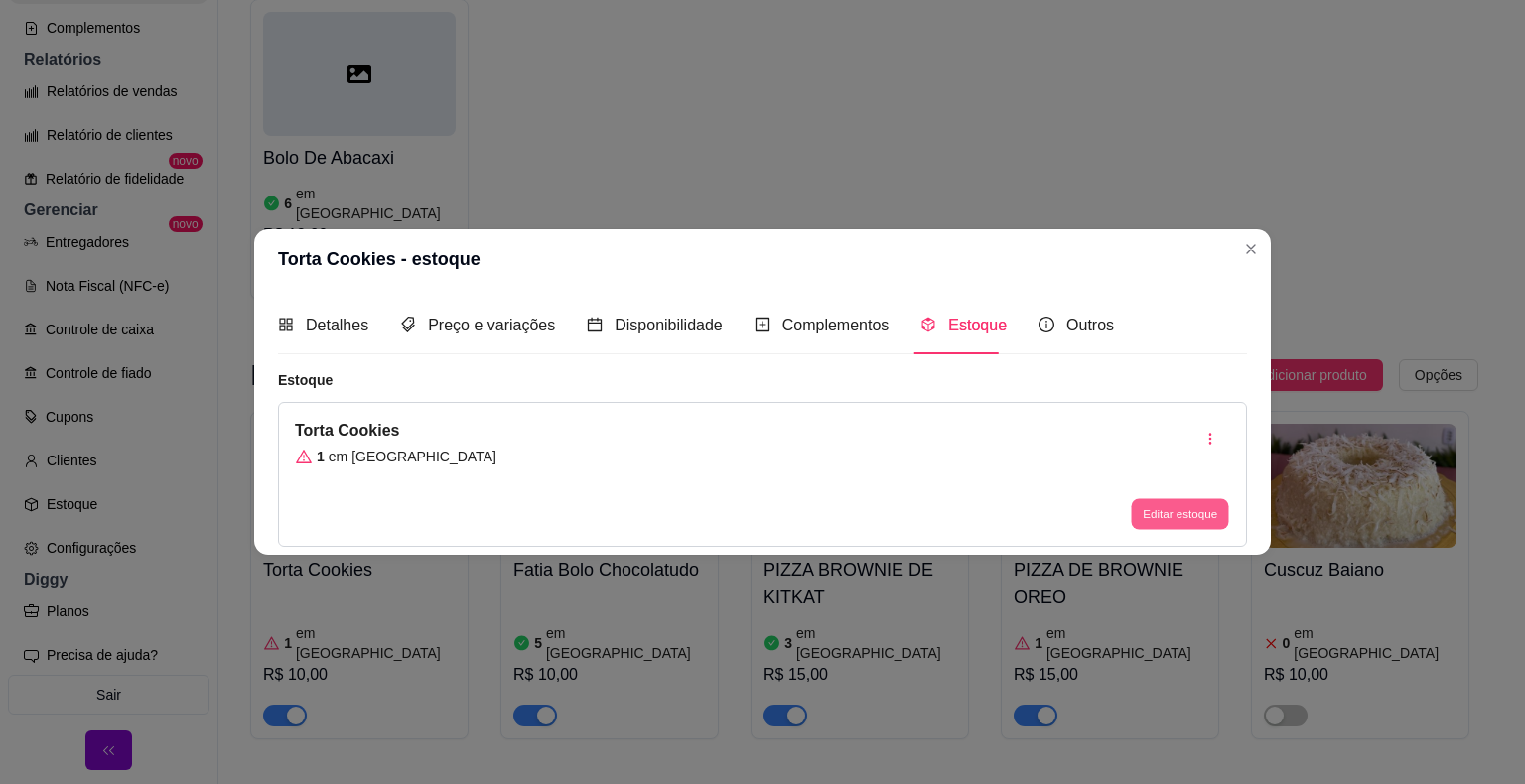click on "Editar estoque" at bounding box center [1179, 513] 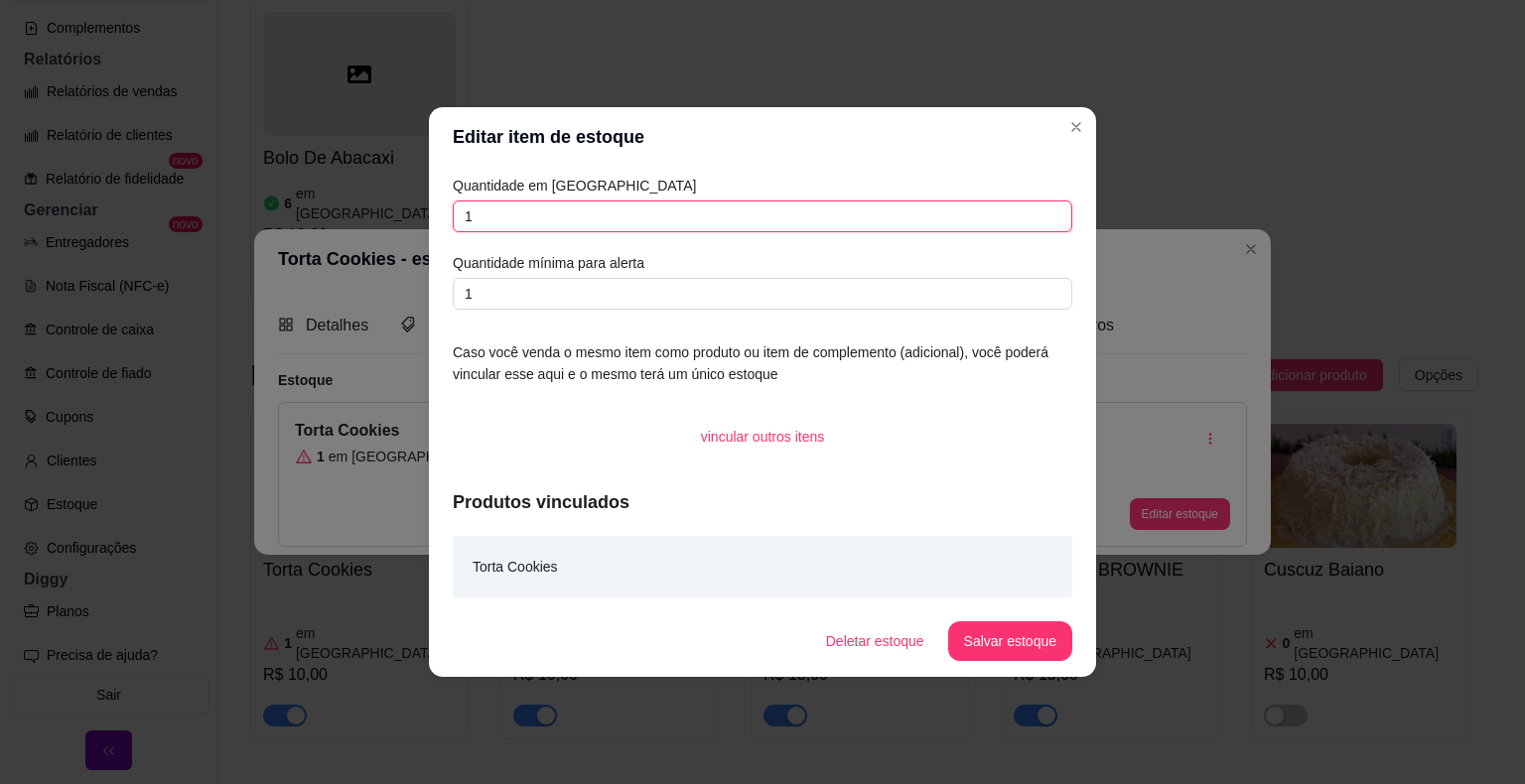click on "1" at bounding box center (762, 216) 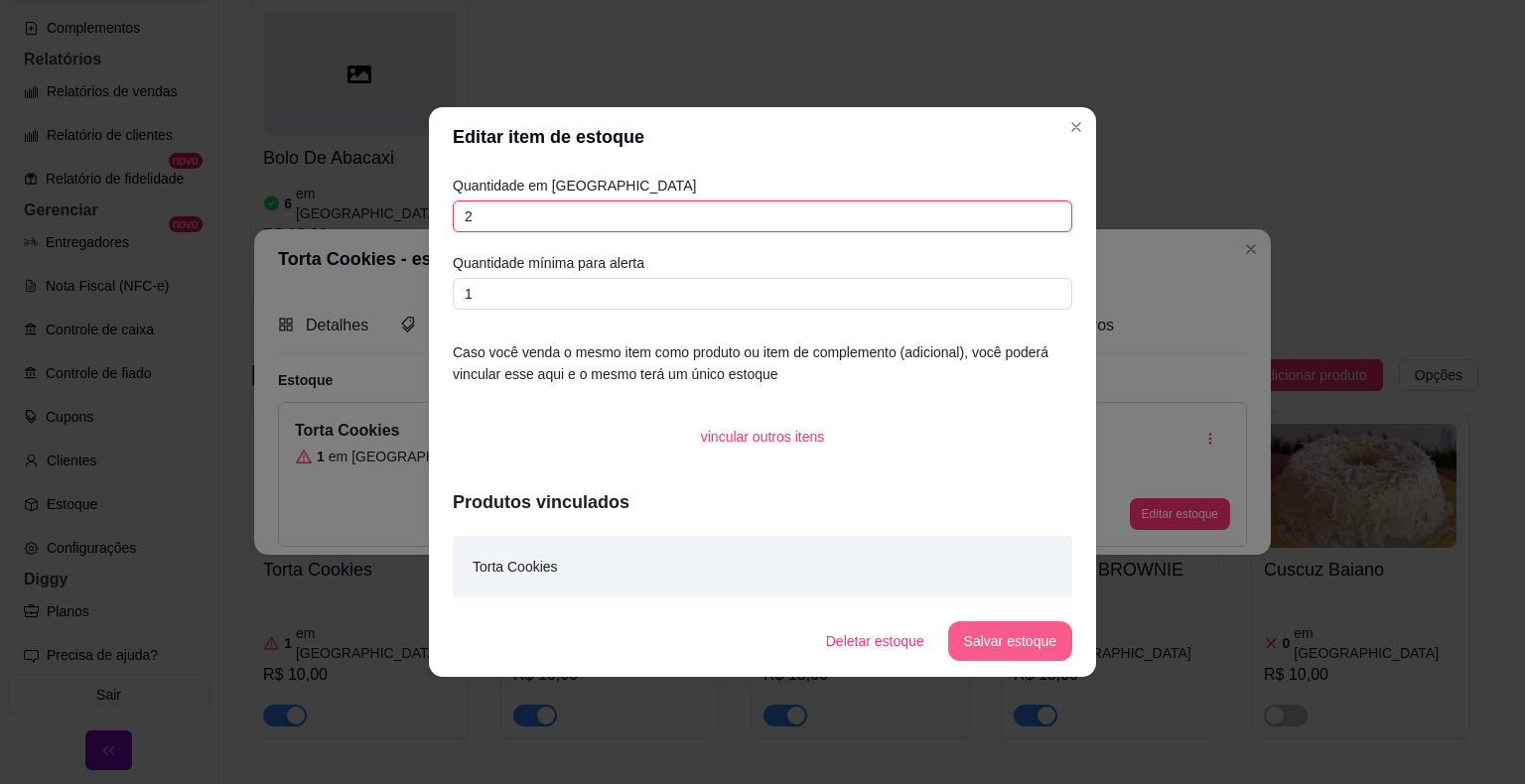 type on "2" 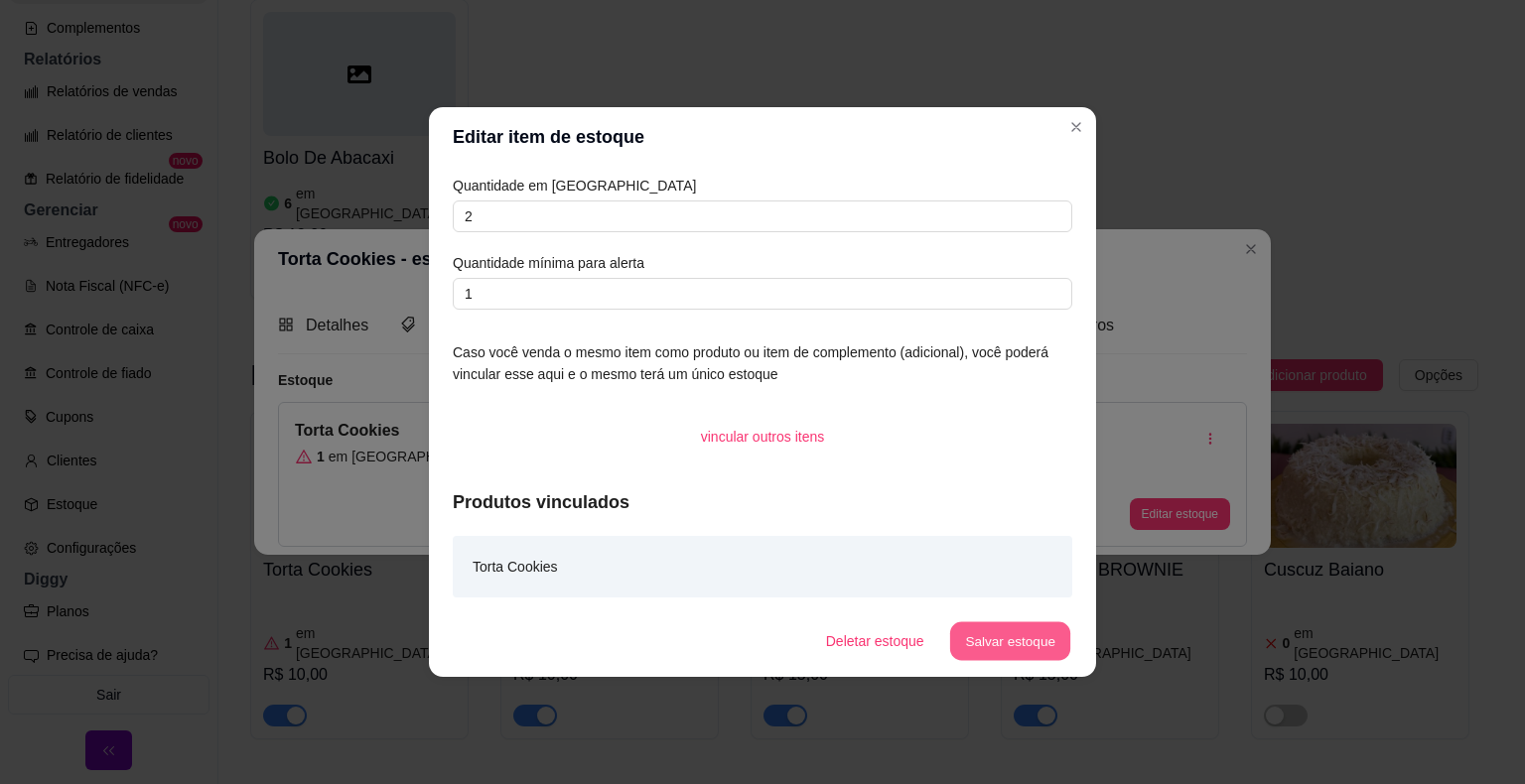 click on "Salvar estoque" at bounding box center [1010, 641] 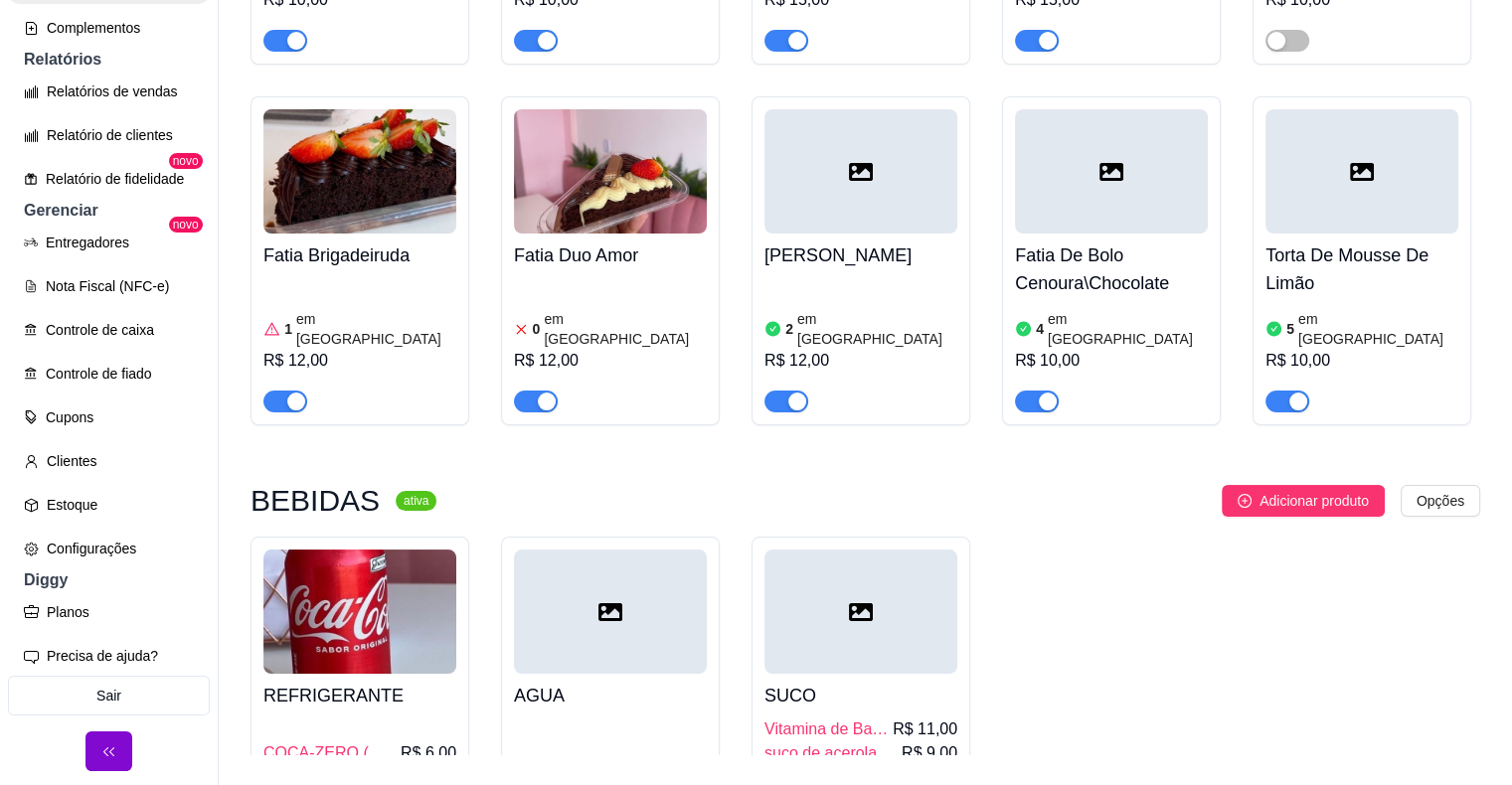 scroll, scrollTop: 3673, scrollLeft: 0, axis: vertical 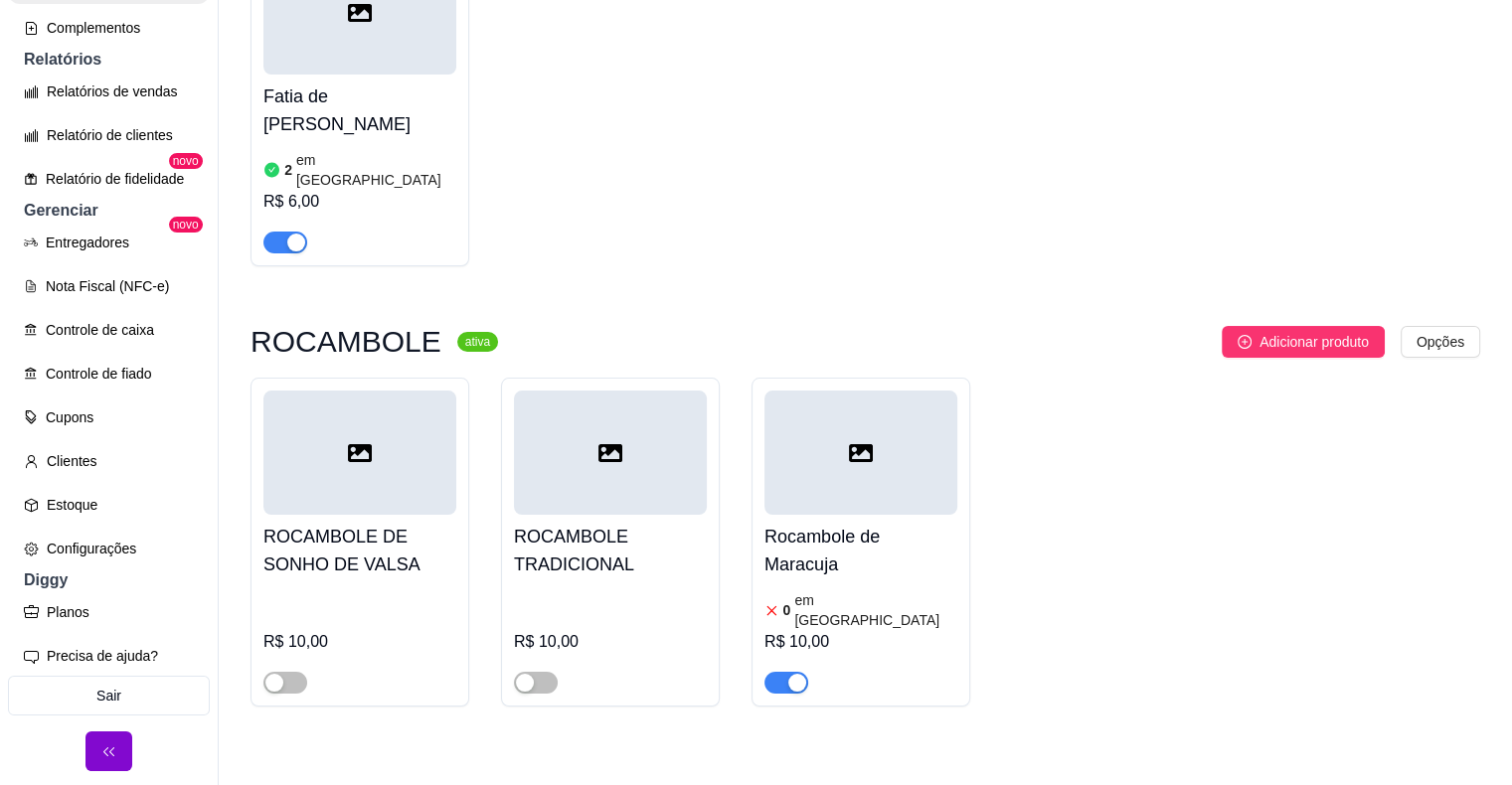 click on "2 em estoque R$ 6,00" at bounding box center [360, 200] 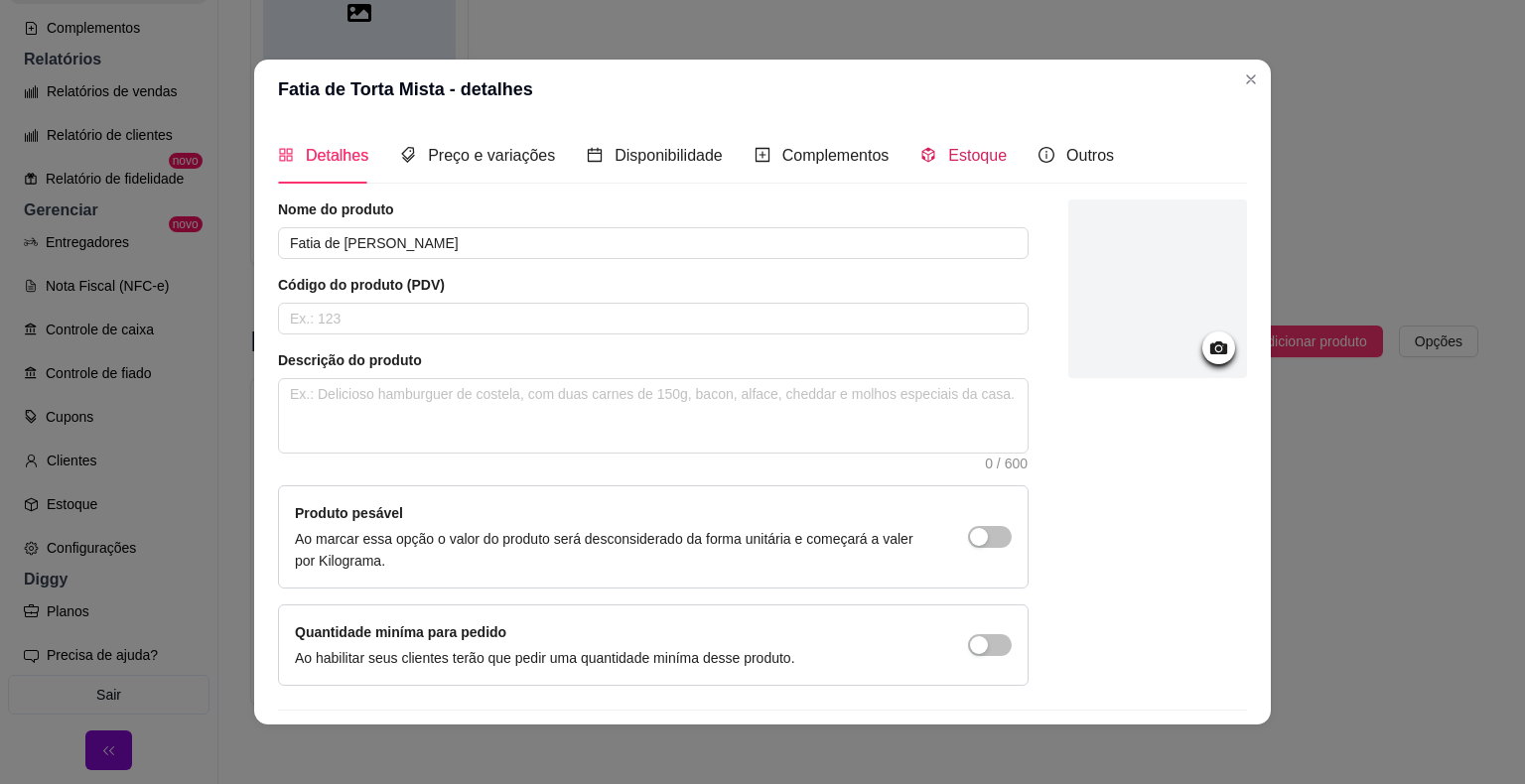 click on "Estoque" at bounding box center (963, 155) 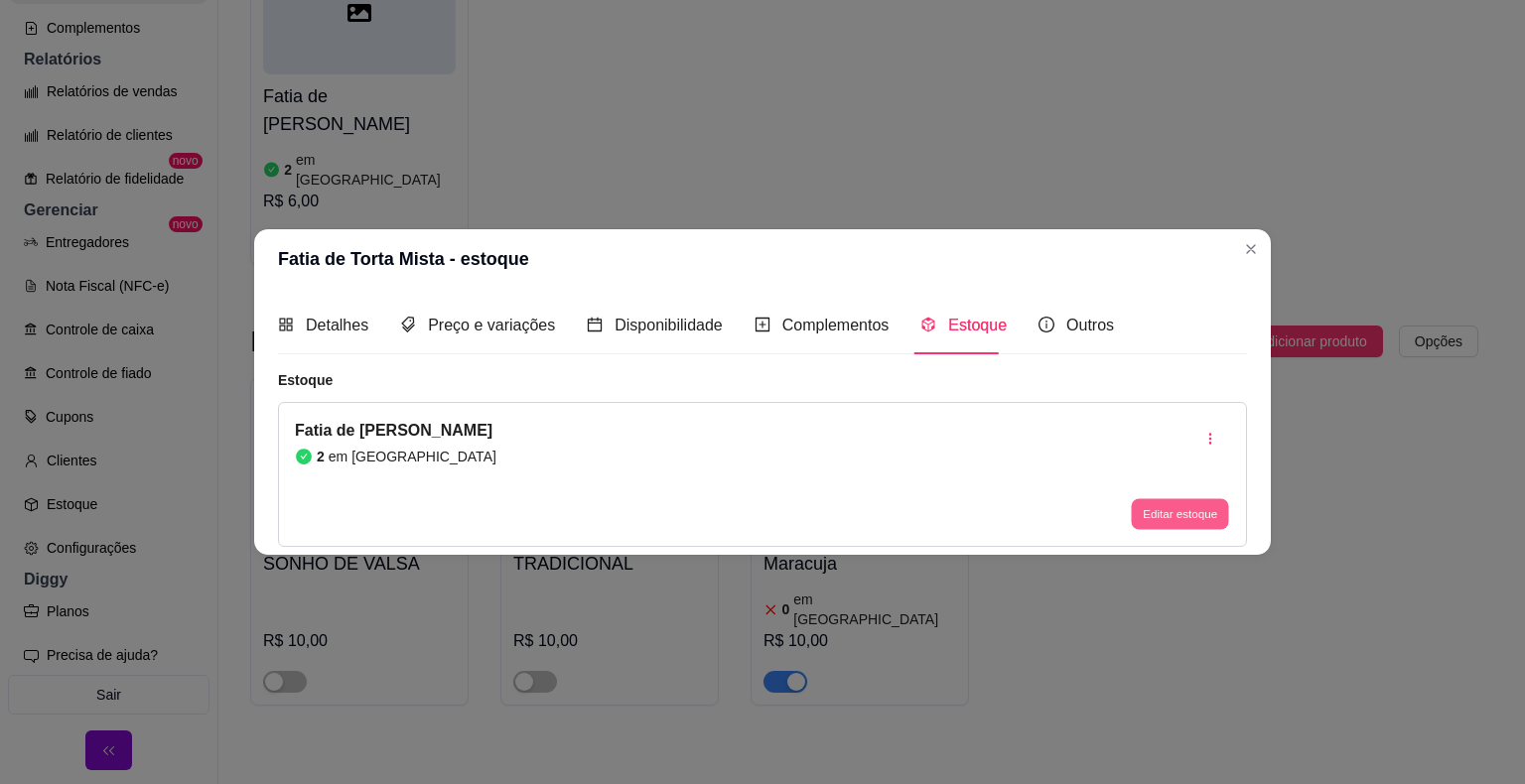 click on "Editar estoque" at bounding box center (1179, 513) 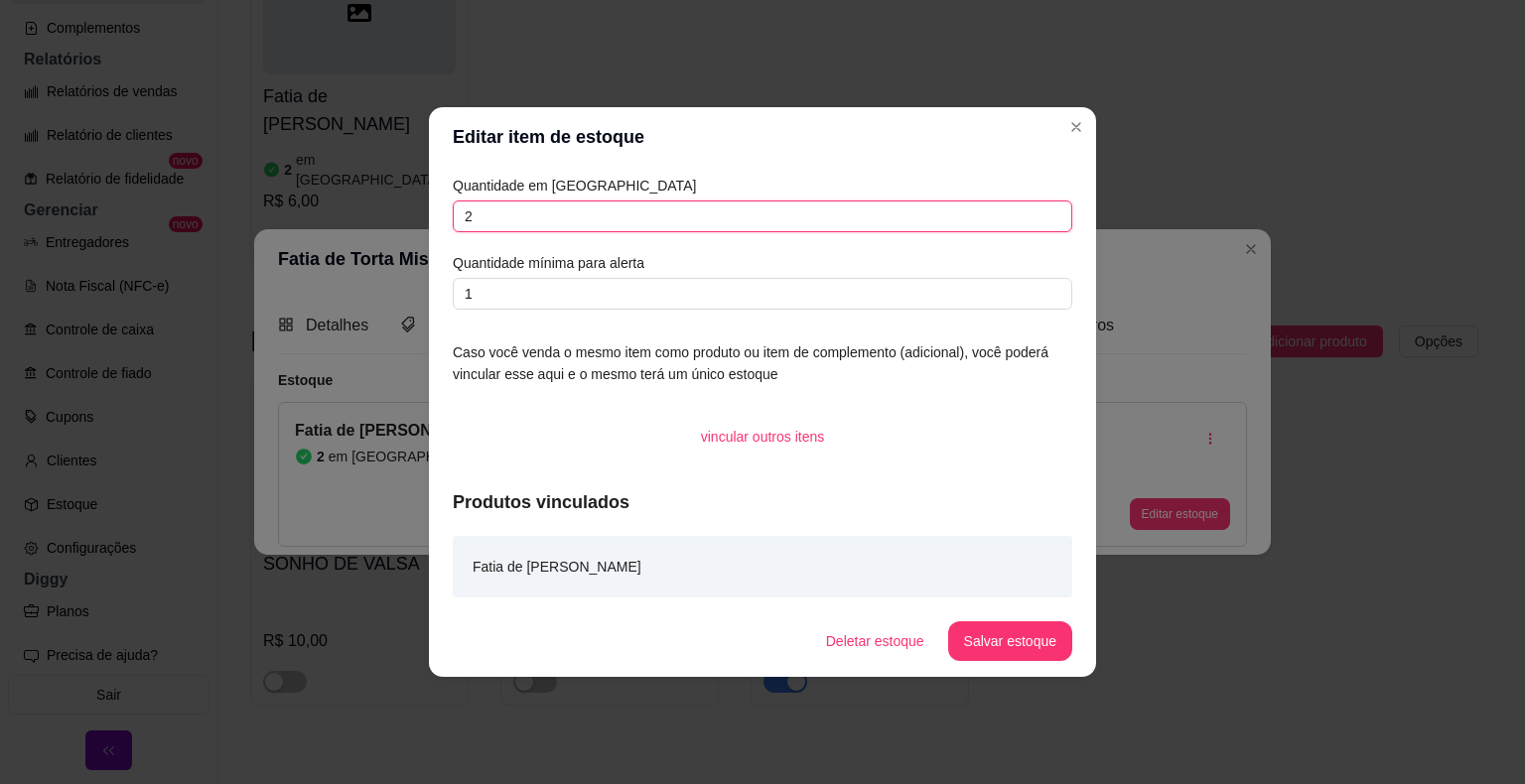 click on "2" at bounding box center [762, 216] 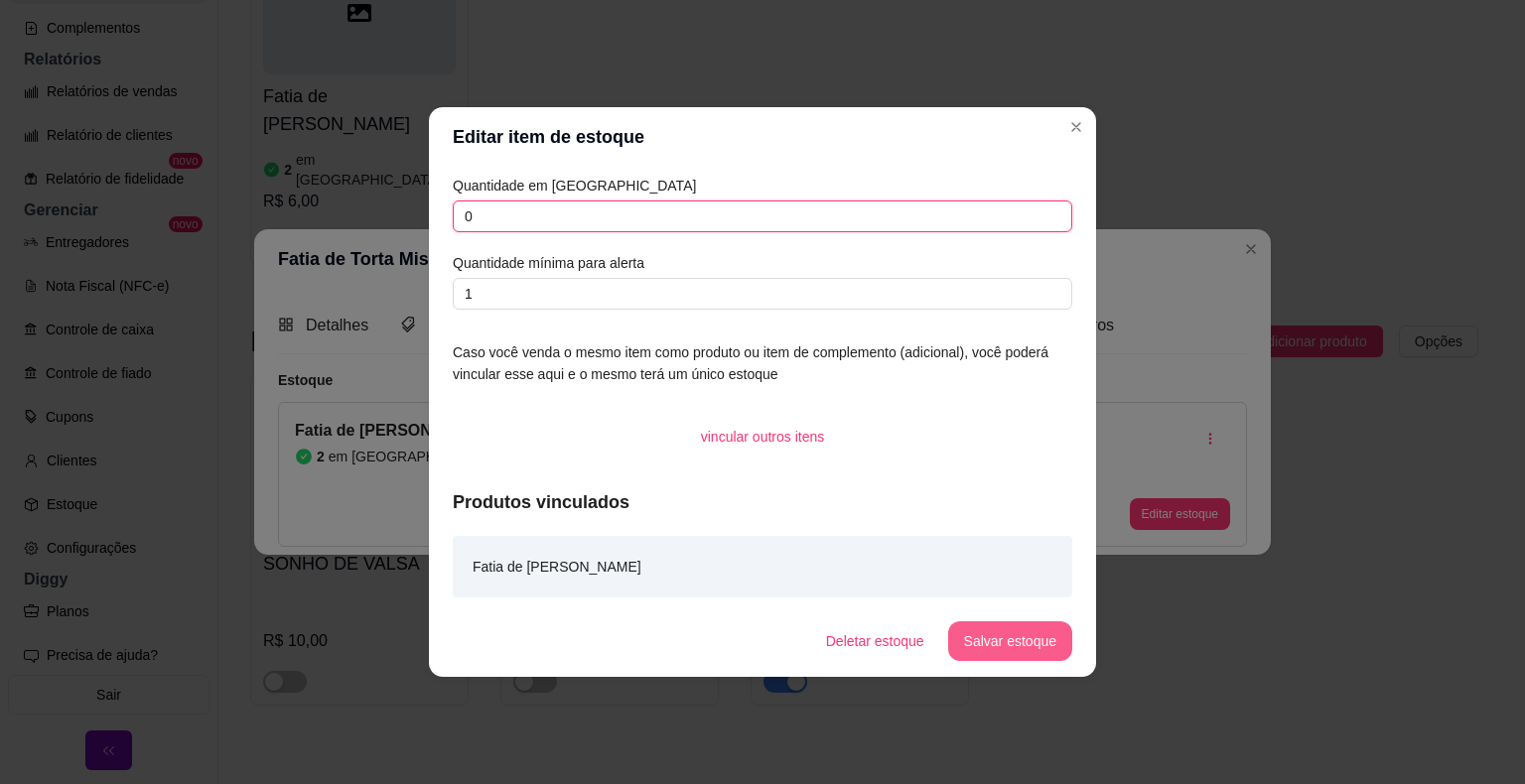 type on "0" 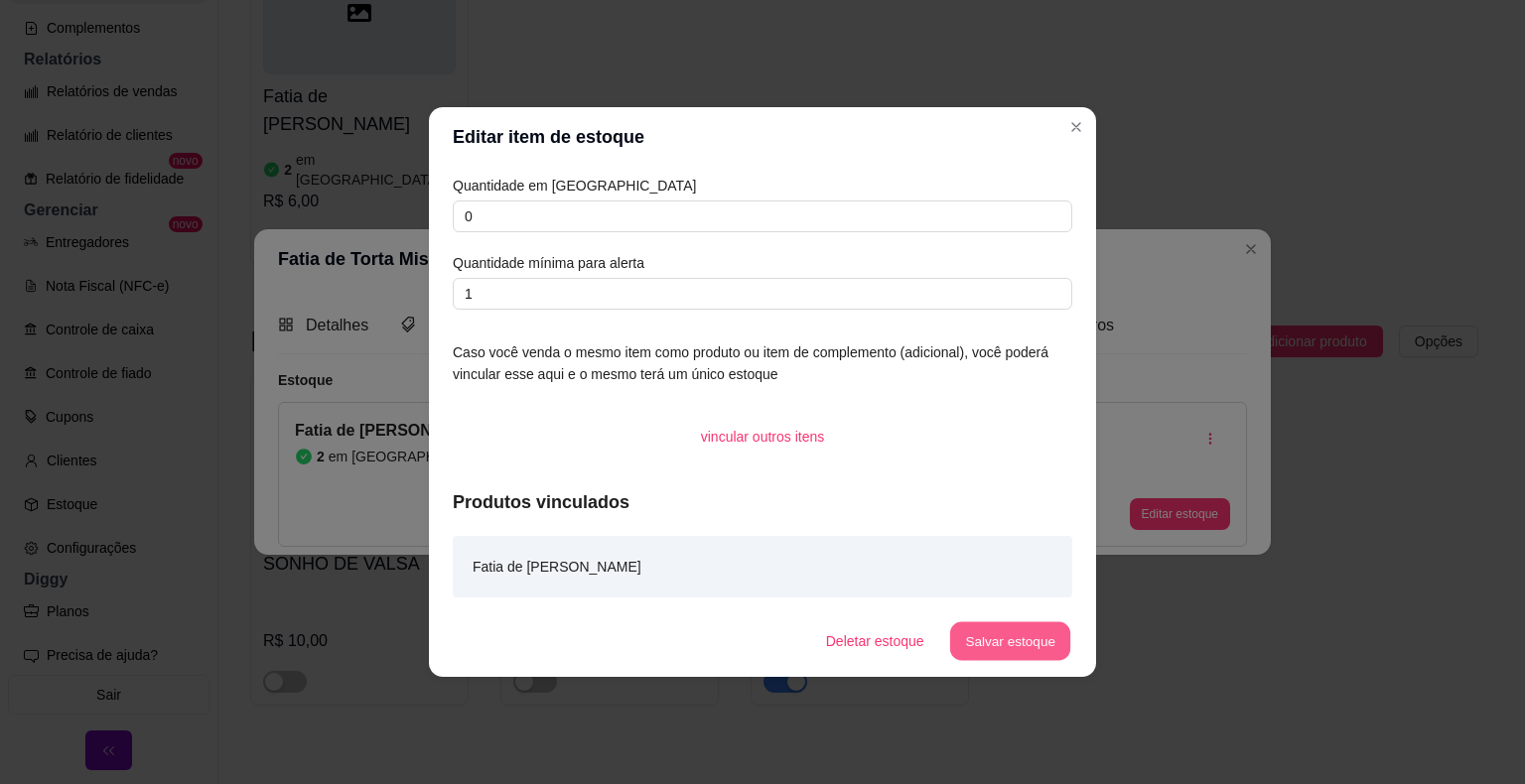 click on "Salvar estoque" at bounding box center (1010, 641) 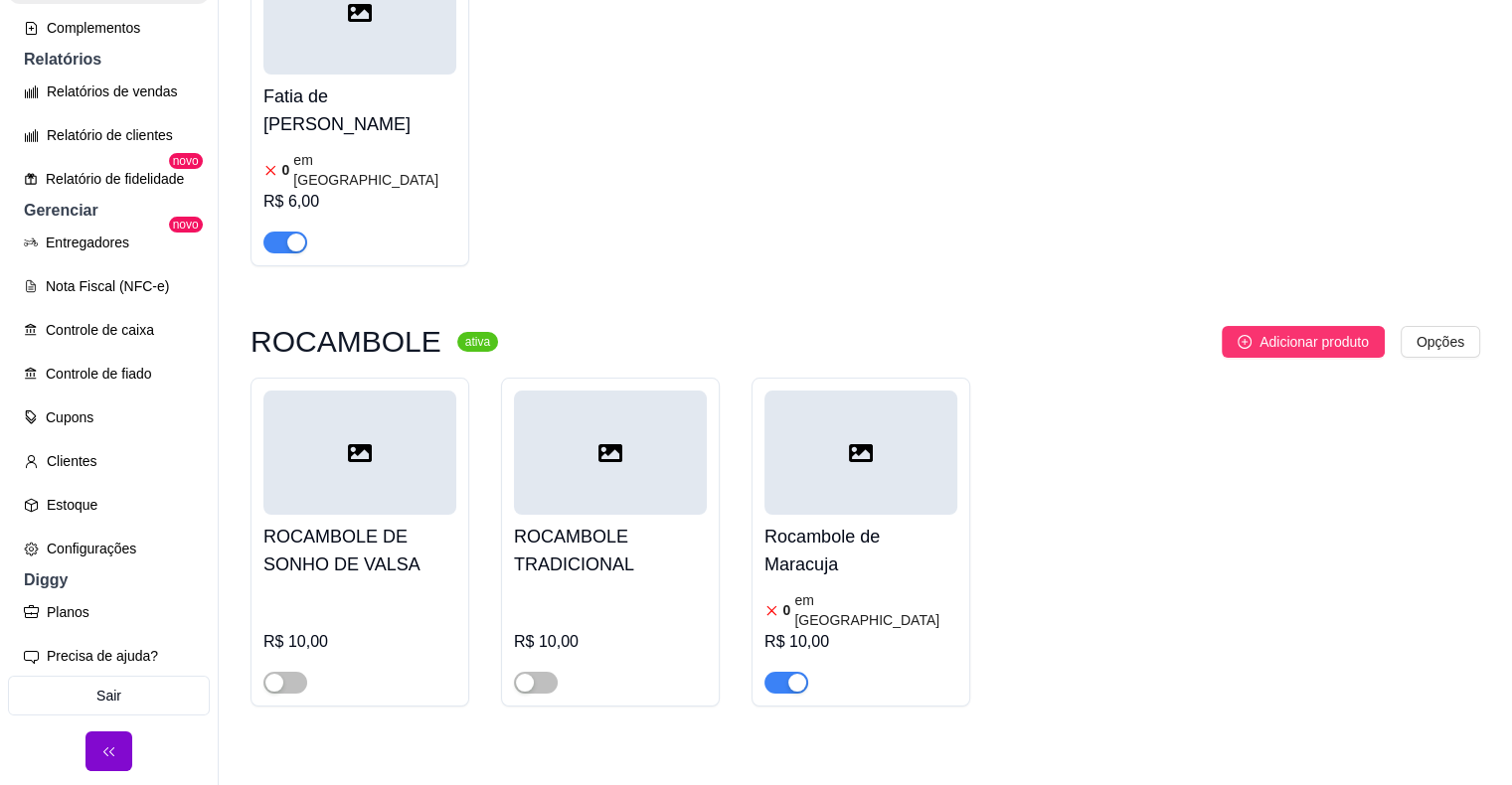 click on "Mini Salgado    6 em estoque R$ 1,00" at bounding box center [1362, -197] 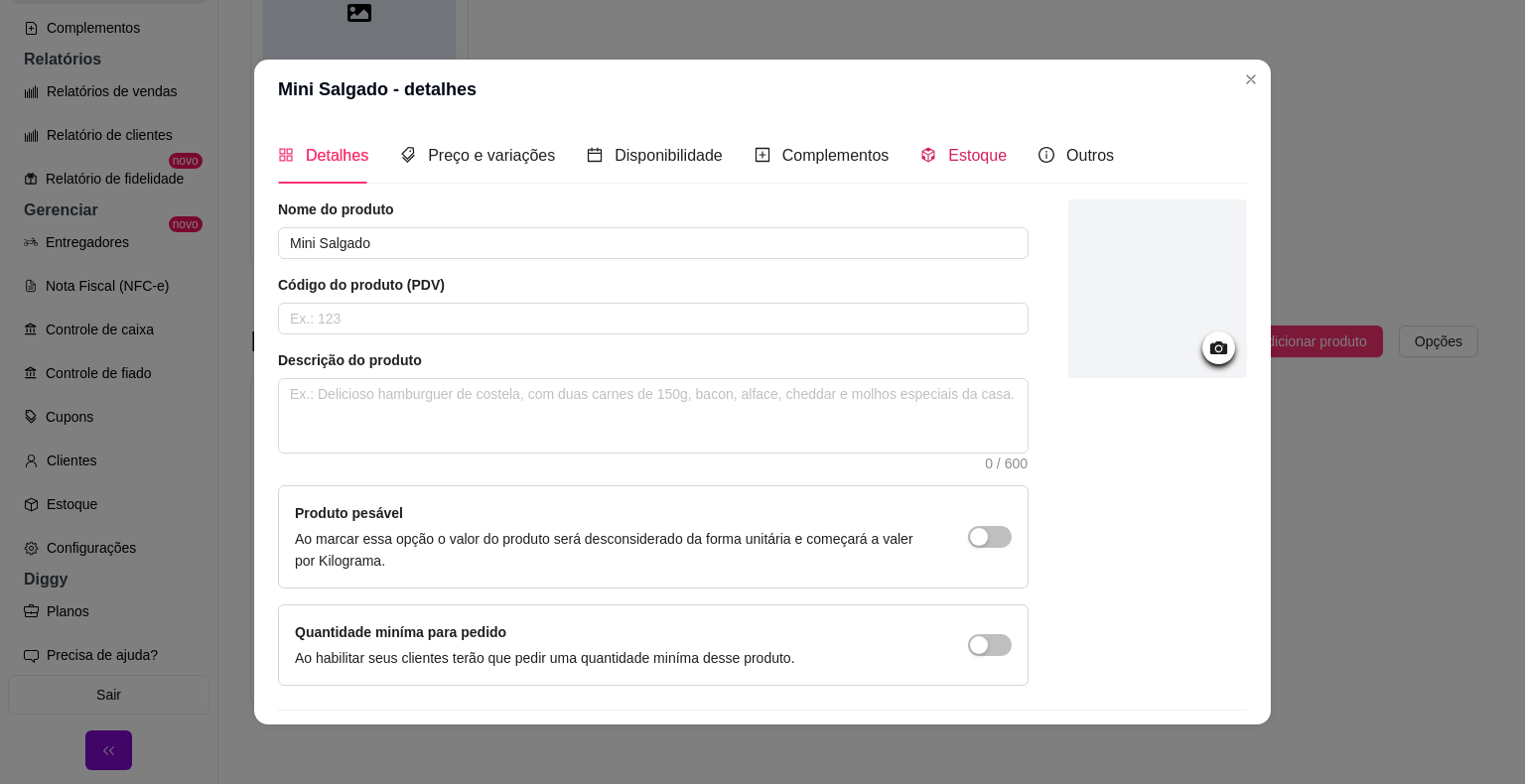 click on "Estoque" at bounding box center [977, 155] 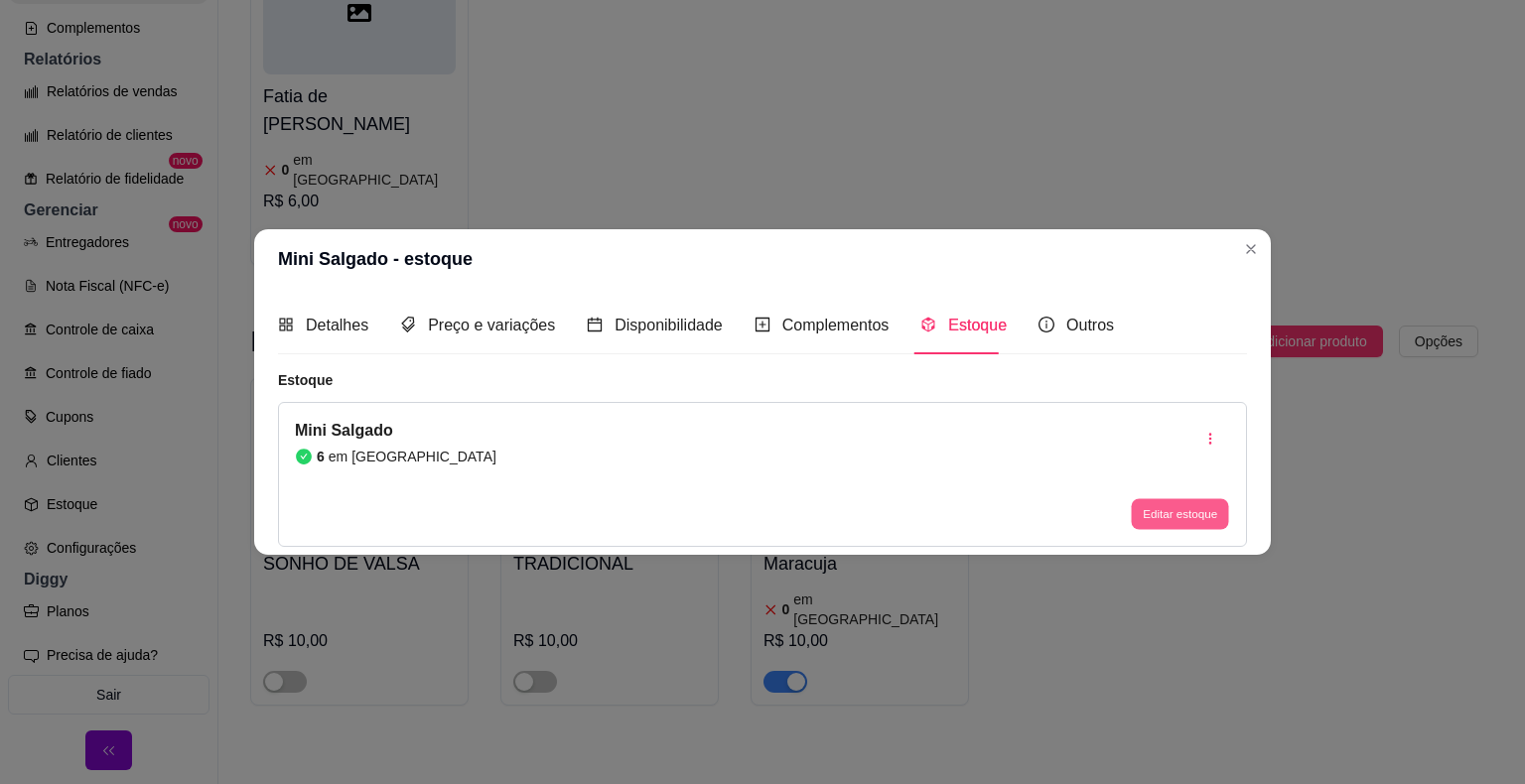 click on "Editar estoque" at bounding box center [1179, 513] 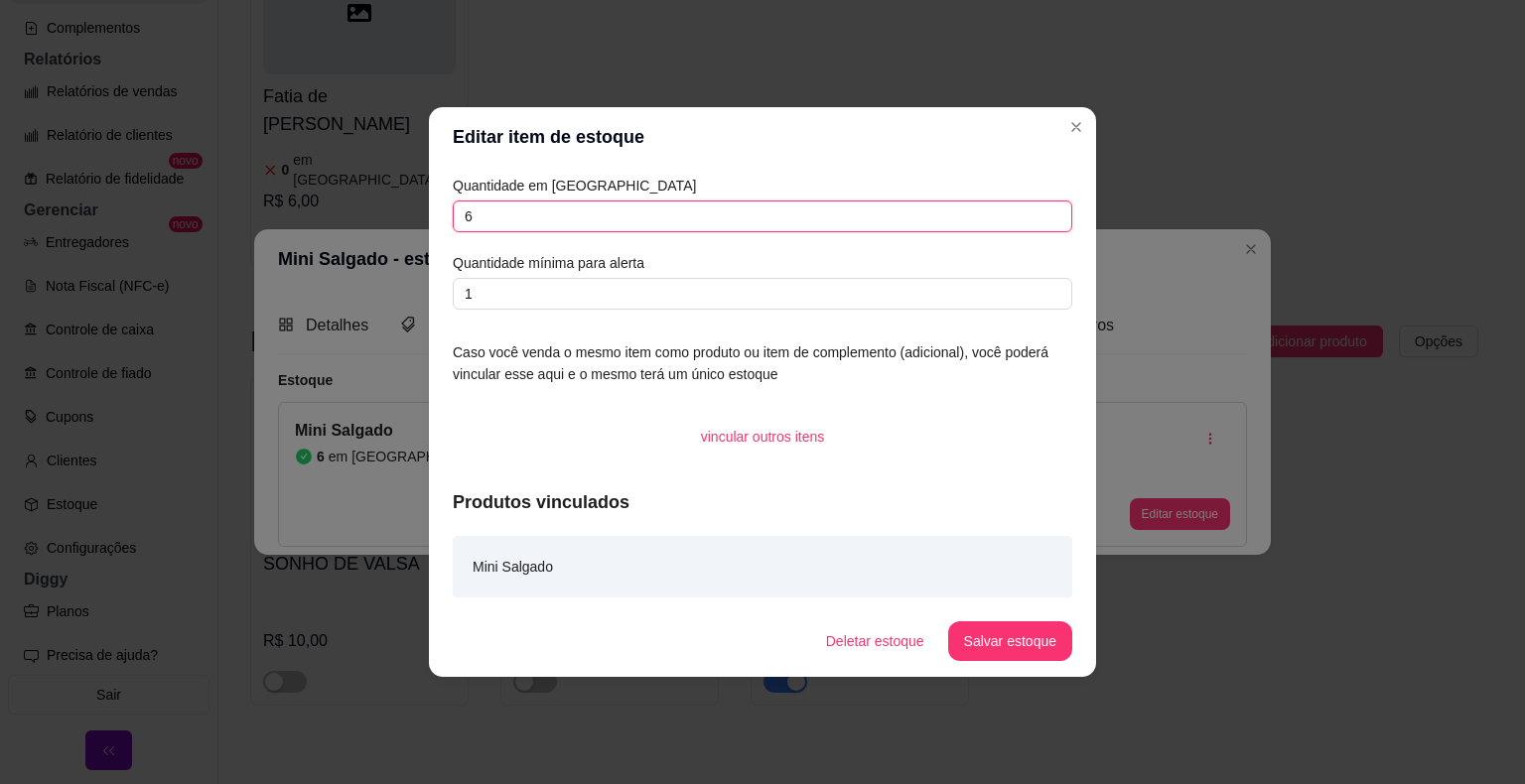click on "6" at bounding box center (762, 216) 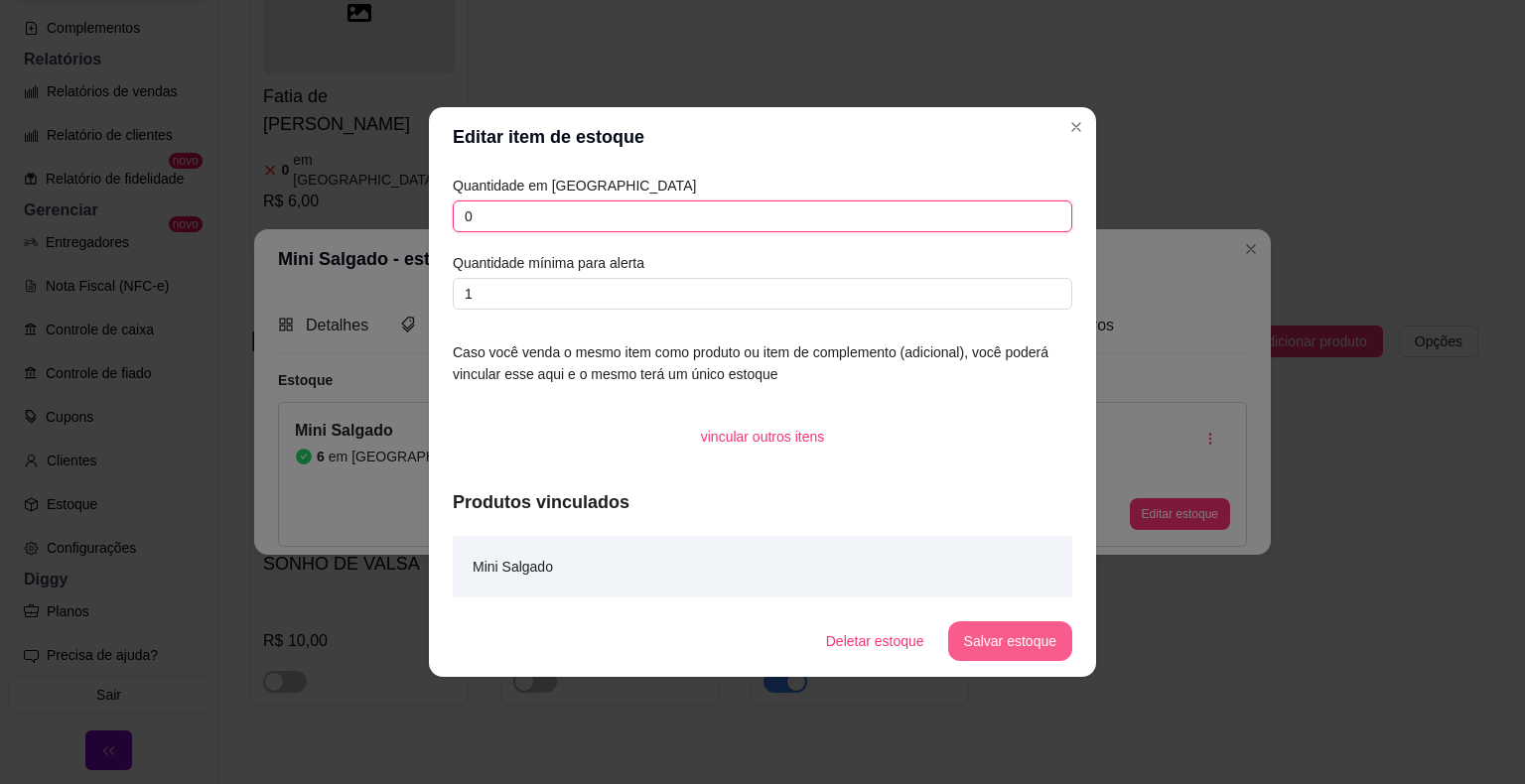 type on "0" 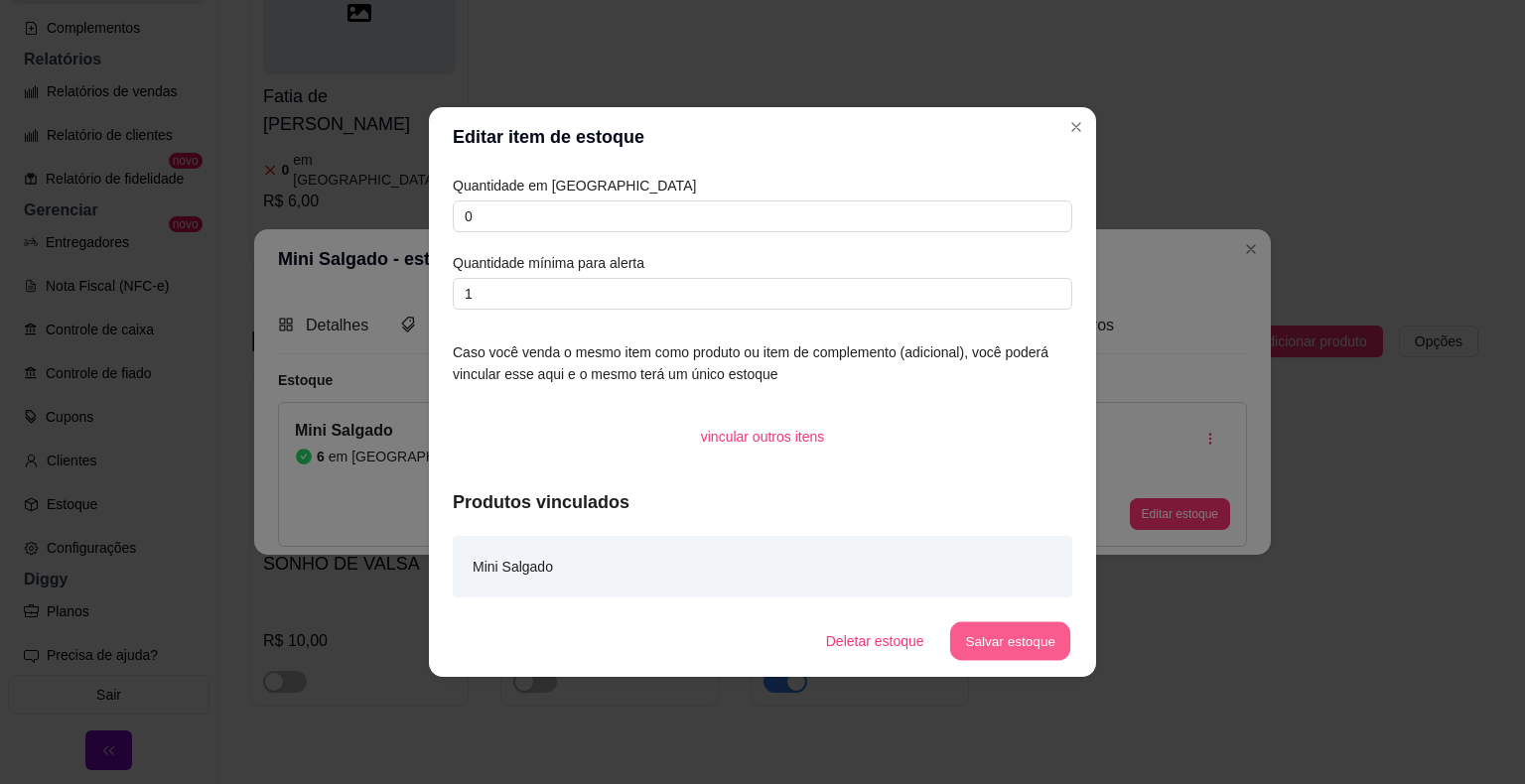 click on "Salvar estoque" at bounding box center [1010, 641] 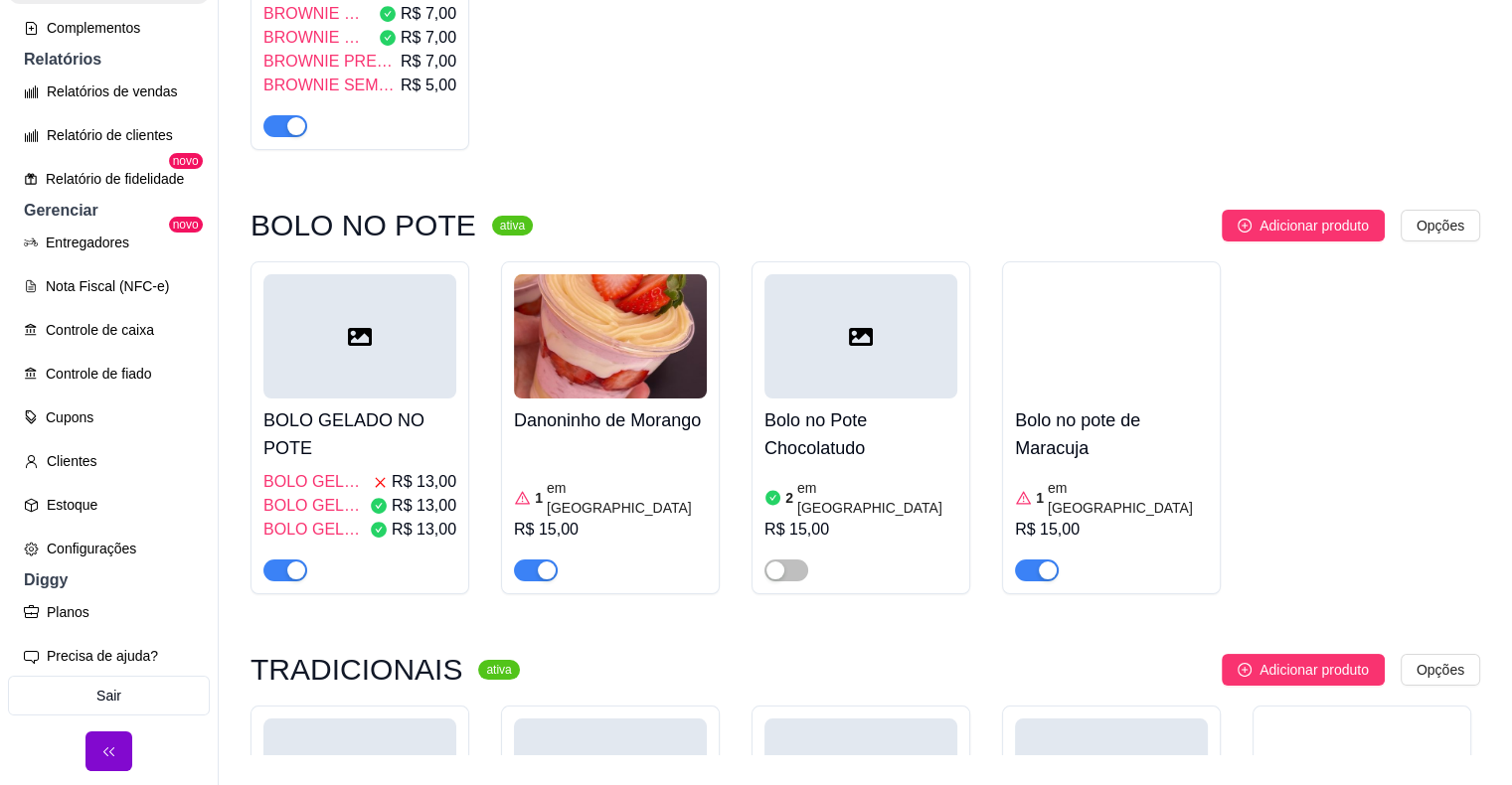 scroll, scrollTop: 7183, scrollLeft: 0, axis: vertical 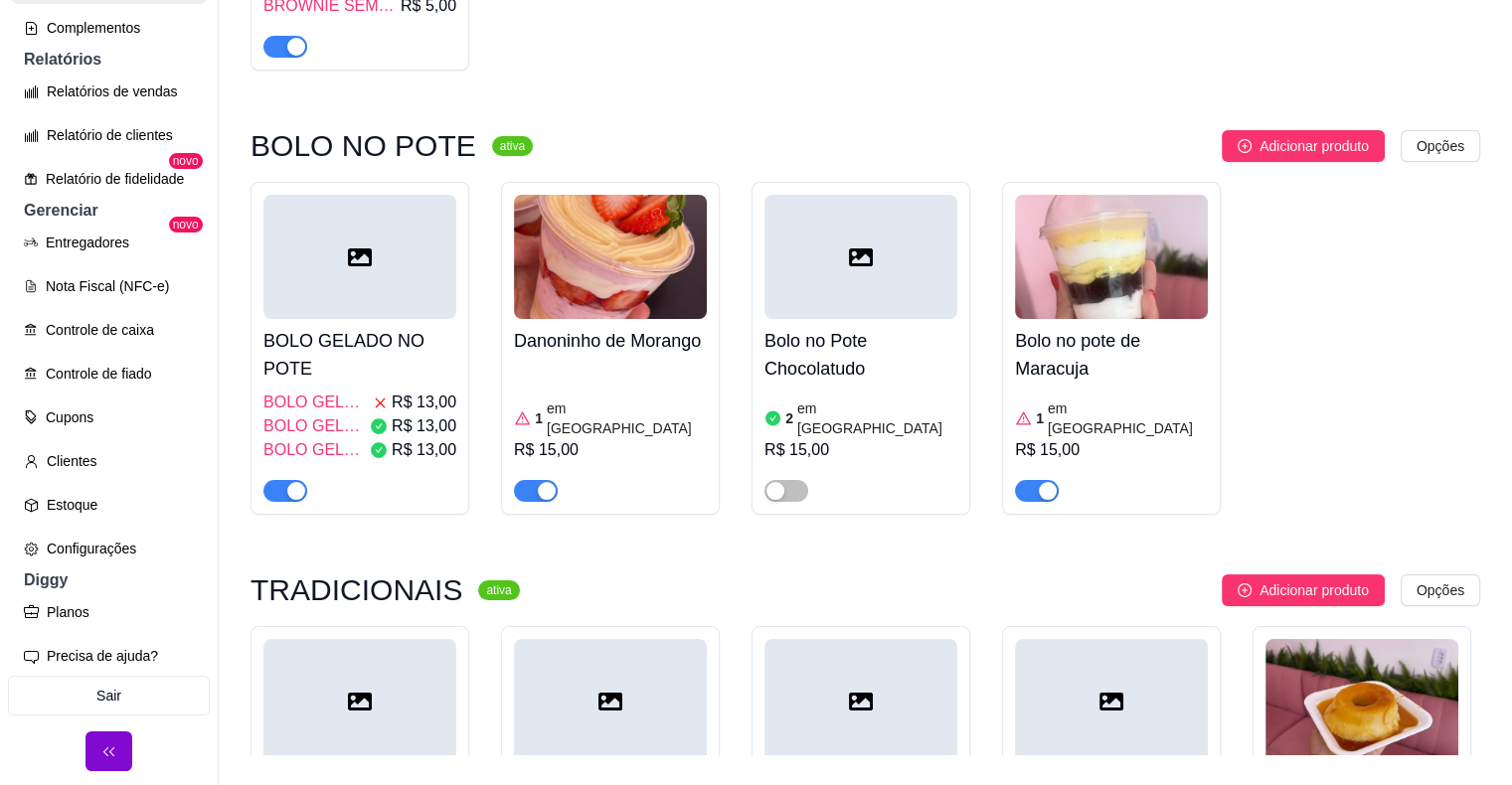 click at bounding box center [861, 256] 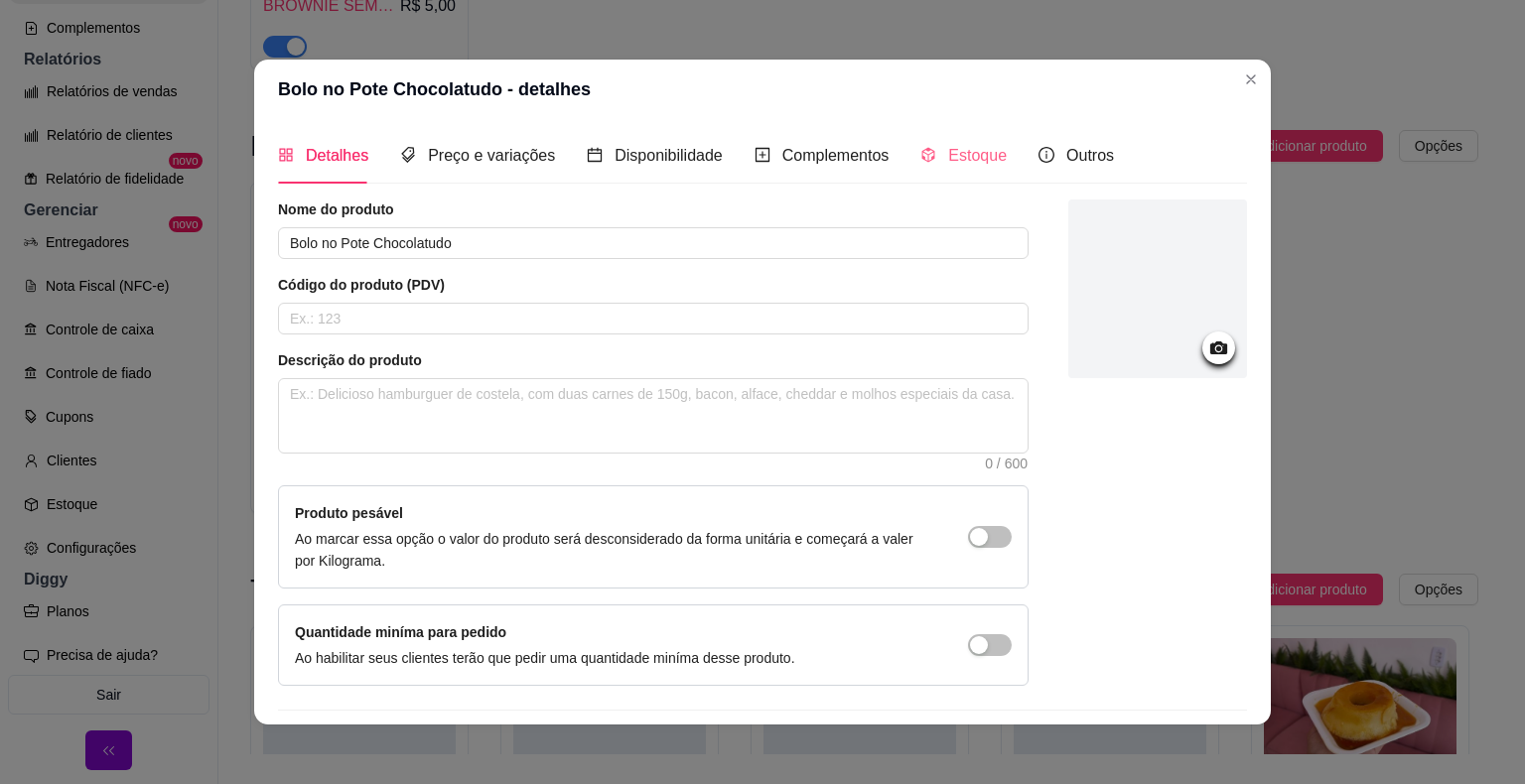 click on "Estoque" at bounding box center [963, 155] 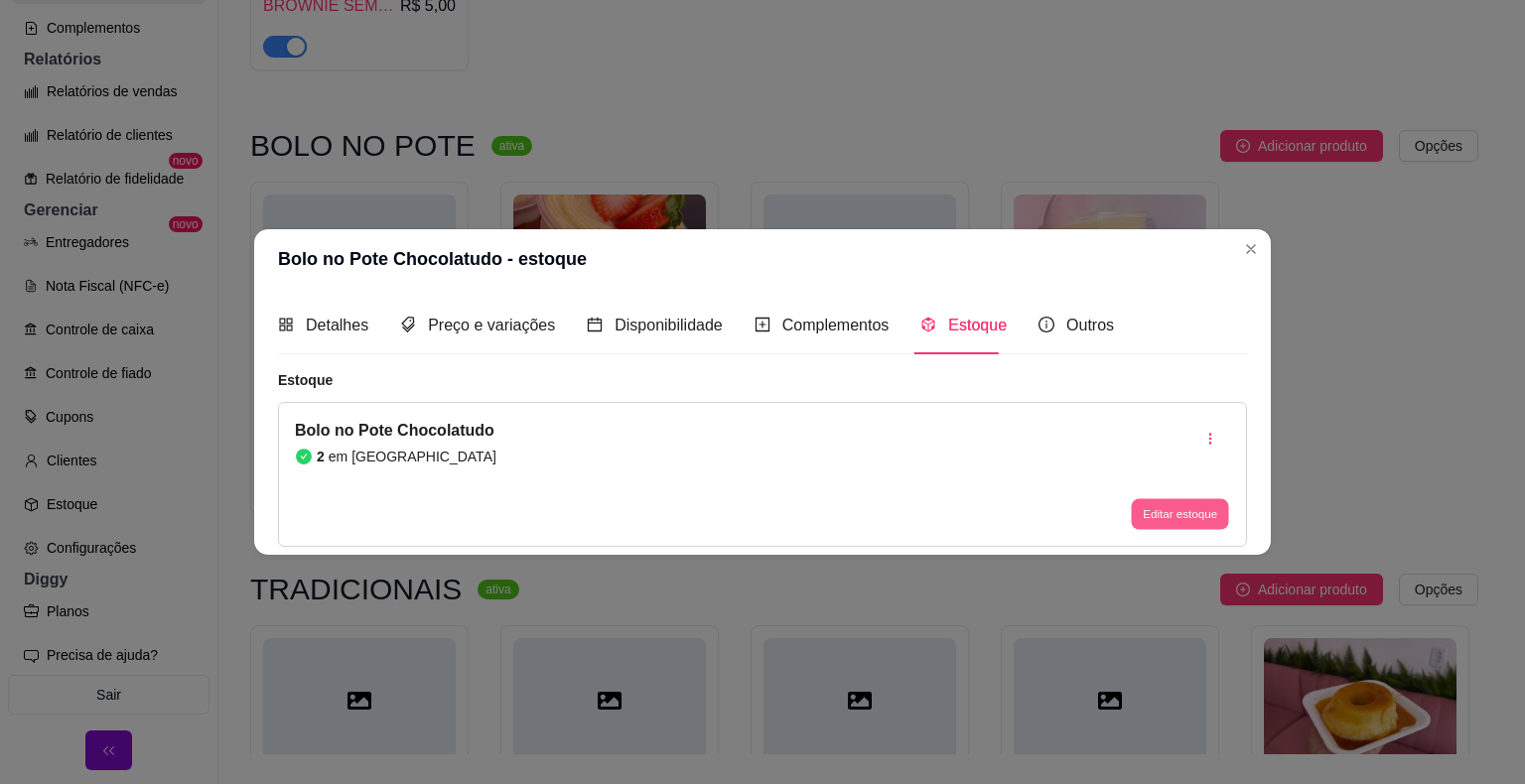 click on "Editar estoque" at bounding box center [1179, 513] 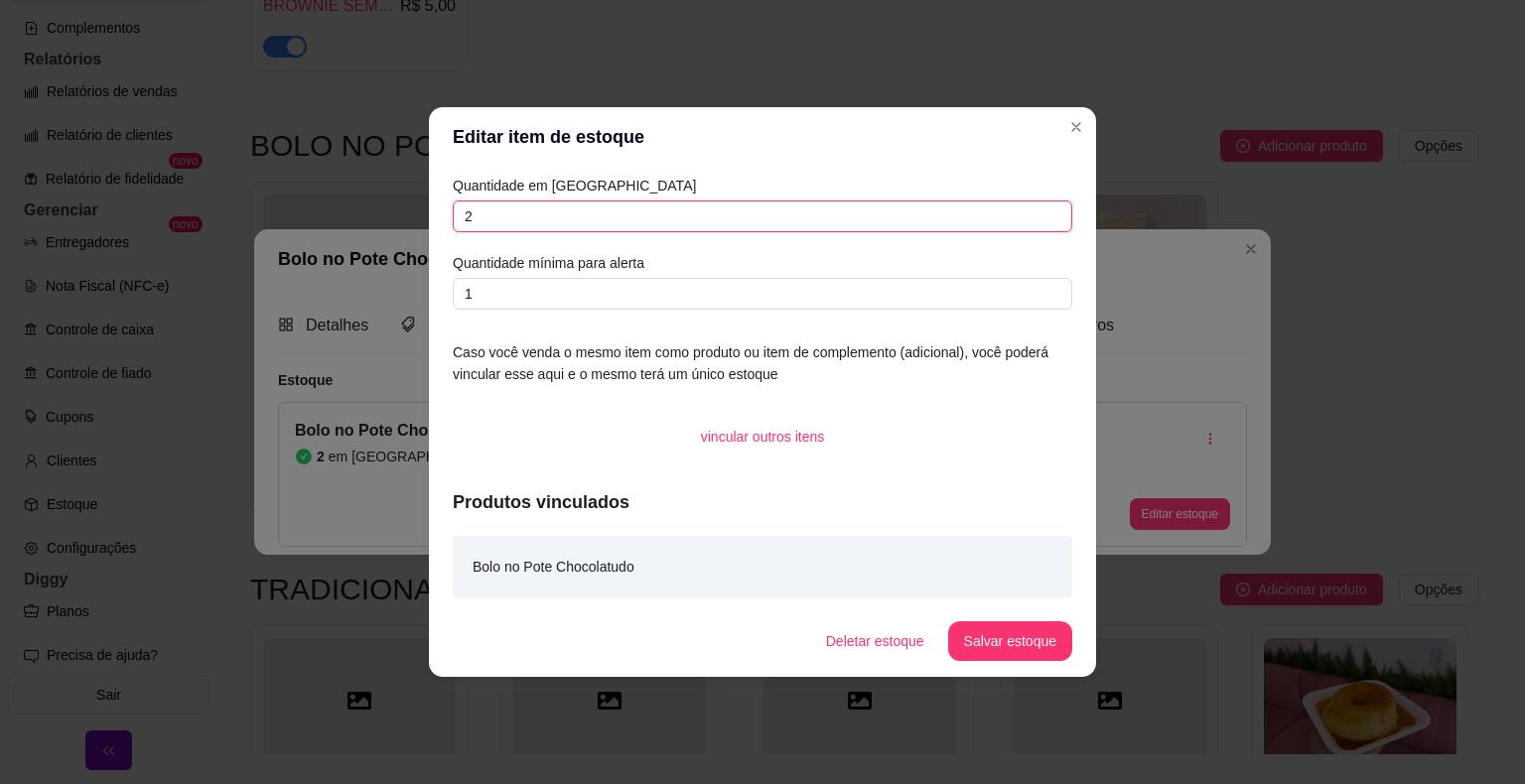 click on "2" at bounding box center (762, 216) 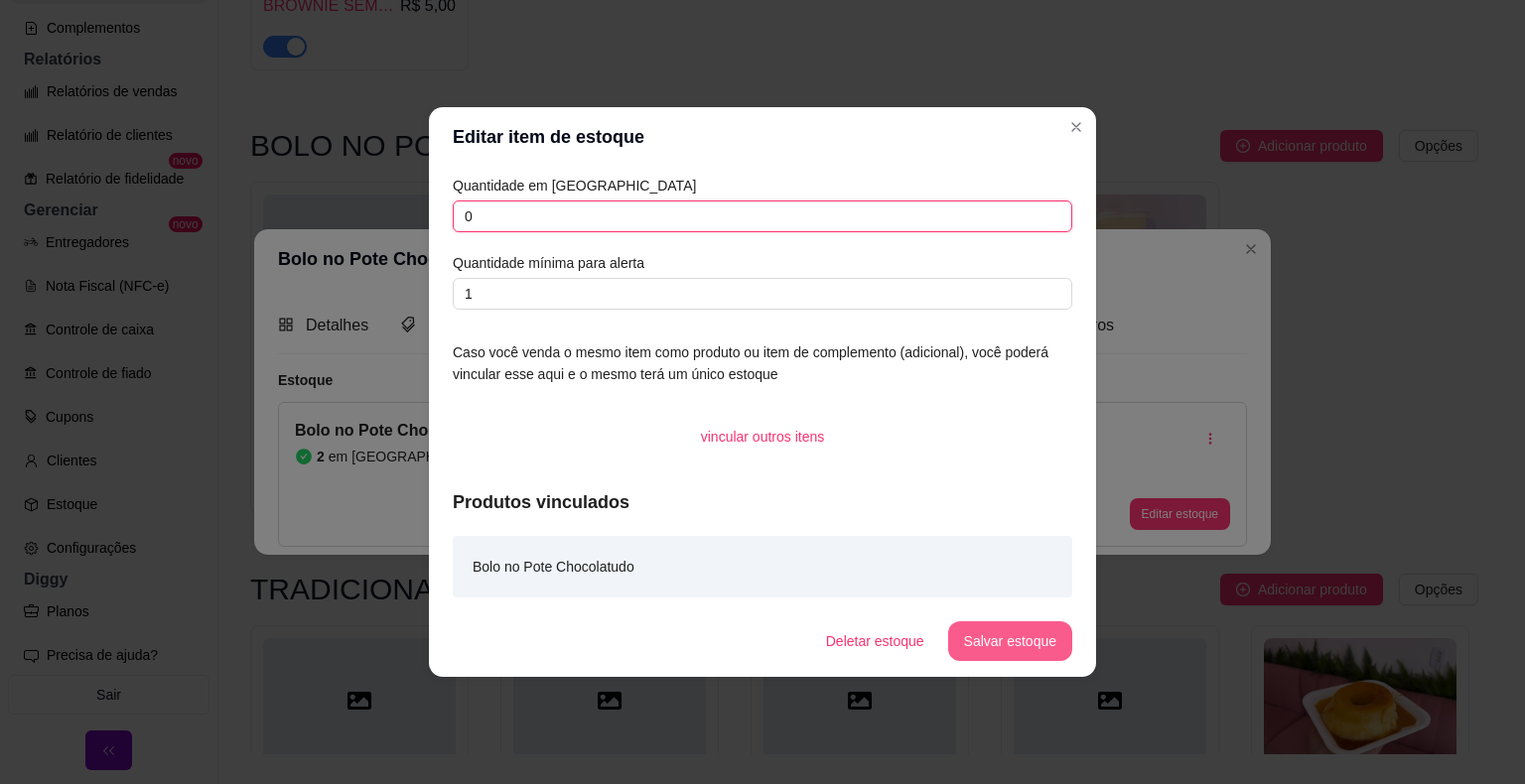 type on "0" 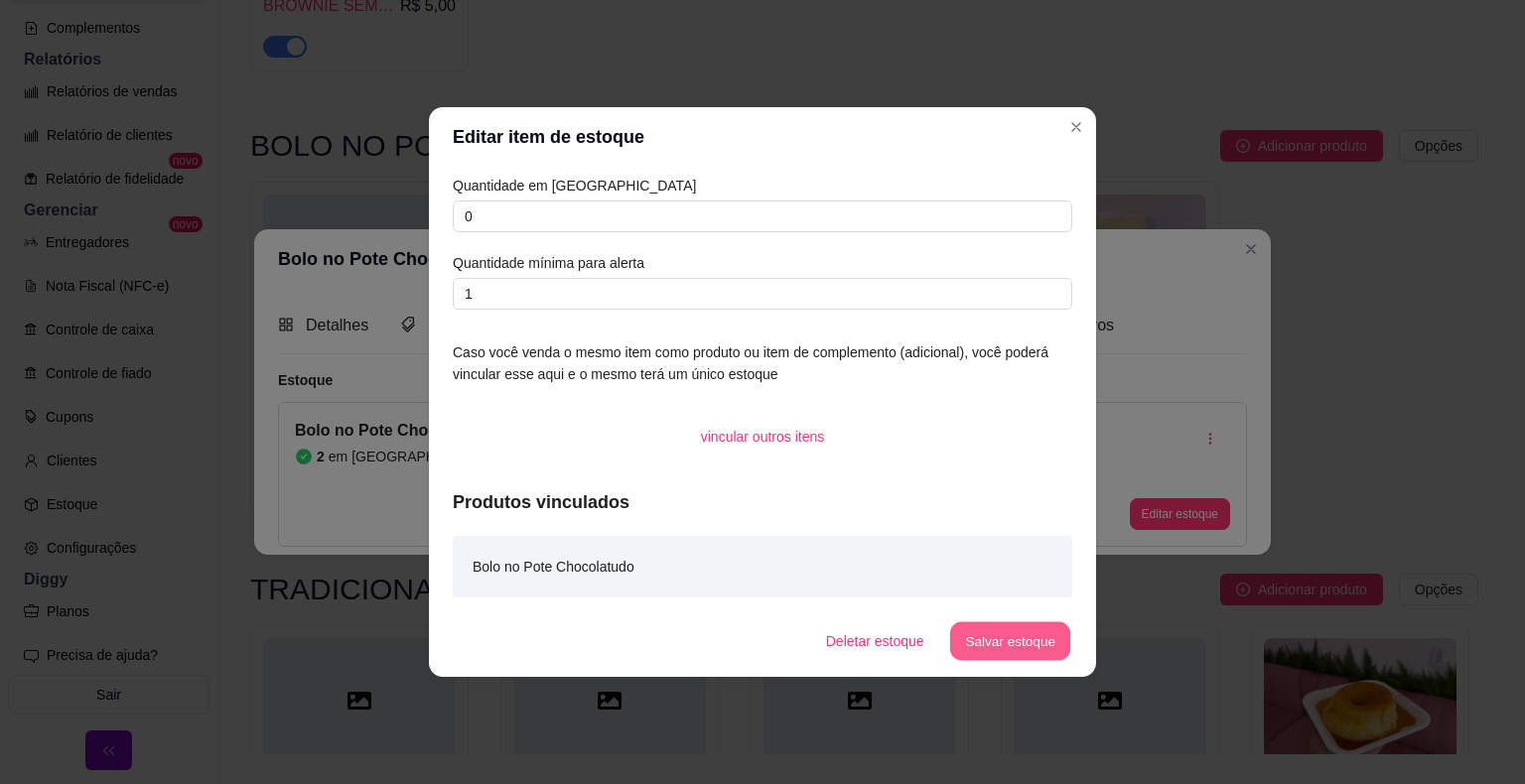 click on "Salvar estoque" at bounding box center [1010, 641] 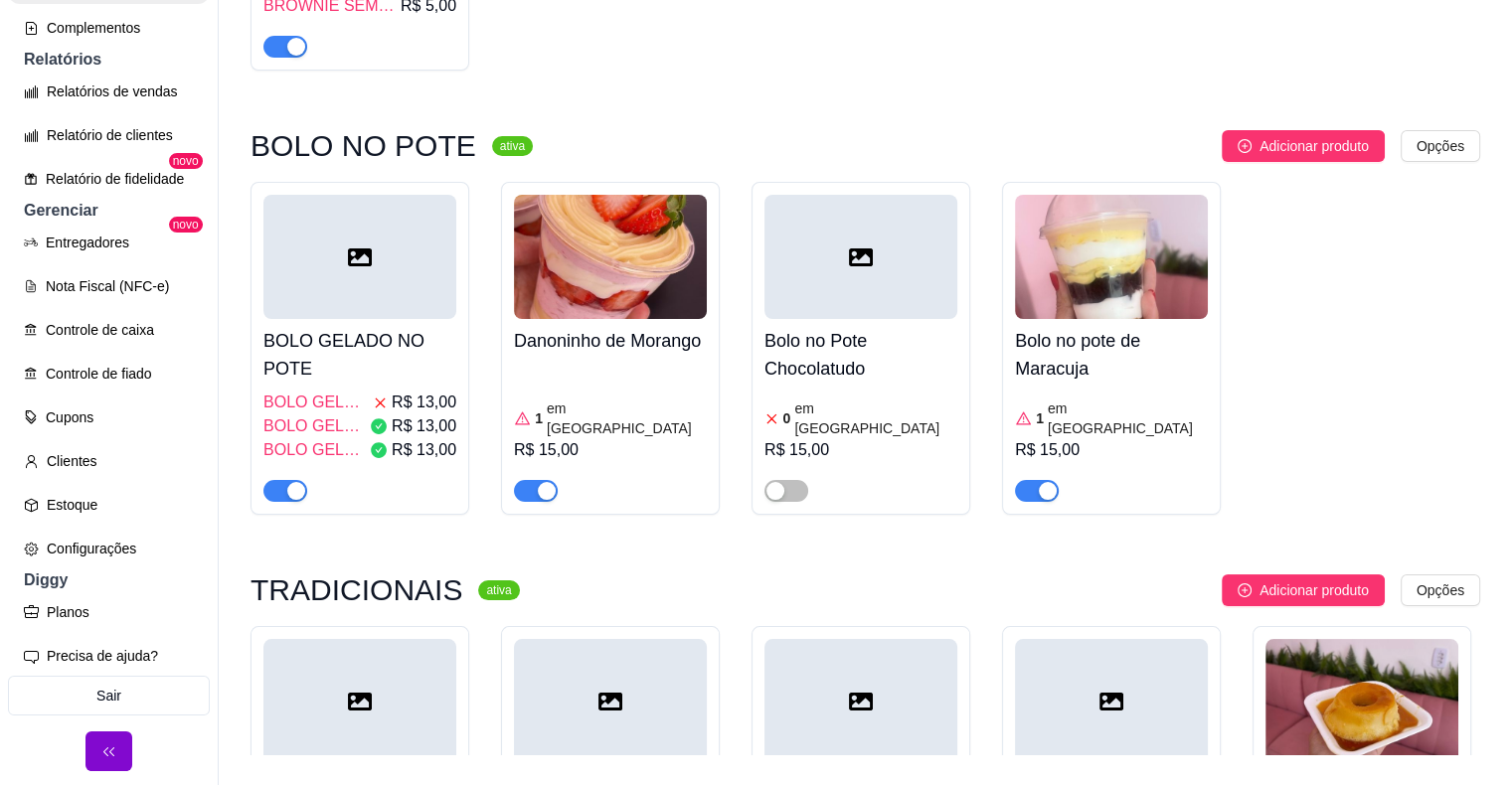 click on "BROWNIE   BROWNIE DE NUTELLA  R$ 9,00 BROWNIE NINHO R$ 7,00 BROWNIE CHOCOLATE R$ 7,00 BROWNIE PRESTIGIO R$ 7,00 BROWNIE SEM RECHEIO R$ 5,00" at bounding box center [865, -106] 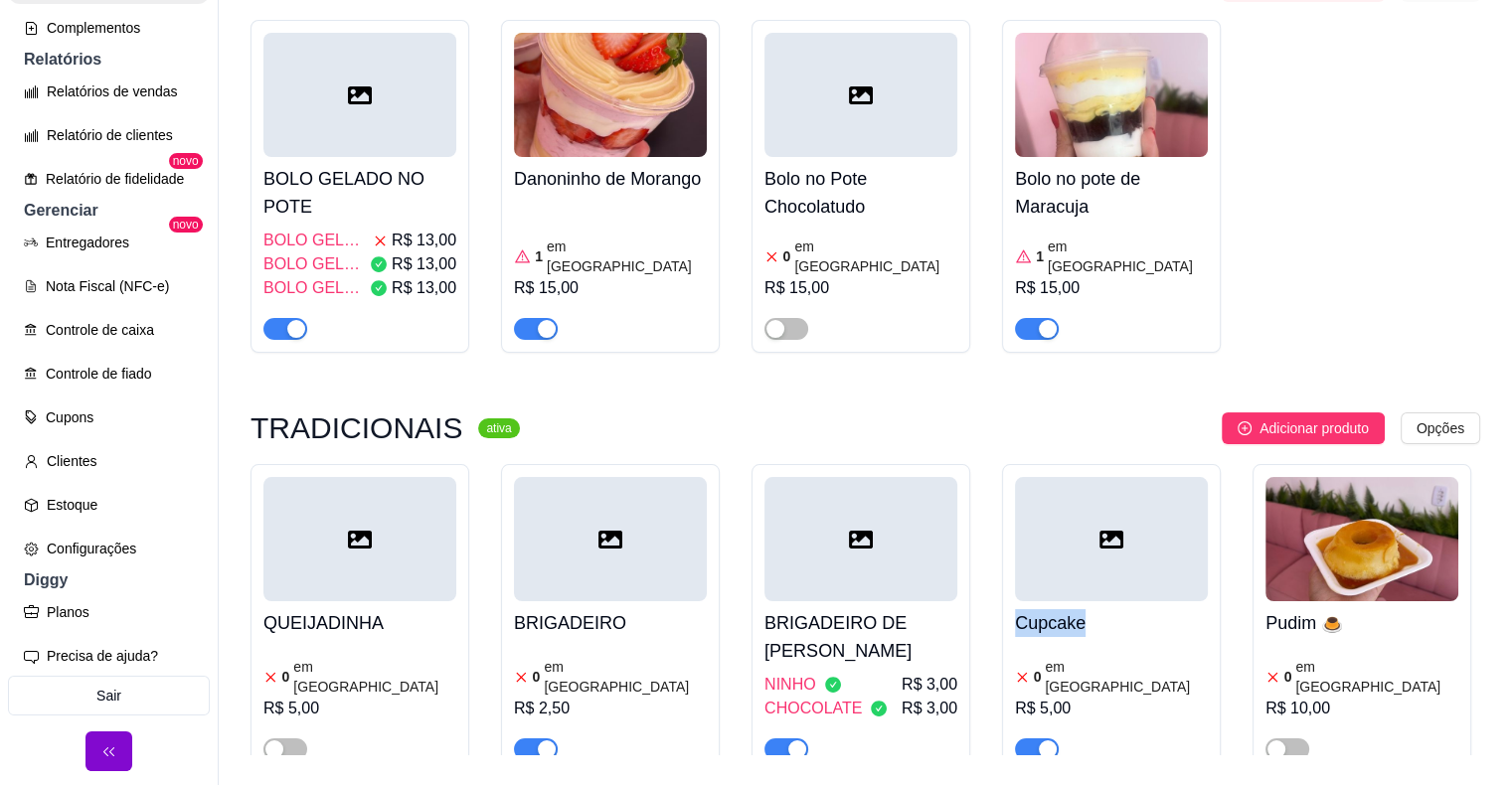scroll, scrollTop: 8019, scrollLeft: 0, axis: vertical 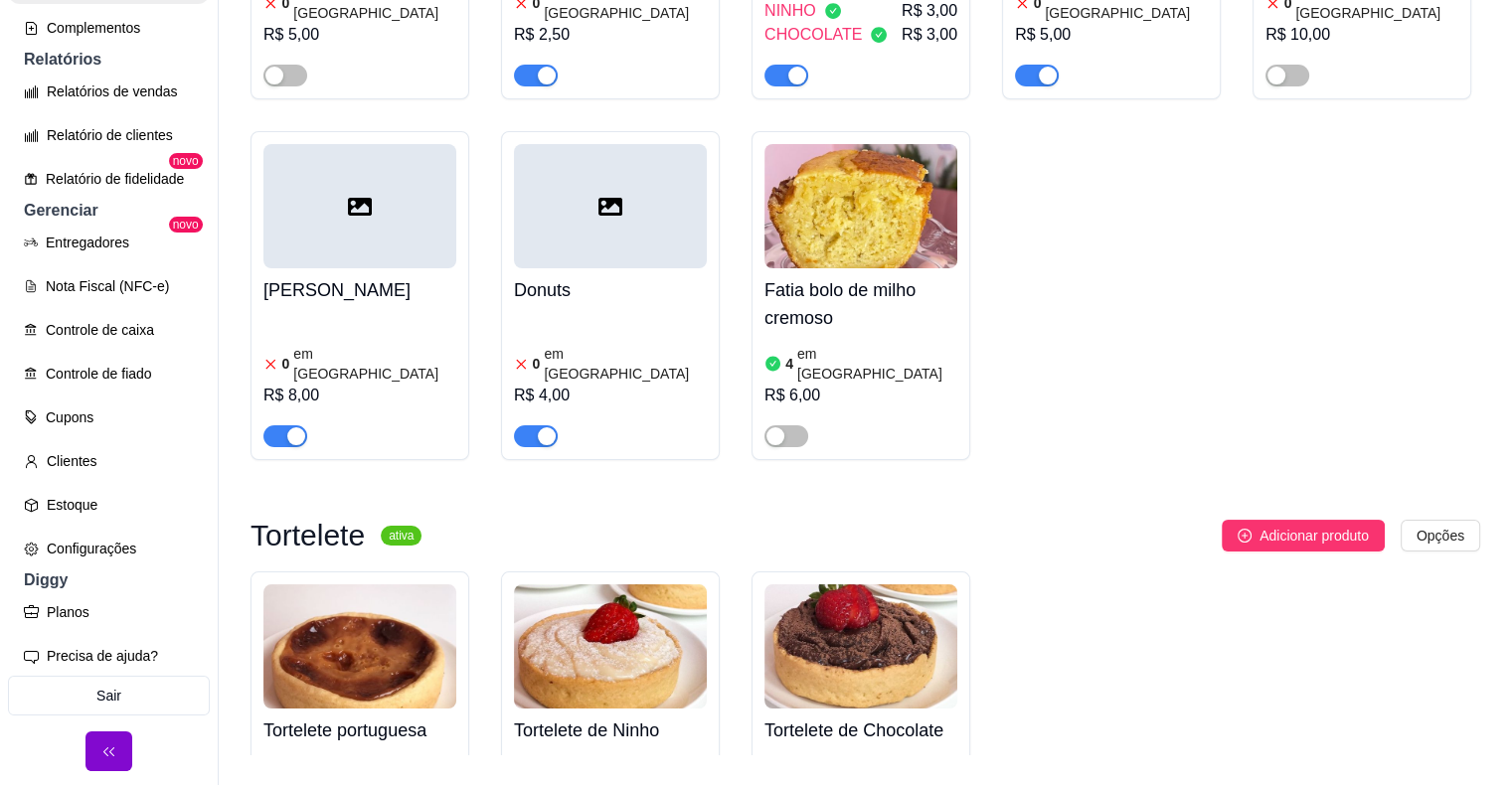 click on "R$ 3,00" at bounding box center (929, 35) 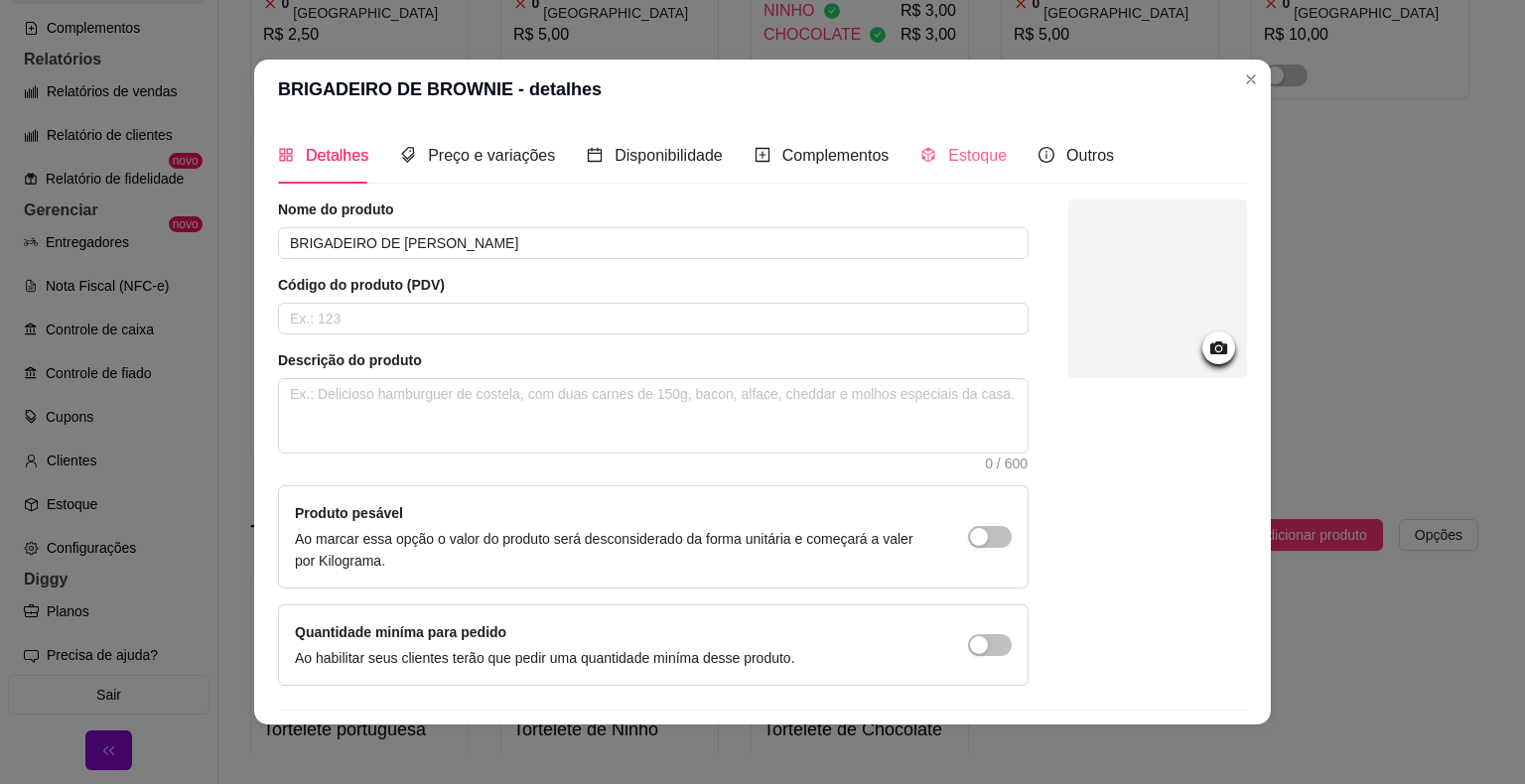 click on "Estoque" at bounding box center (963, 155) 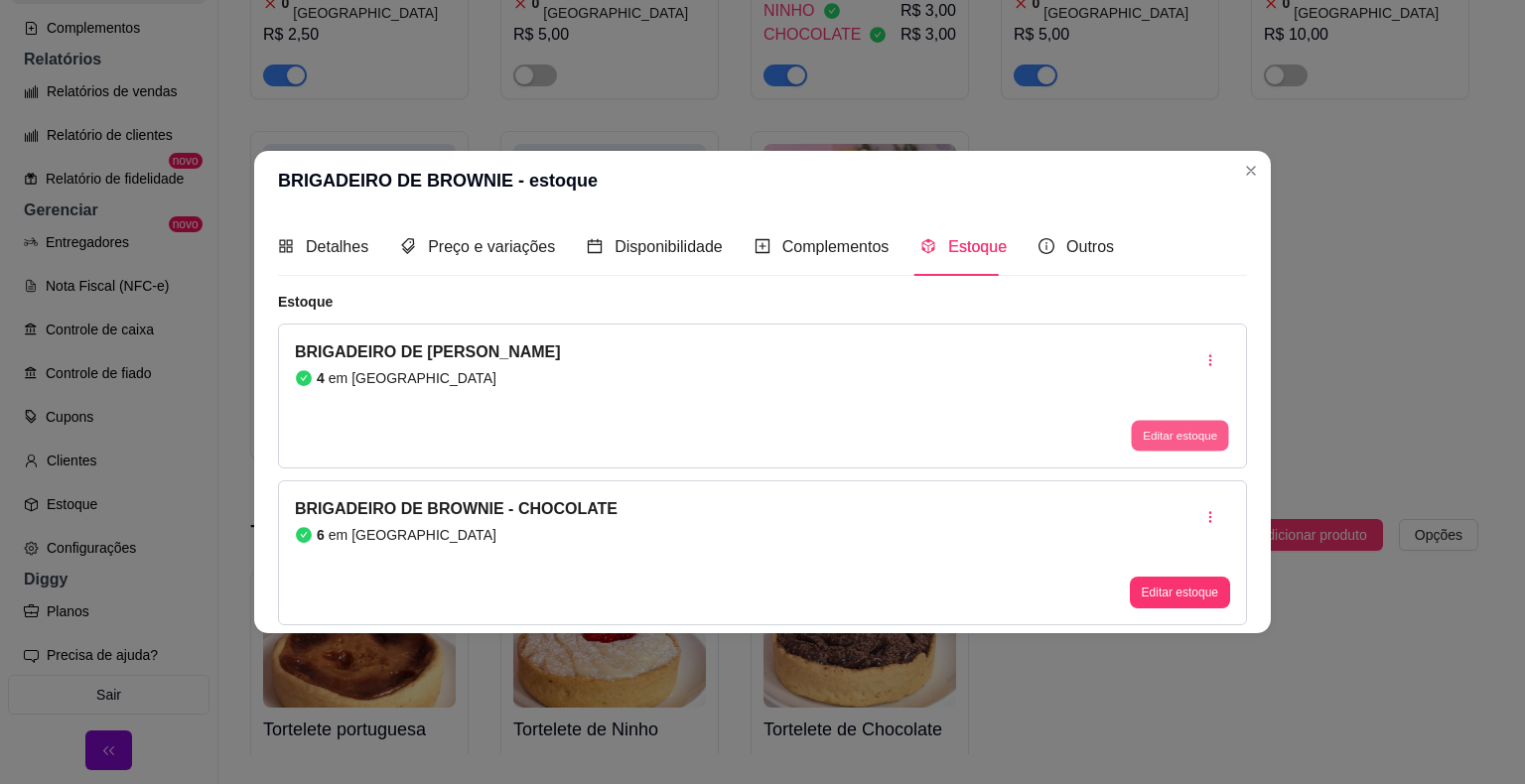 click on "Editar estoque" at bounding box center (1179, 435) 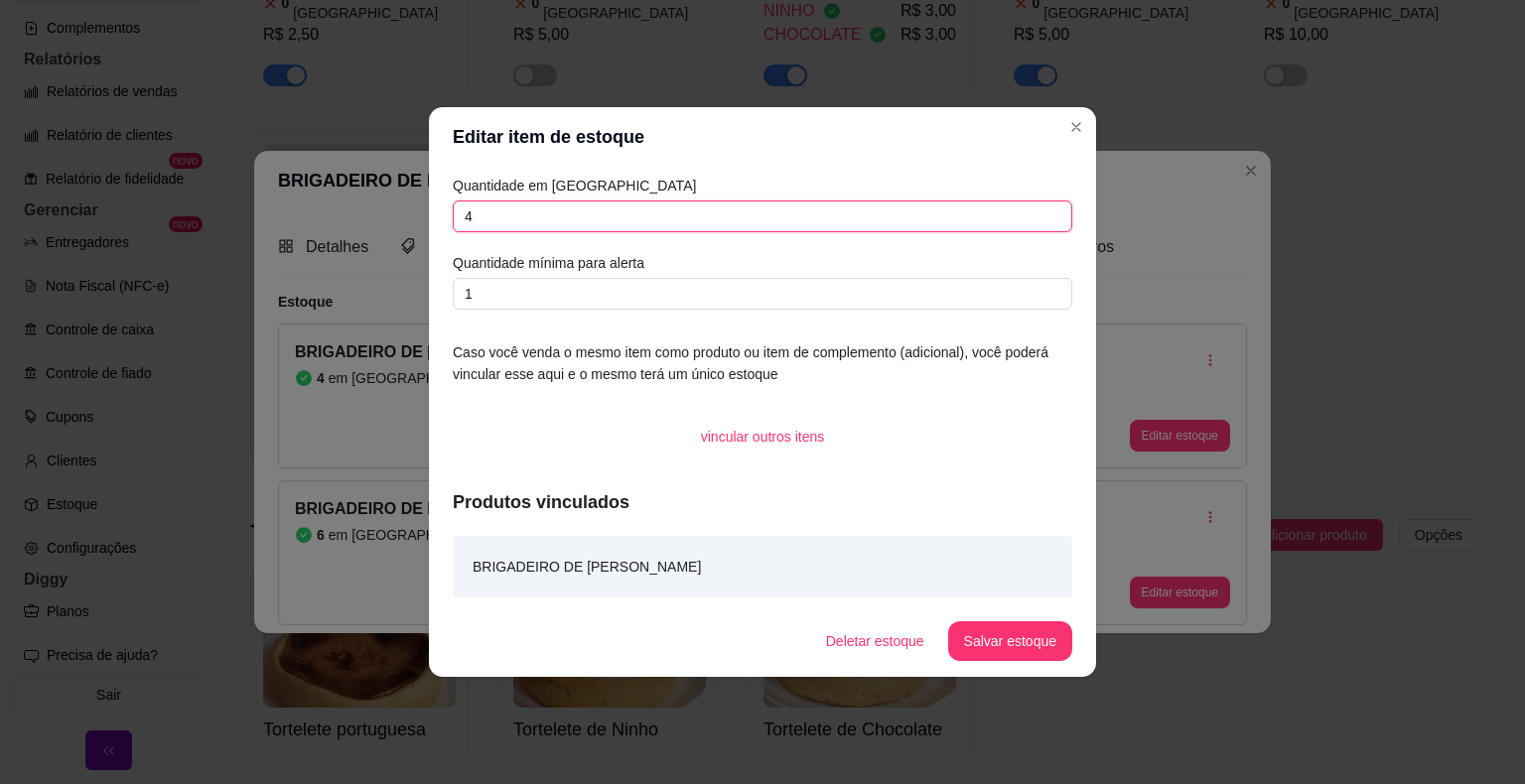 click on "4" at bounding box center [762, 216] 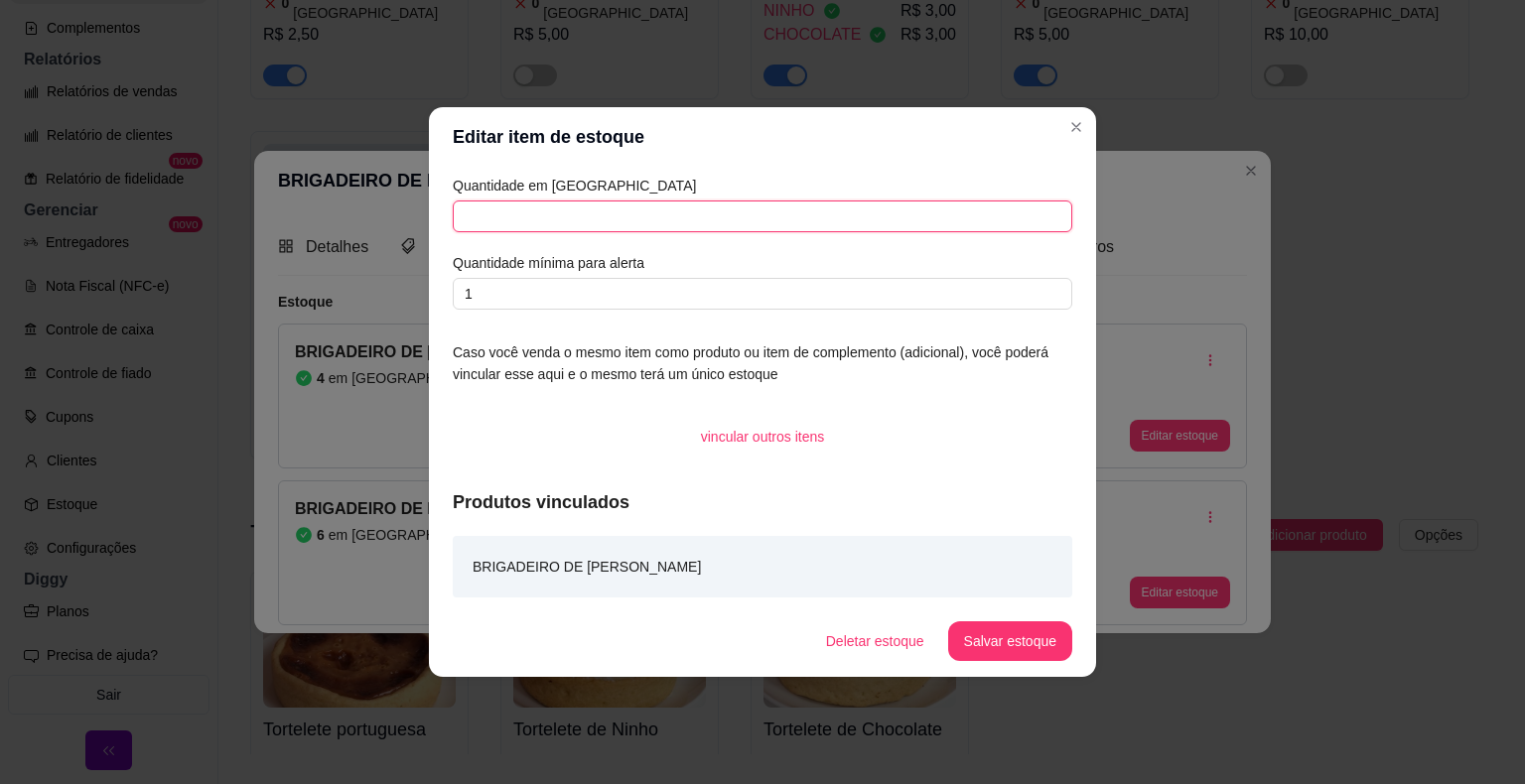 type on "3" 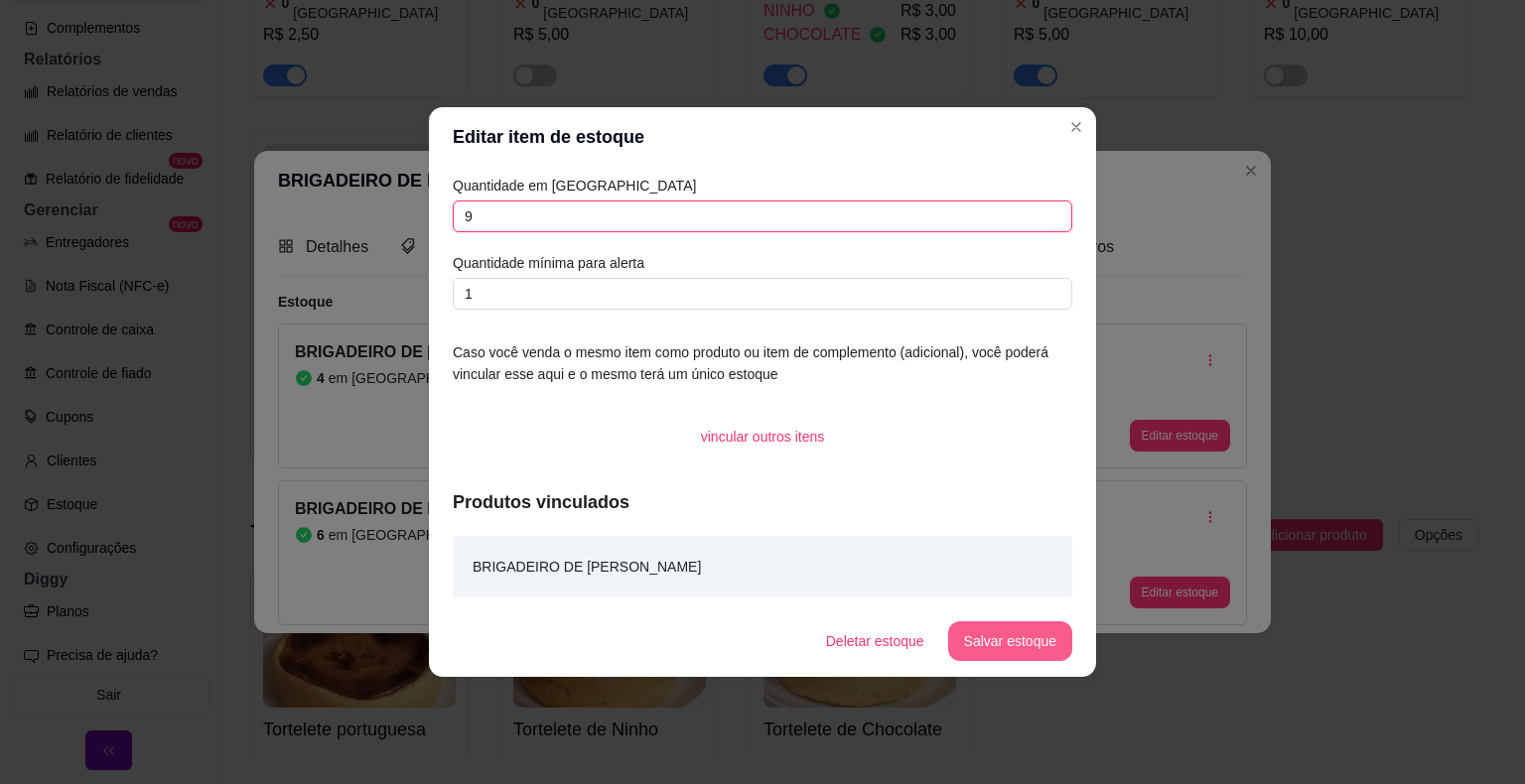 type on "9" 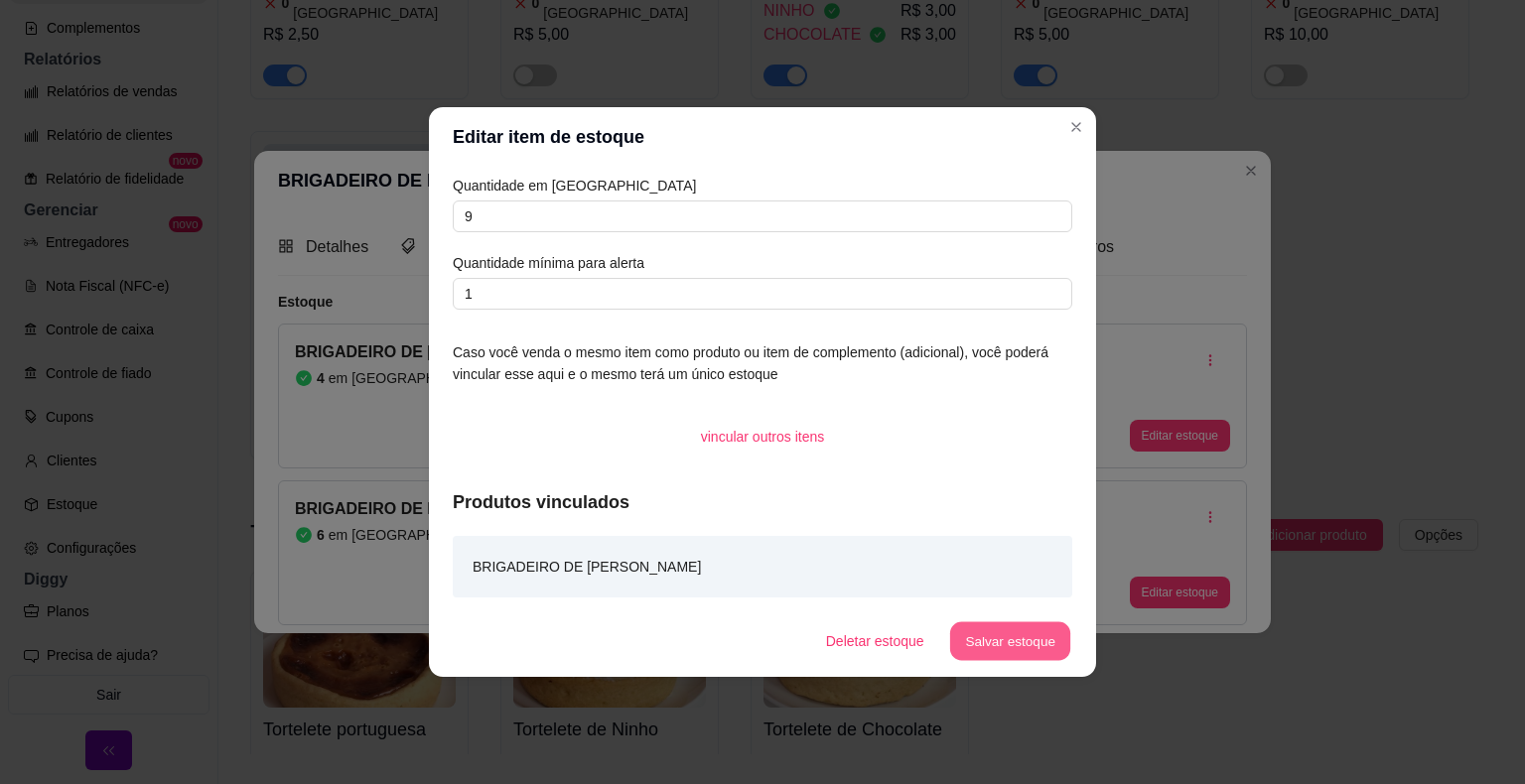 click on "Salvar estoque" at bounding box center (1010, 641) 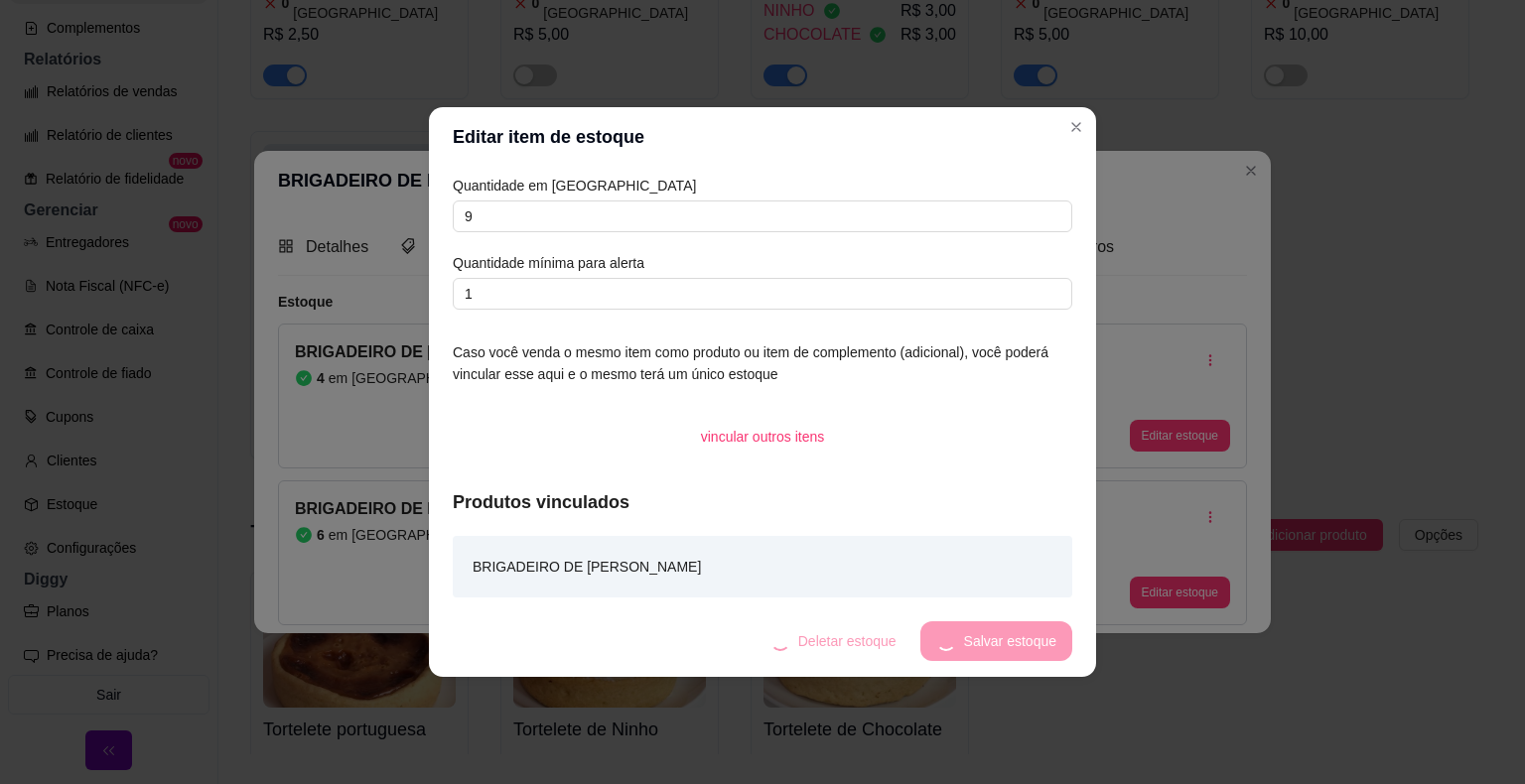 click on "Deletar estoque Salvar estoque" at bounding box center [913, 641] 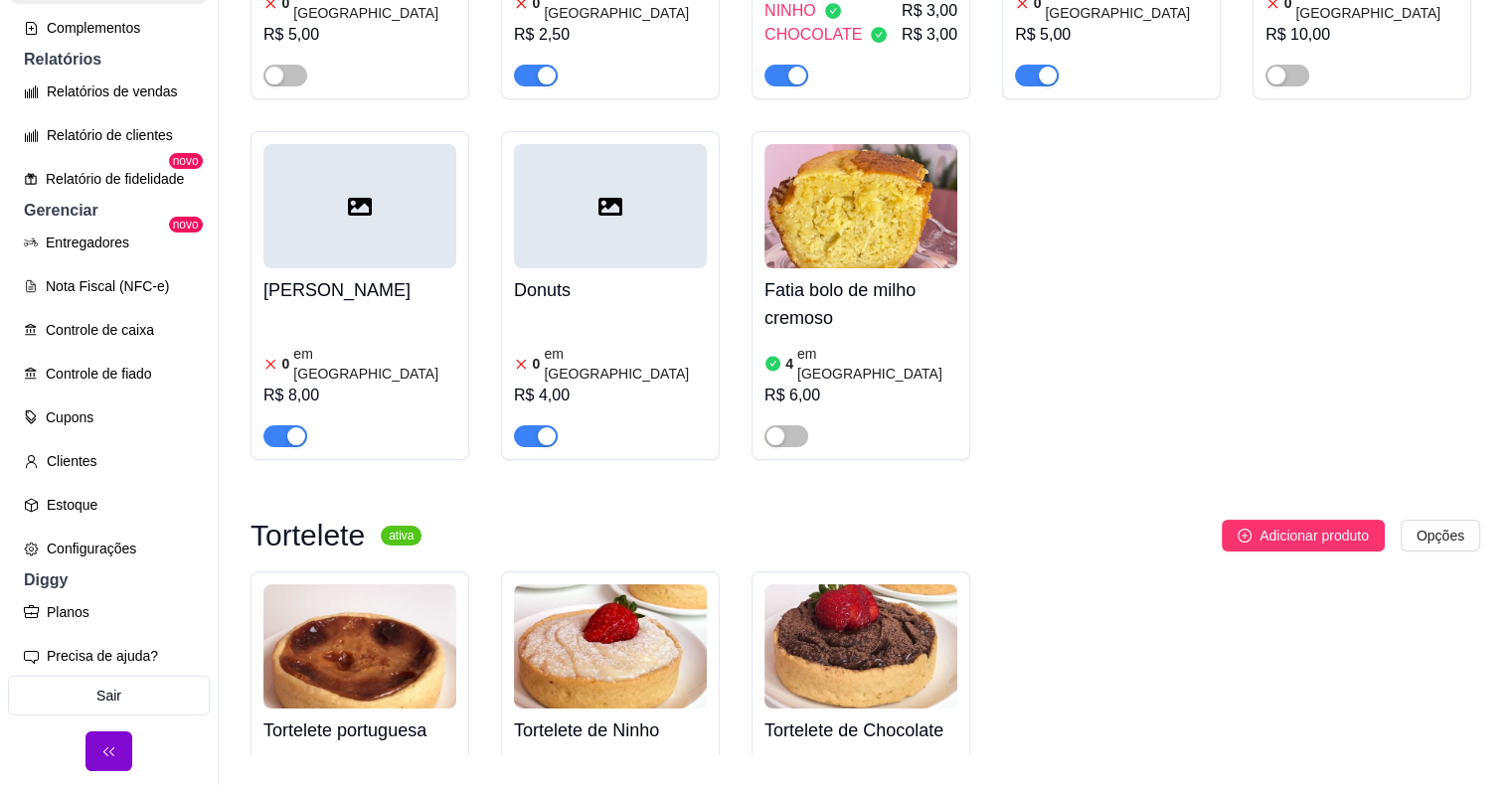 click on "BRIGADEIRO DE BROWNIE   NINHO R$ 3,00 CHOCOLATE R$ 3,00" at bounding box center [861, 7] 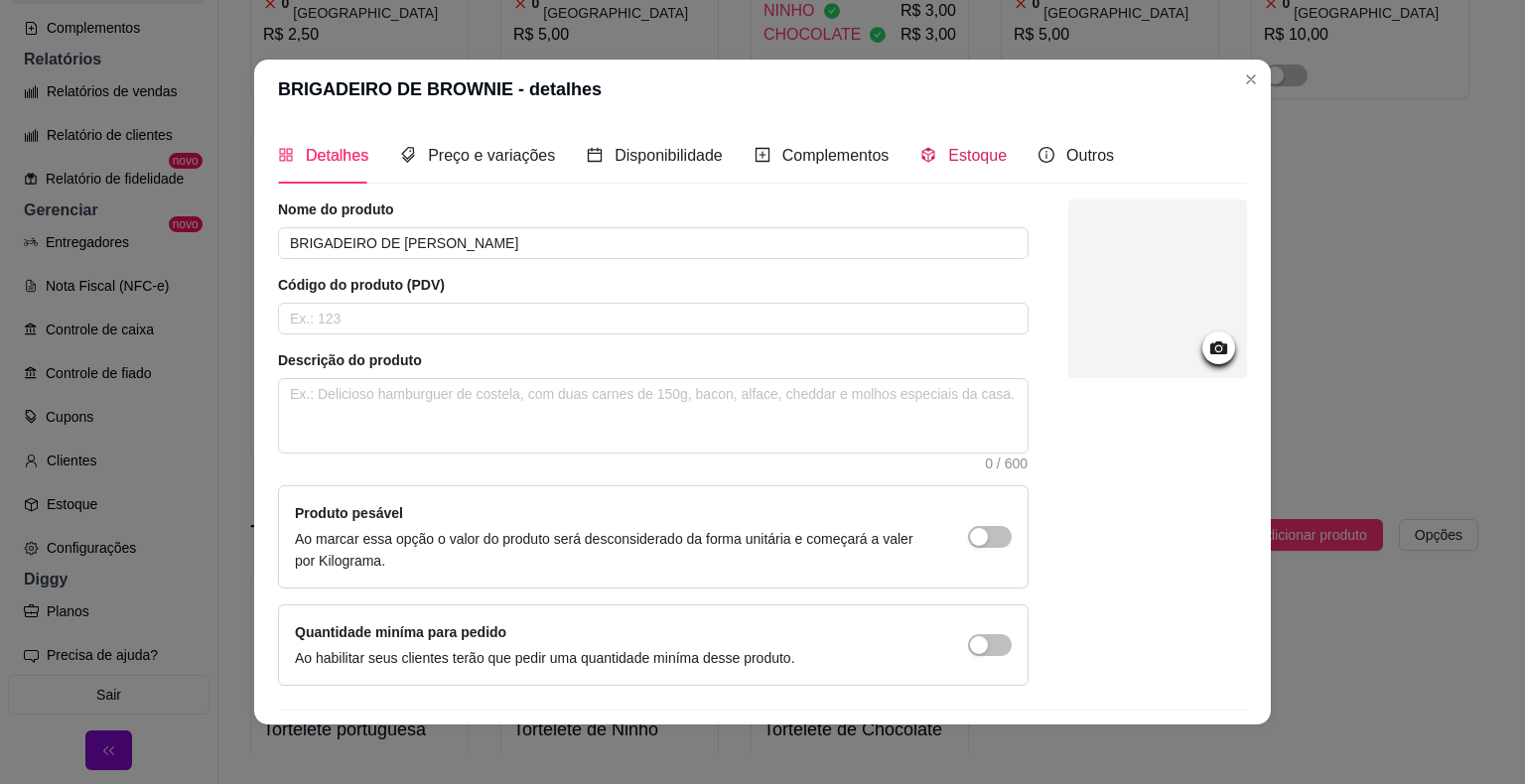 click on "Estoque" at bounding box center (963, 155) 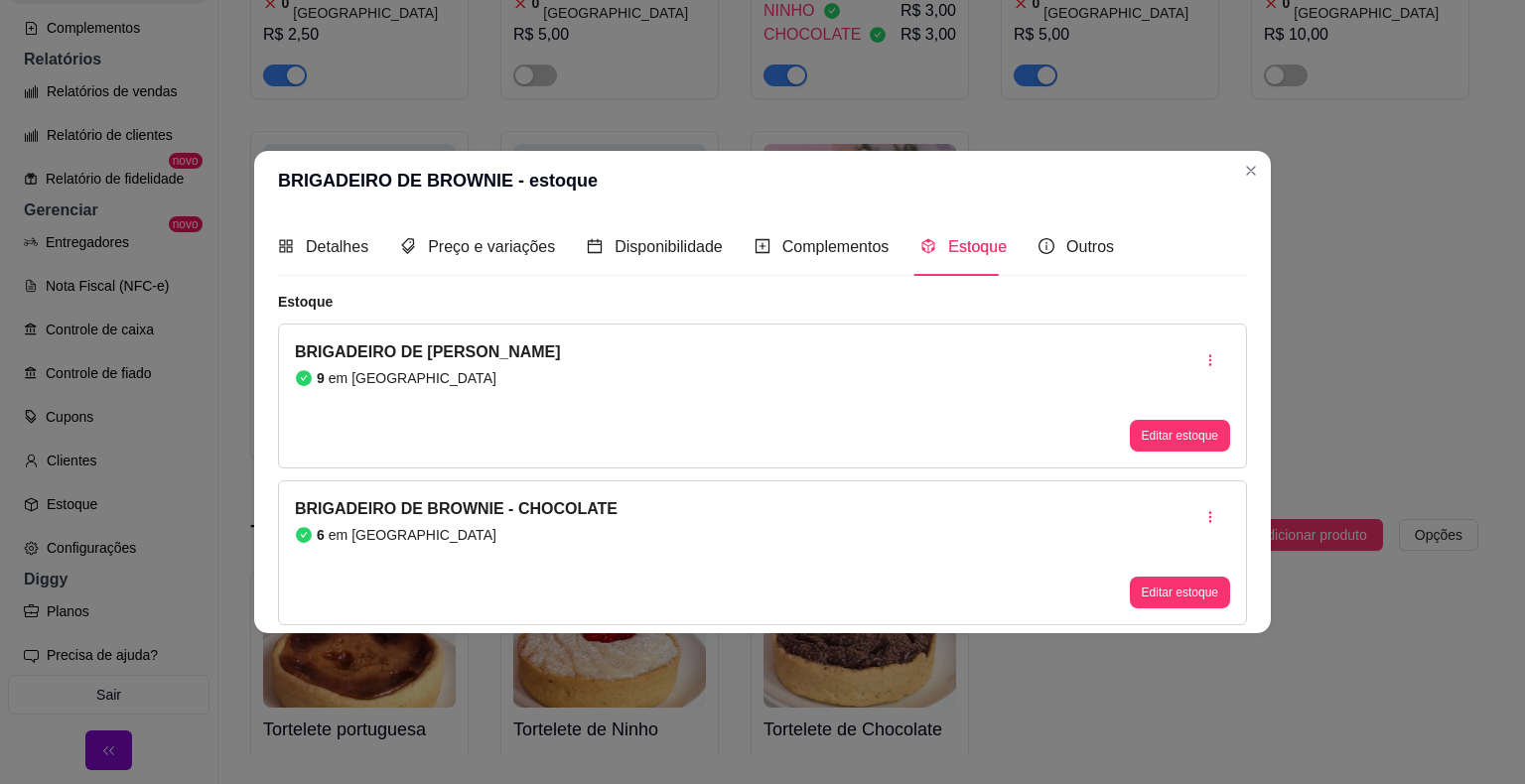 type 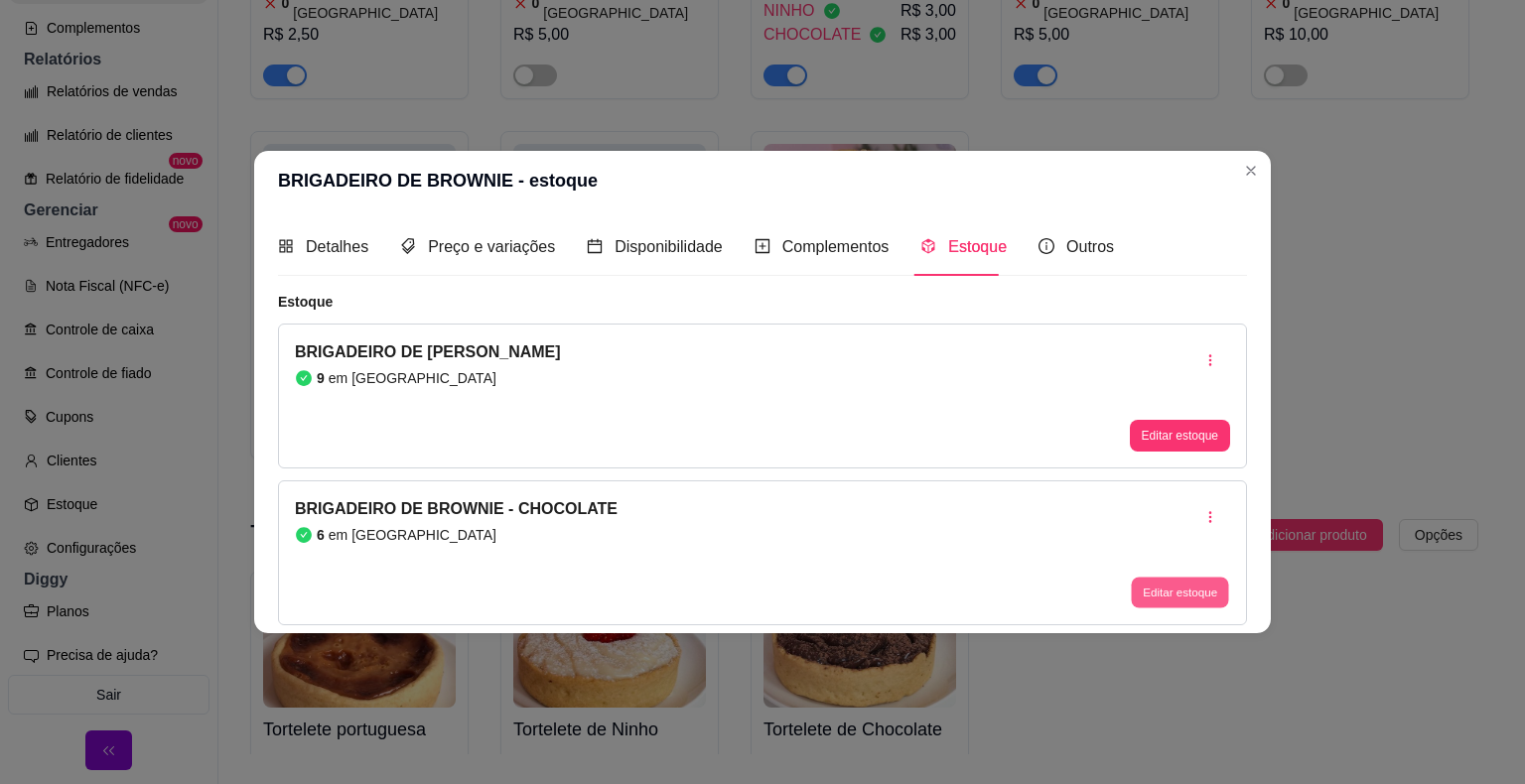 click on "Editar estoque" at bounding box center [1179, 591] 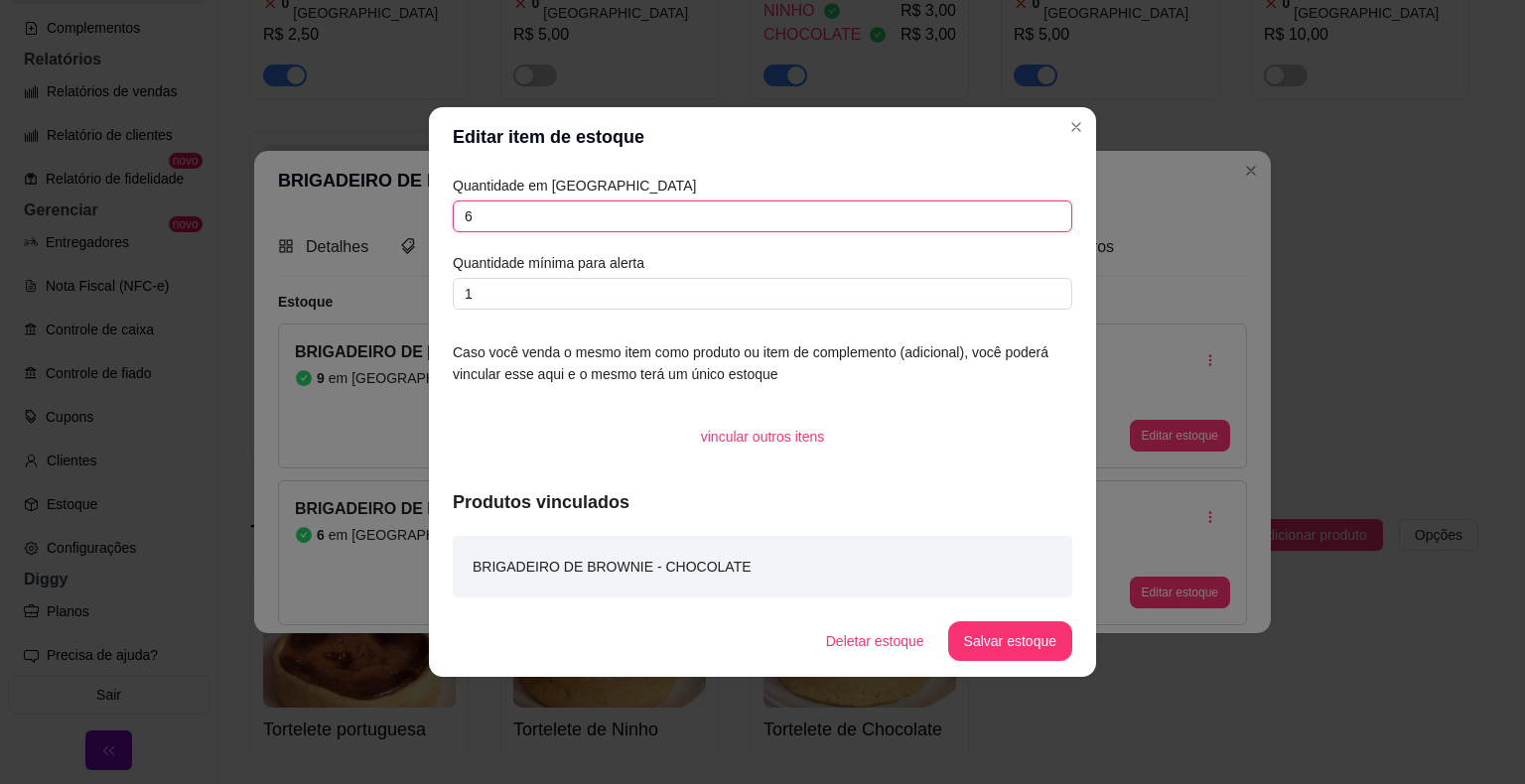 click on "6" at bounding box center (762, 216) 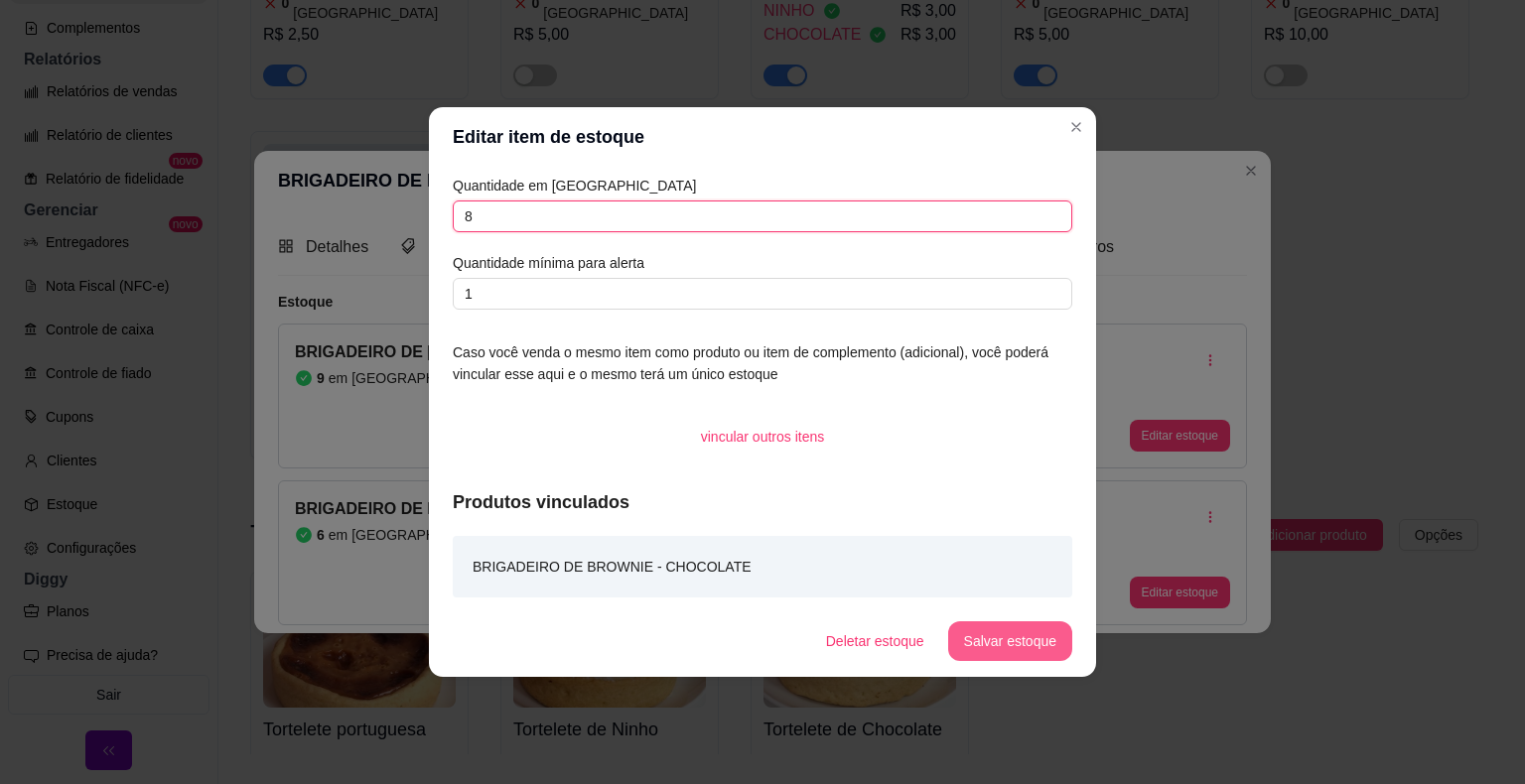type on "8" 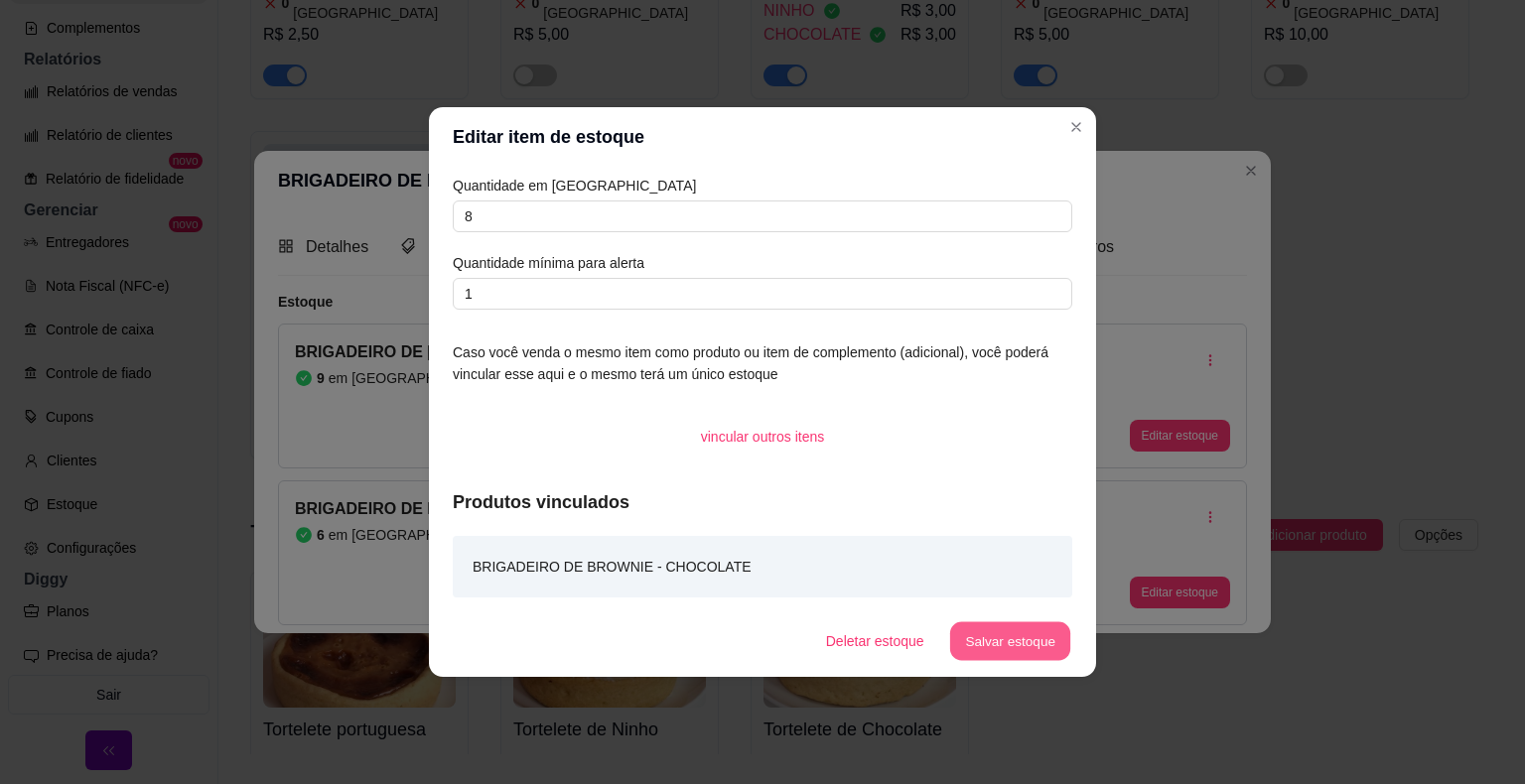 click on "Salvar estoque" at bounding box center [1010, 641] 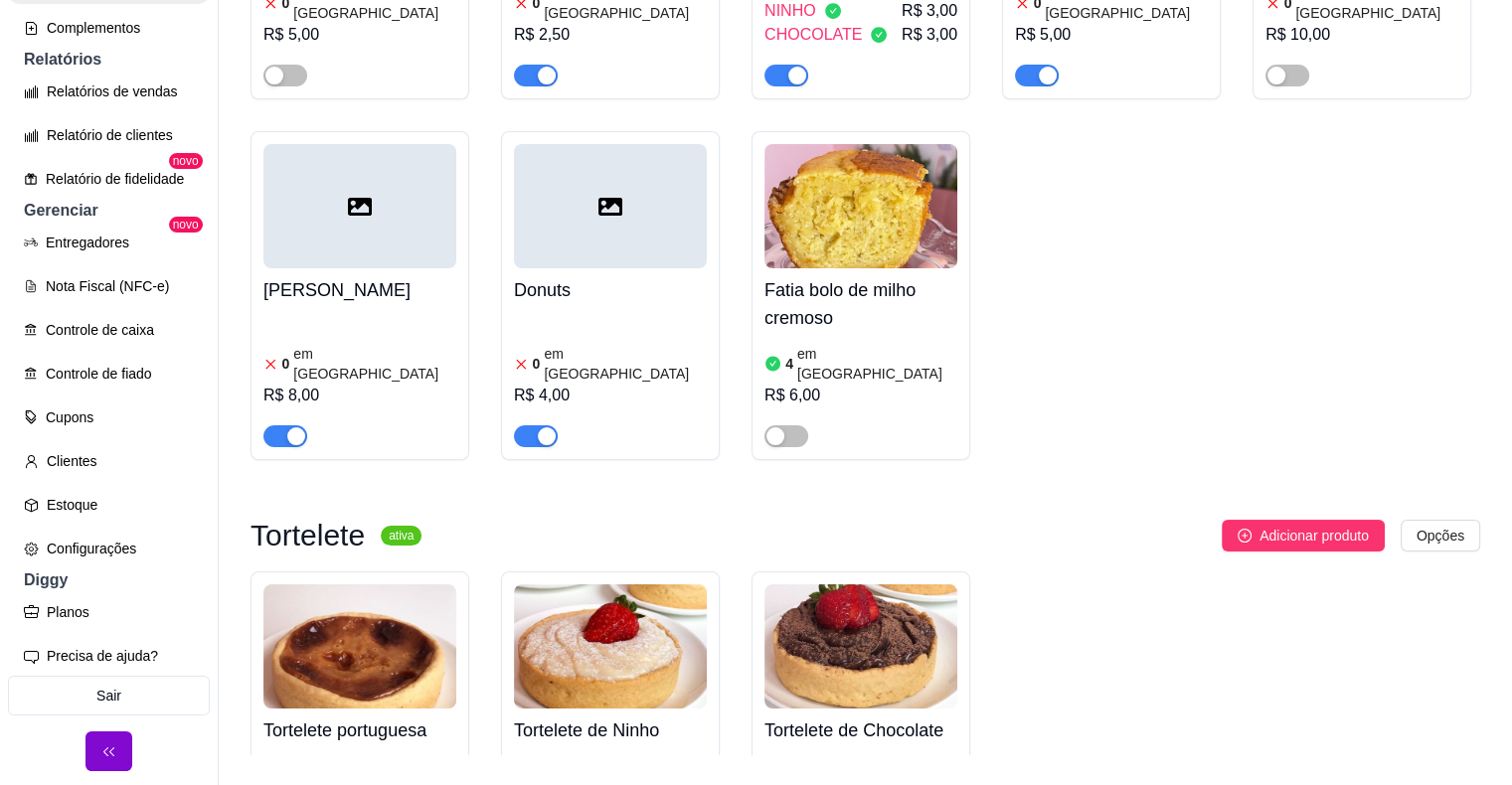 click on "Fatia bolo de milho cremoso" at bounding box center (861, 304) 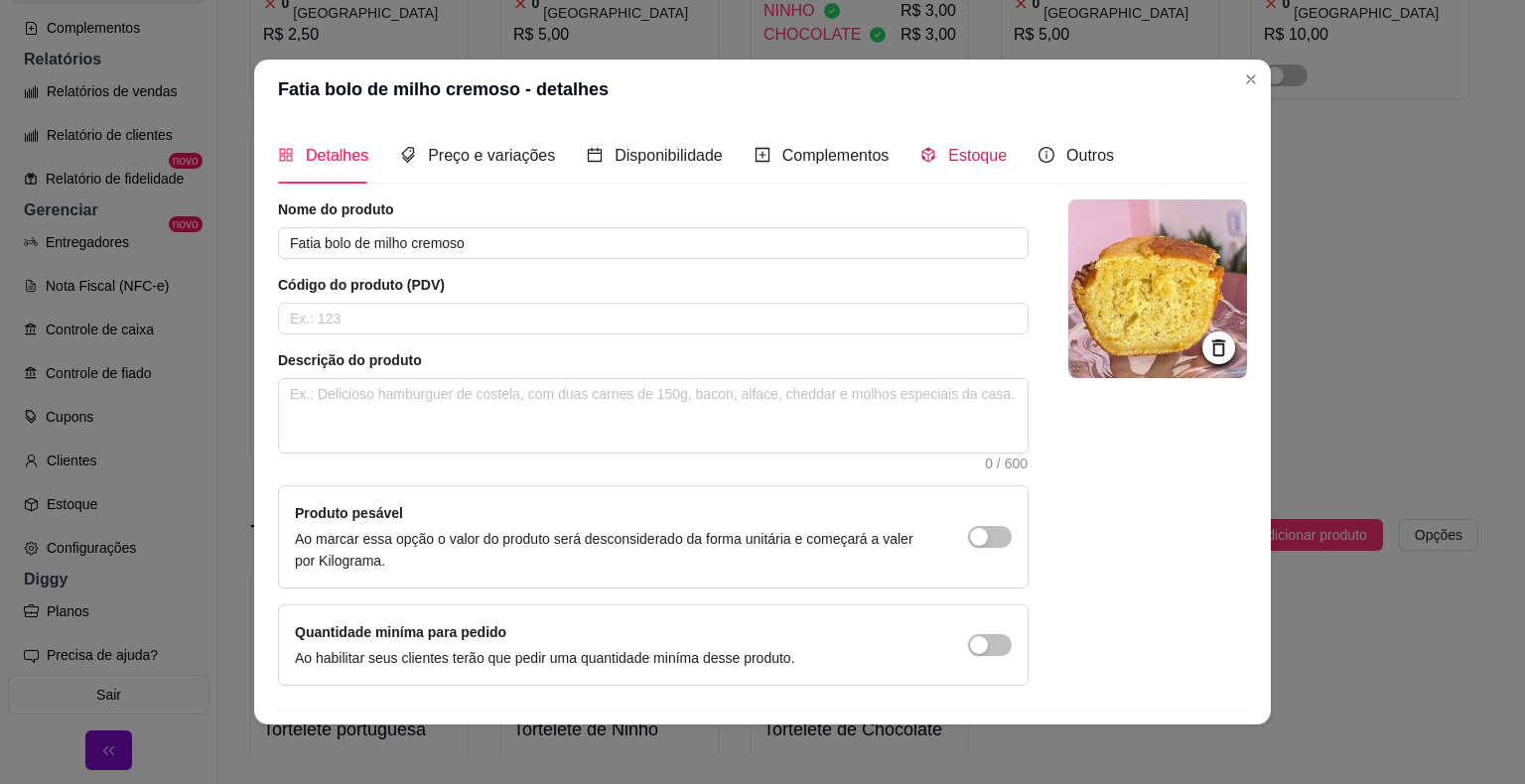 click on "Estoque" at bounding box center (977, 155) 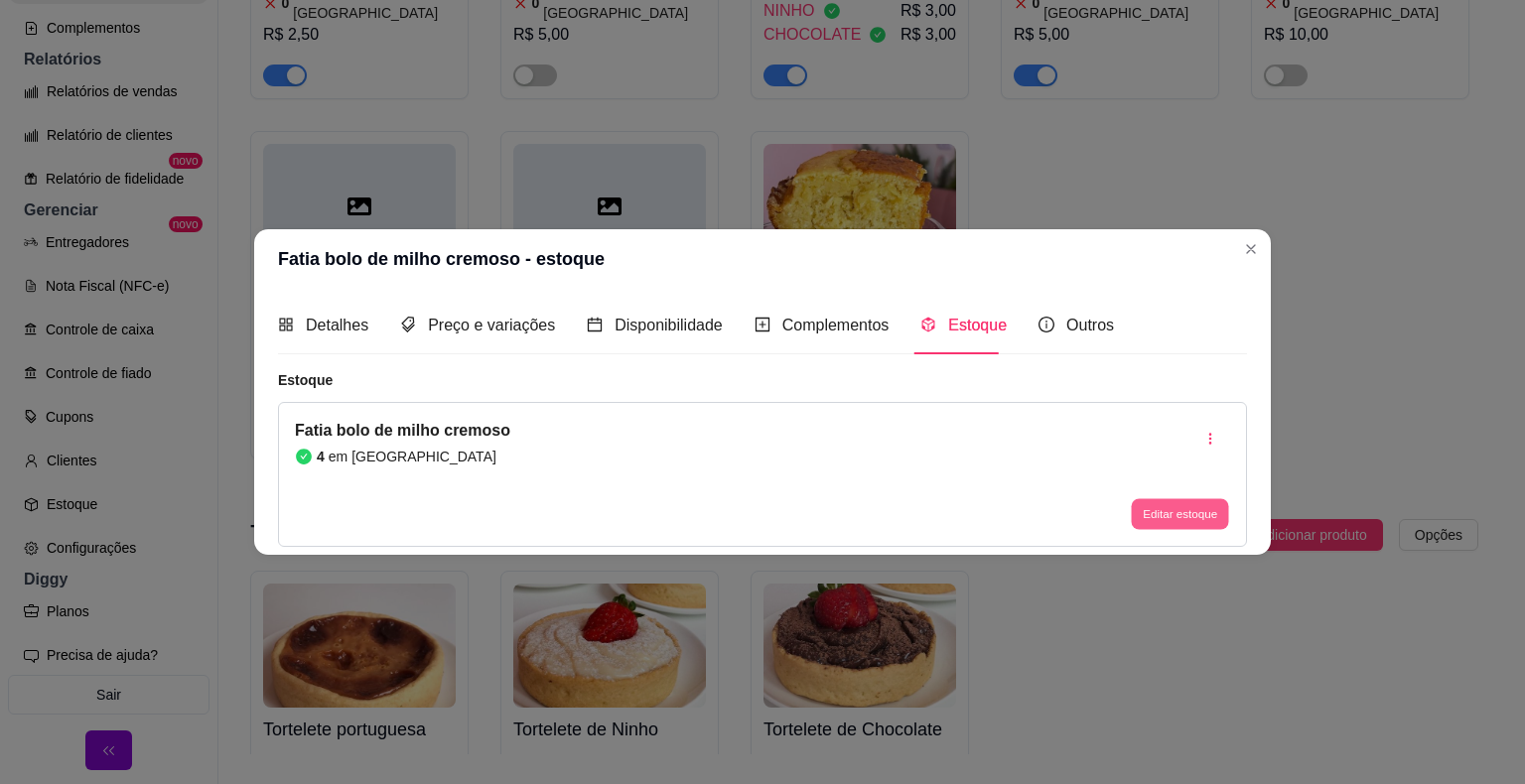 click on "Editar estoque" at bounding box center (1179, 513) 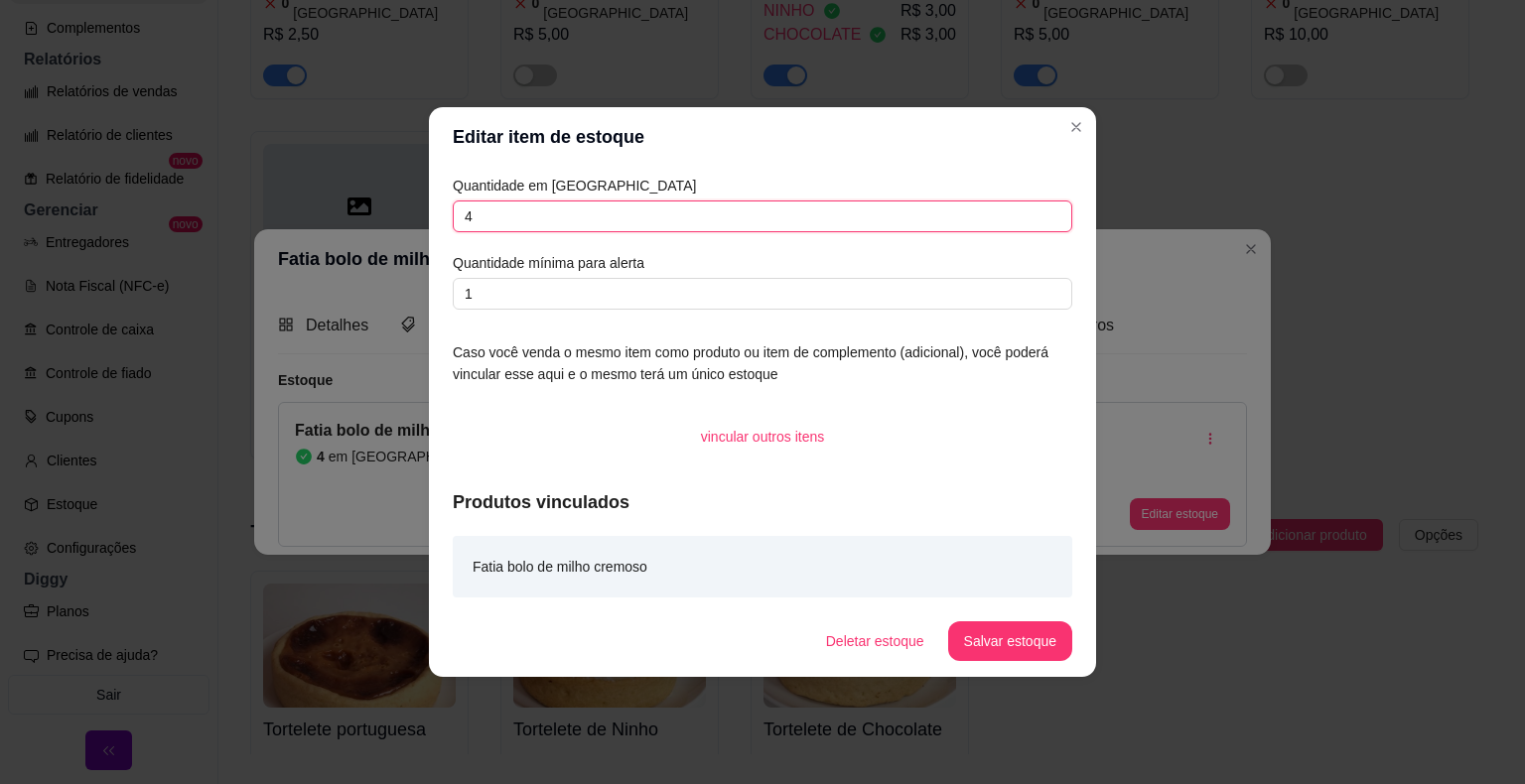 click on "4" at bounding box center (762, 216) 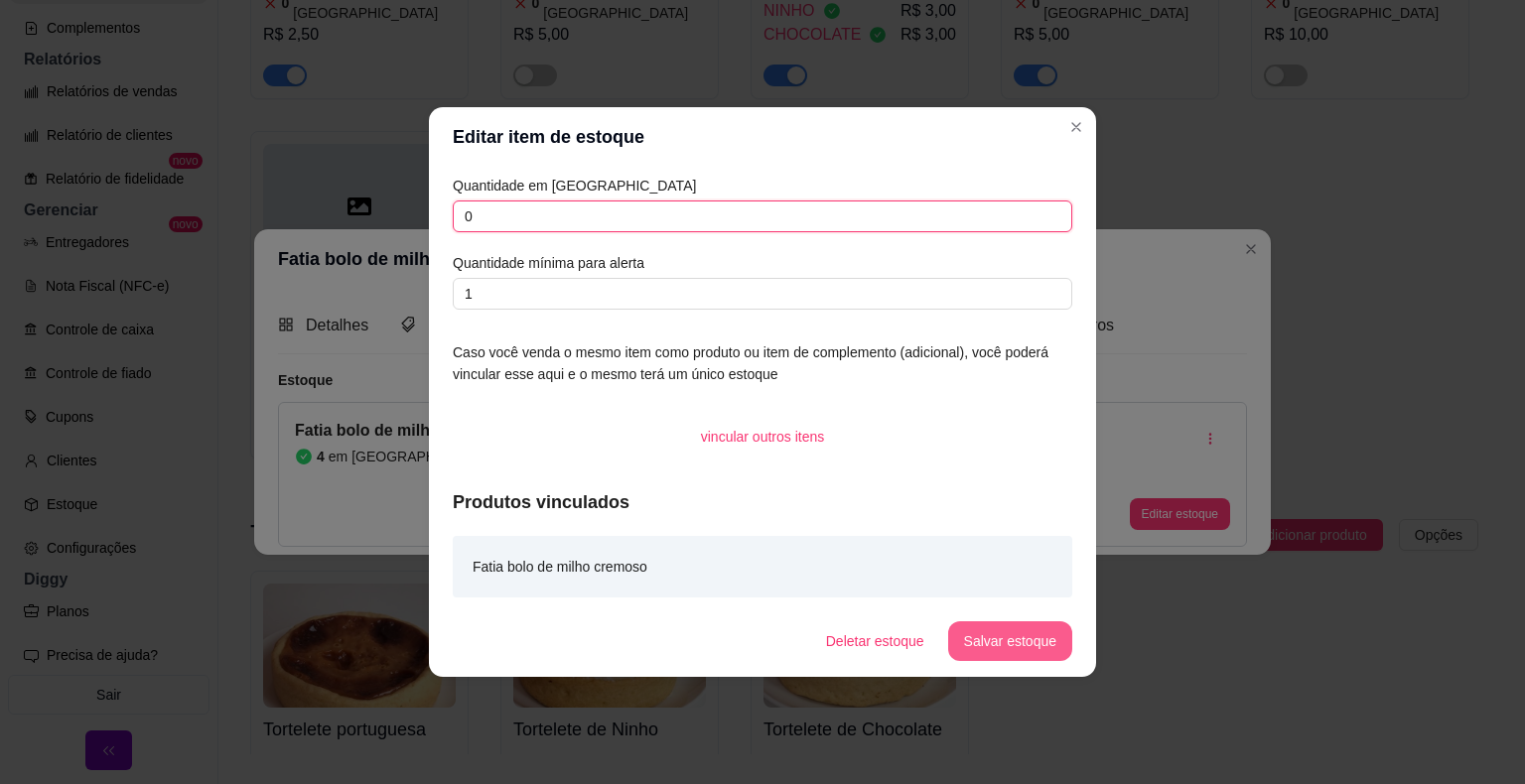 type on "0" 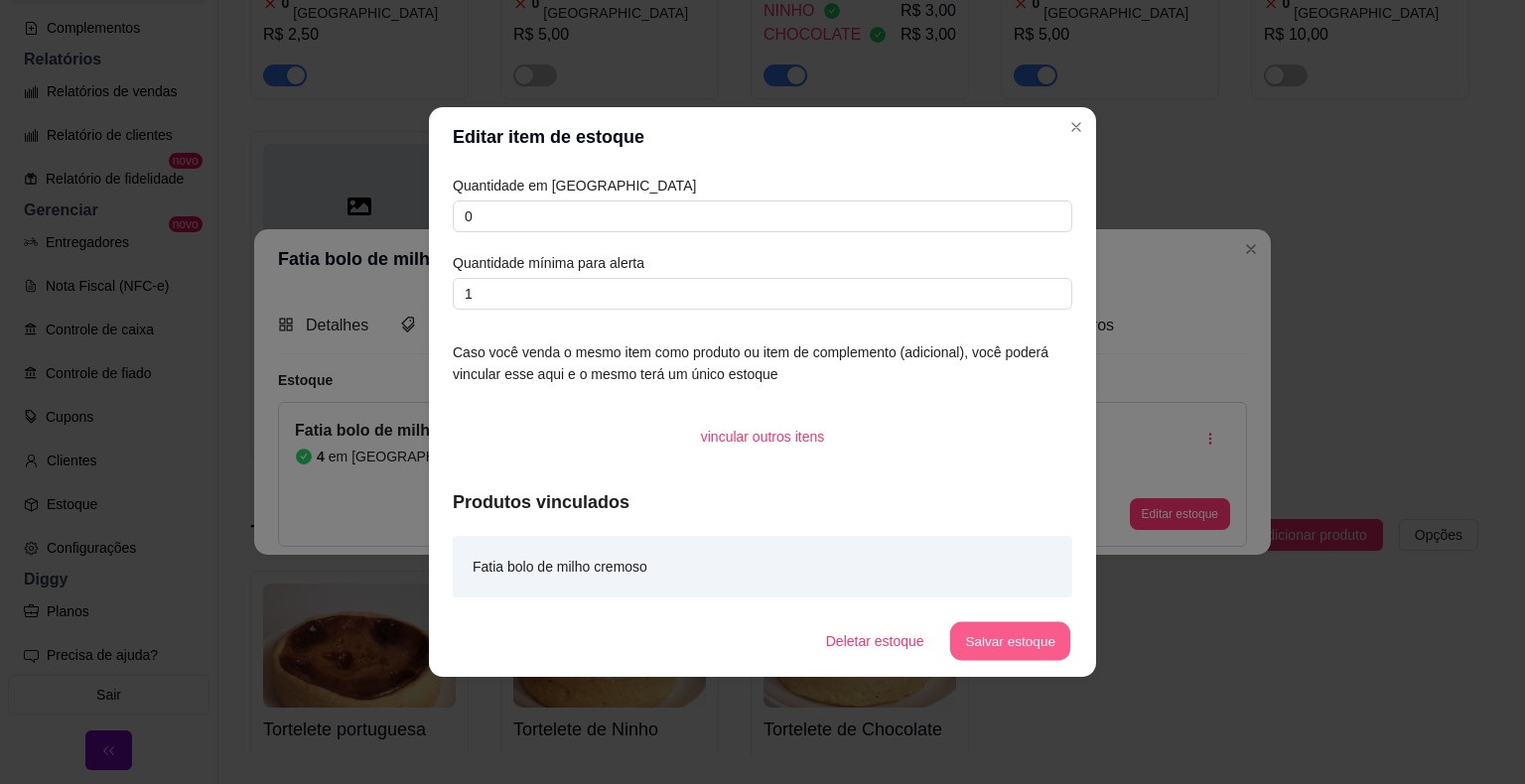 click on "Salvar estoque" at bounding box center (1010, 641) 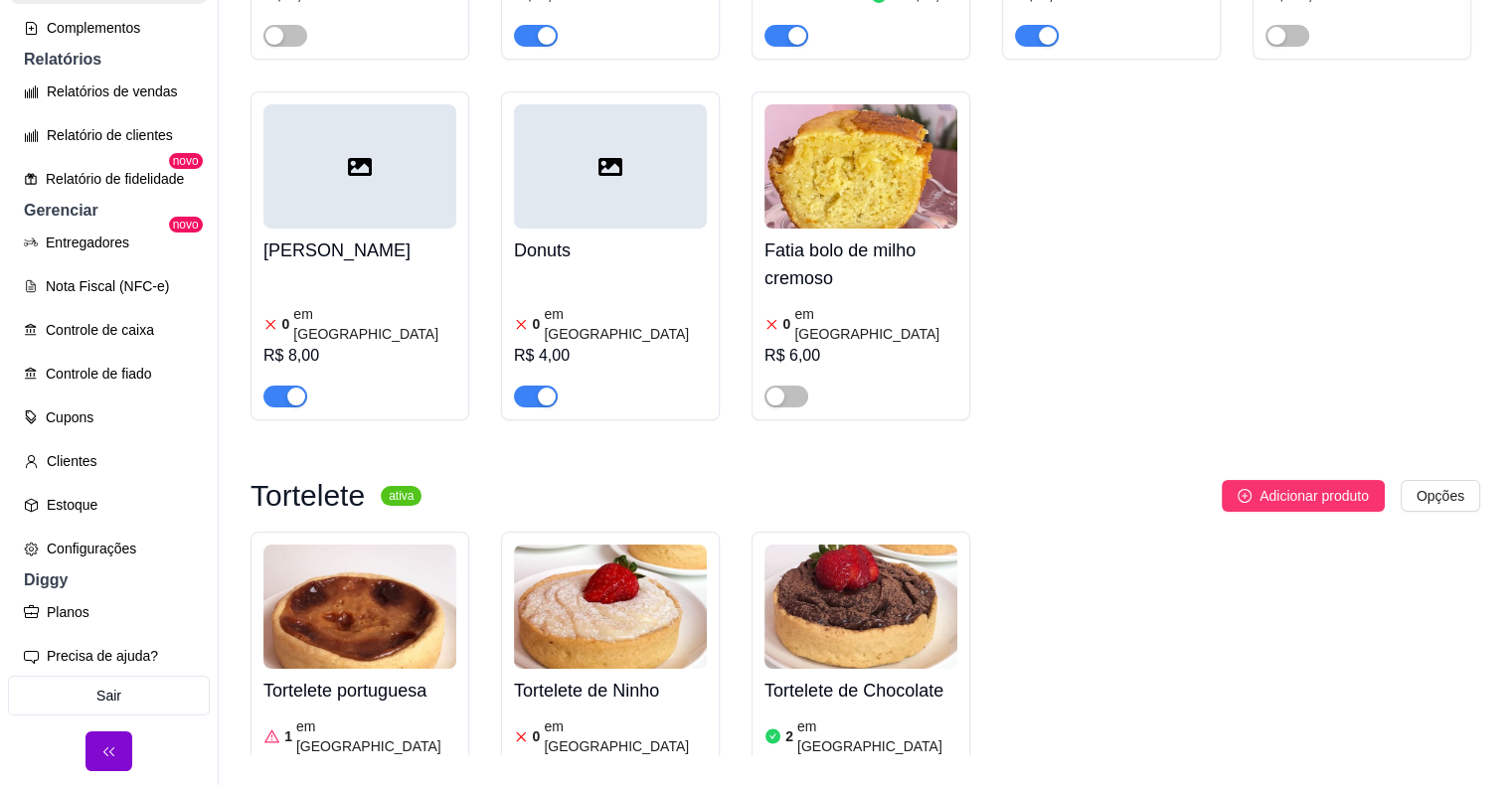 click on "Produtos Adicionar categoria Reodernar categorias Aqui você cadastra e gerencia seu produtos e categorias ZERO LACTOSE  ativa Adicionar produto Opções CAPUCCINO ZERO LACTOSE    Delivery  R$ 12,00 Consumo na loja  R$ 12,00 Bolo de Banana zero lactose    0 em estoque R$ 10,00 CAFÉ ativa Adicionar produto Opções CITRUS COFFE   DELIVERY 500ML R$ 17,00 CONSUMO NA LOJA R$ 15,00 FRAPUCCINO   Consumo na loja  R$ 15,00 Delivery  R$ 15,00 CAFÉ GELADO   CONSUMO NA LOJA  R$ 12,00 DELIVERY R$ 12,00 CAPUCCINO   DELIVERY R$ 12,00 CONSUMO NA LOJA R$ 12,00 CAFÉ EXPRESSO   SIMPLES  ( forte ) R$ 6,00 DUPLO ( médio intensidade ) R$ 8,00 CAFÉ COM LEITE   R$ 10,00 CAFÉ TRADICIONAL   CAFÉ R$ 4,00 CAFÉ COM LEITE R$ 6,00 CHOCOLATE ativa Adicionar produto Opções CHOCOLATE QUENTE   PARA DELIVERY  R$ 14,00 CONSUMO NA LOJA 170 ML R$ 17,00 CONSUMO NA LOJA 130 R$ 14,00  Slice Cake ativa Adicionar produto Opções Slice Cake de Red Velvet    0 em estoque R$ 8,00 Cheescake de Morango   0 em estoque Bolos" at bounding box center [865, 363] 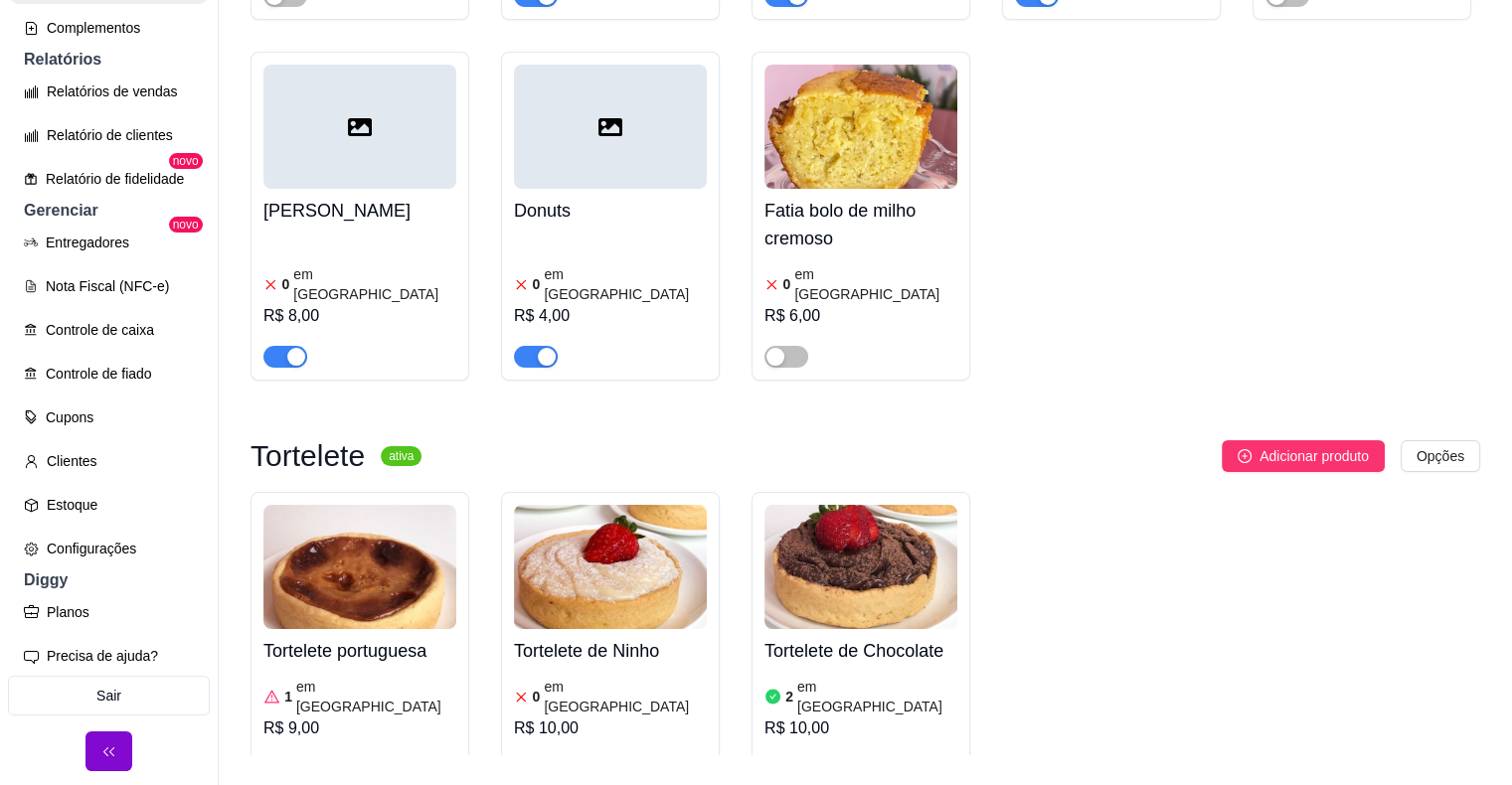 click on "Produtos Adicionar categoria Reodernar categorias Aqui você cadastra e gerencia seu produtos e categorias ZERO LACTOSE  ativa Adicionar produto Opções CAPUCCINO ZERO LACTOSE    Delivery  R$ 12,00 Consumo na loja  R$ 12,00 Bolo de Banana zero lactose    0 em estoque R$ 10,00 CAFÉ ativa Adicionar produto Opções CITRUS COFFE   DELIVERY 500ML R$ 17,00 CONSUMO NA LOJA R$ 15,00 FRAPUCCINO   Consumo na loja  R$ 15,00 Delivery  R$ 15,00 CAFÉ GELADO   CONSUMO NA LOJA  R$ 12,00 DELIVERY R$ 12,00 CAPUCCINO   DELIVERY R$ 12,00 CONSUMO NA LOJA R$ 12,00 CAFÉ EXPRESSO   SIMPLES  ( forte ) R$ 6,00 DUPLO ( médio intensidade ) R$ 8,00 CAFÉ COM LEITE   R$ 10,00 CAFÉ TRADICIONAL   CAFÉ R$ 4,00 CAFÉ COM LEITE R$ 6,00 CHOCOLATE ativa Adicionar produto Opções CHOCOLATE QUENTE   PARA DELIVERY  R$ 14,00 CONSUMO NA LOJA 170 ML R$ 17,00 CONSUMO NA LOJA 130 R$ 14,00  Slice Cake ativa Adicionar produto Opções Slice Cake de Red Velvet    0 em estoque R$ 8,00 Cheescake de Morango   0 em estoque Bolos" at bounding box center [865, 363] 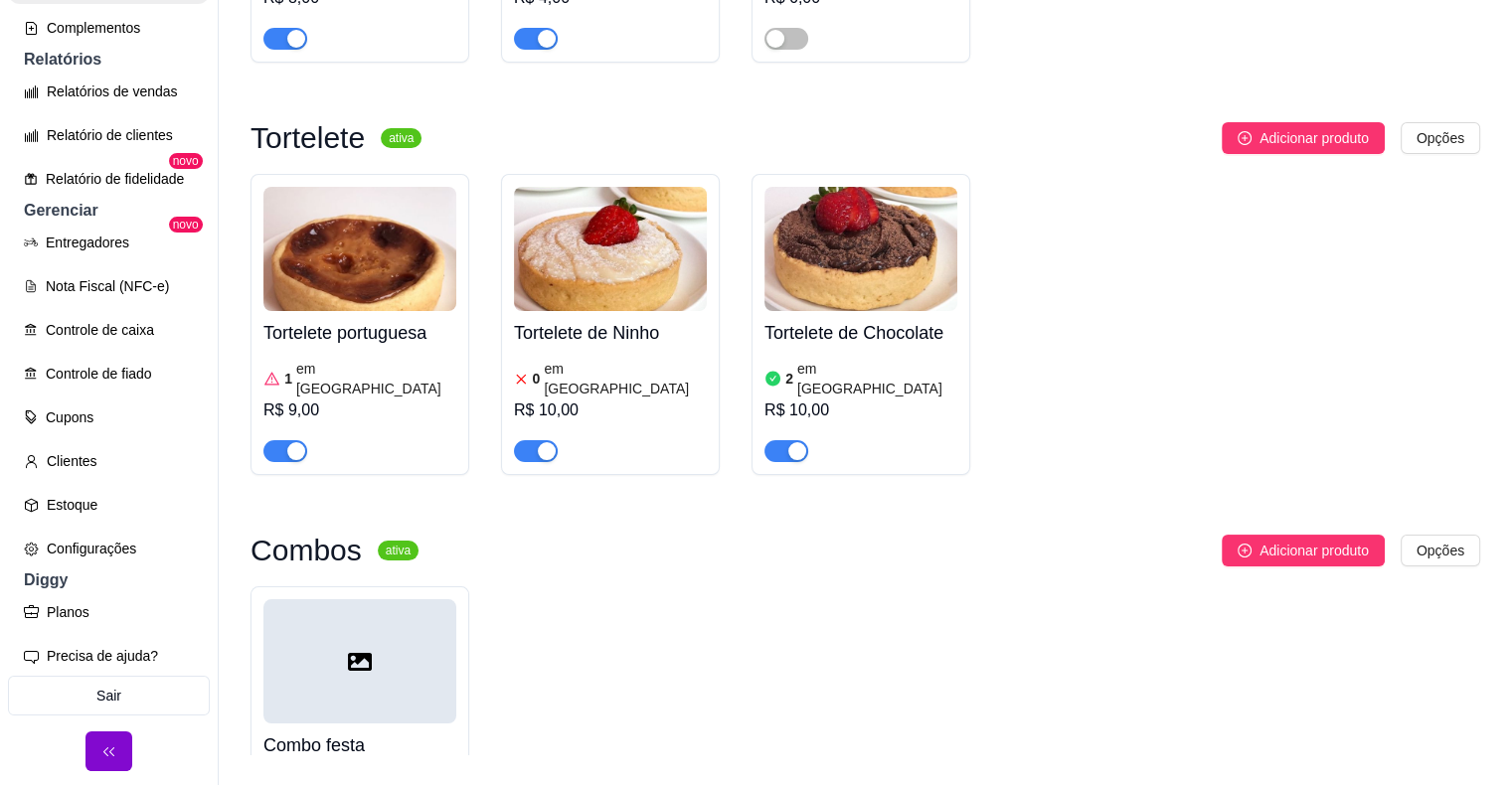scroll, scrollTop: 8483, scrollLeft: 0, axis: vertical 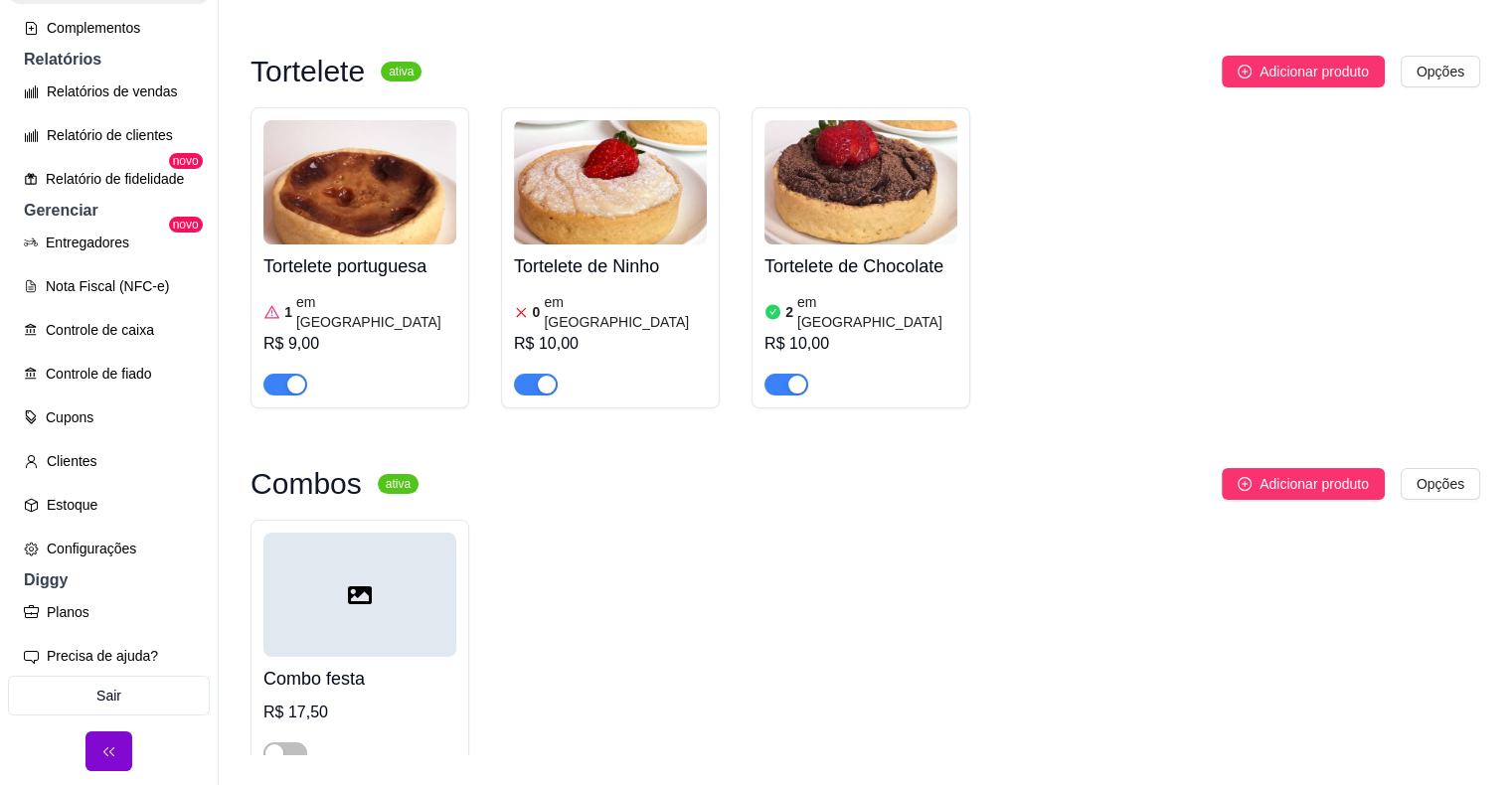 click on "Produtos Adicionar categoria Reodernar categorias Aqui você cadastra e gerencia seu produtos e categorias ZERO LACTOSE  ativa Adicionar produto Opções CAPUCCINO ZERO LACTOSE    Delivery  R$ 12,00 Consumo na loja  R$ 12,00 Bolo de Banana zero lactose    0 em estoque R$ 10,00 CAFÉ ativa Adicionar produto Opções CITRUS COFFE   DELIVERY 500ML R$ 17,00 CONSUMO NA LOJA R$ 15,00 FRAPUCCINO   Consumo na loja  R$ 15,00 Delivery  R$ 15,00 CAFÉ GELADO   CONSUMO NA LOJA  R$ 12,00 DELIVERY R$ 12,00 CAPUCCINO   DELIVERY R$ 12,00 CONSUMO NA LOJA R$ 12,00 CAFÉ EXPRESSO   SIMPLES  ( forte ) R$ 6,00 DUPLO ( médio intensidade ) R$ 8,00 CAFÉ COM LEITE   R$ 10,00 CAFÉ TRADICIONAL   CAFÉ R$ 4,00 CAFÉ COM LEITE R$ 6,00 CHOCOLATE ativa Adicionar produto Opções CHOCOLATE QUENTE   PARA DELIVERY  R$ 14,00 CONSUMO NA LOJA 170 ML R$ 17,00 CONSUMO NA LOJA 130 R$ 14,00  Slice Cake ativa Adicionar produto Opções Slice Cake de Red Velvet    0 em estoque R$ 8,00 Cheescake de Morango   0 em estoque Bolos" at bounding box center (865, 363) 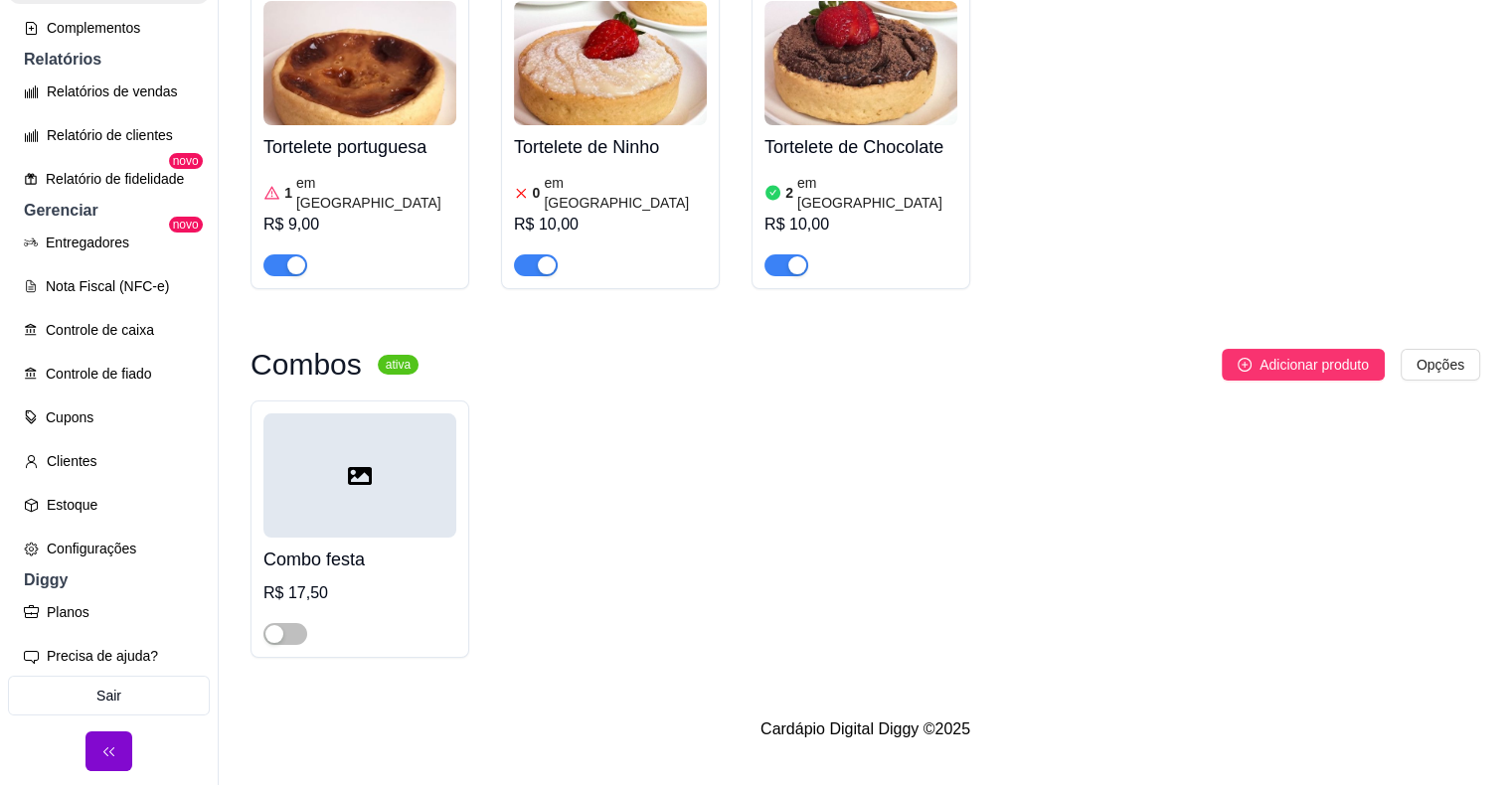 scroll, scrollTop: 8693, scrollLeft: 0, axis: vertical 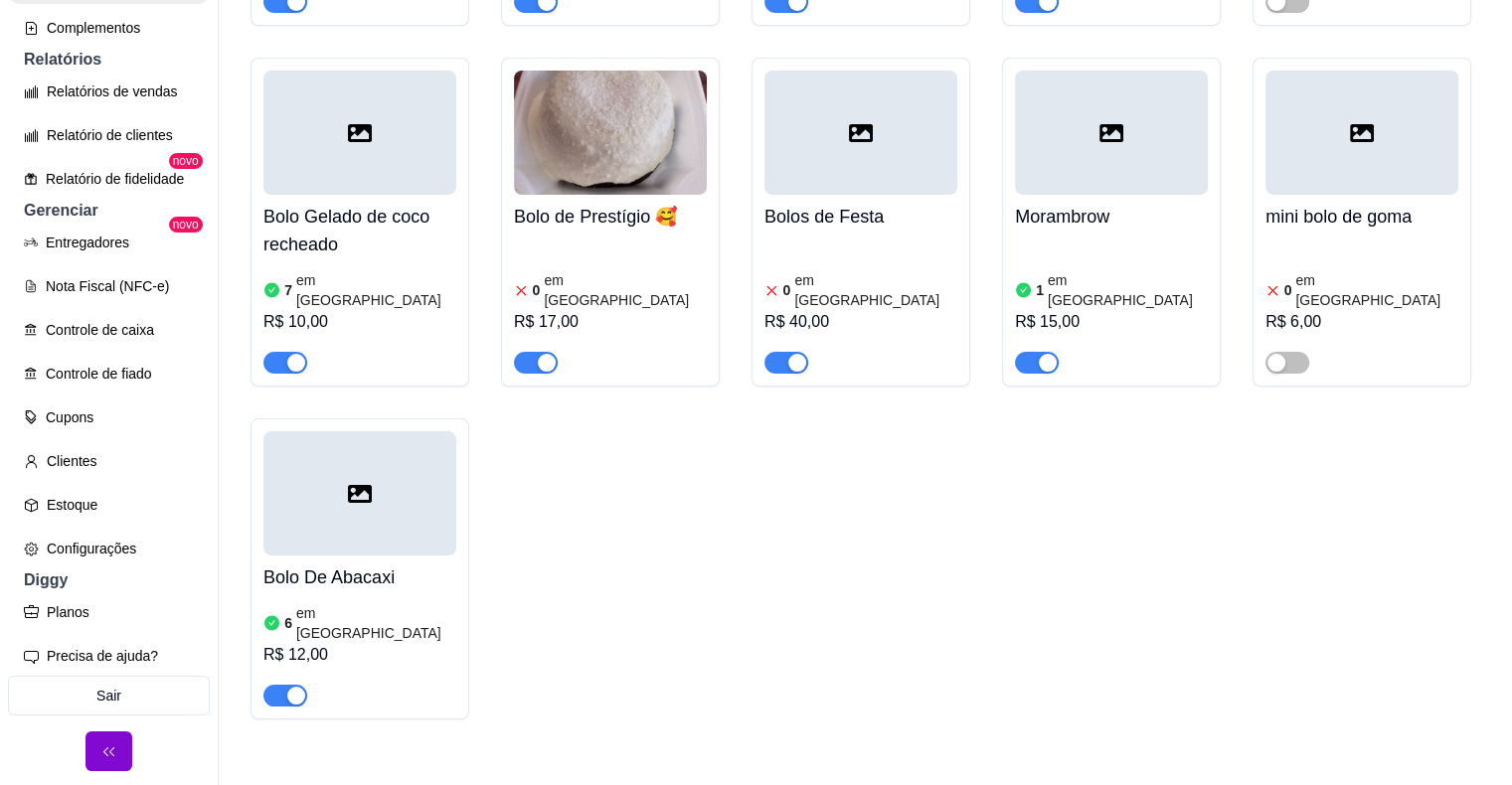 click on "Produtos Adicionar categoria Reodernar categorias Aqui você cadastra e gerencia seu produtos e categorias ZERO LACTOSE  ativa Adicionar produto Opções CAPUCCINO ZERO LACTOSE    Delivery  R$ 12,00 Consumo na loja  R$ 12,00 Bolo de Banana zero lactose    0 em estoque R$ 10,00 CAFÉ ativa Adicionar produto Opções CITRUS COFFE   DELIVERY 500ML R$ 17,00 CONSUMO NA LOJA R$ 15,00 FRAPUCCINO   Consumo na loja  R$ 15,00 Delivery  R$ 15,00 CAFÉ GELADO   CONSUMO NA LOJA  R$ 12,00 DELIVERY R$ 12,00 CAPUCCINO   DELIVERY R$ 12,00 CONSUMO NA LOJA R$ 12,00 CAFÉ EXPRESSO   SIMPLES  ( forte ) R$ 6,00 DUPLO ( médio intensidade ) R$ 8,00 CAFÉ COM LEITE   R$ 10,00 CAFÉ TRADICIONAL   CAFÉ R$ 4,00 CAFÉ COM LEITE R$ 6,00 CHOCOLATE ativa Adicionar produto Opções CHOCOLATE QUENTE   PARA DELIVERY  R$ 14,00 CONSUMO NA LOJA 170 ML R$ 17,00 CONSUMO NA LOJA 130 R$ 14,00  Slice Cake ativa Adicionar produto Opções Slice Cake de Red Velvet    0 em estoque R$ 8,00 Cheescake de Morango   0 em estoque Bolos" at bounding box center [865, 363] 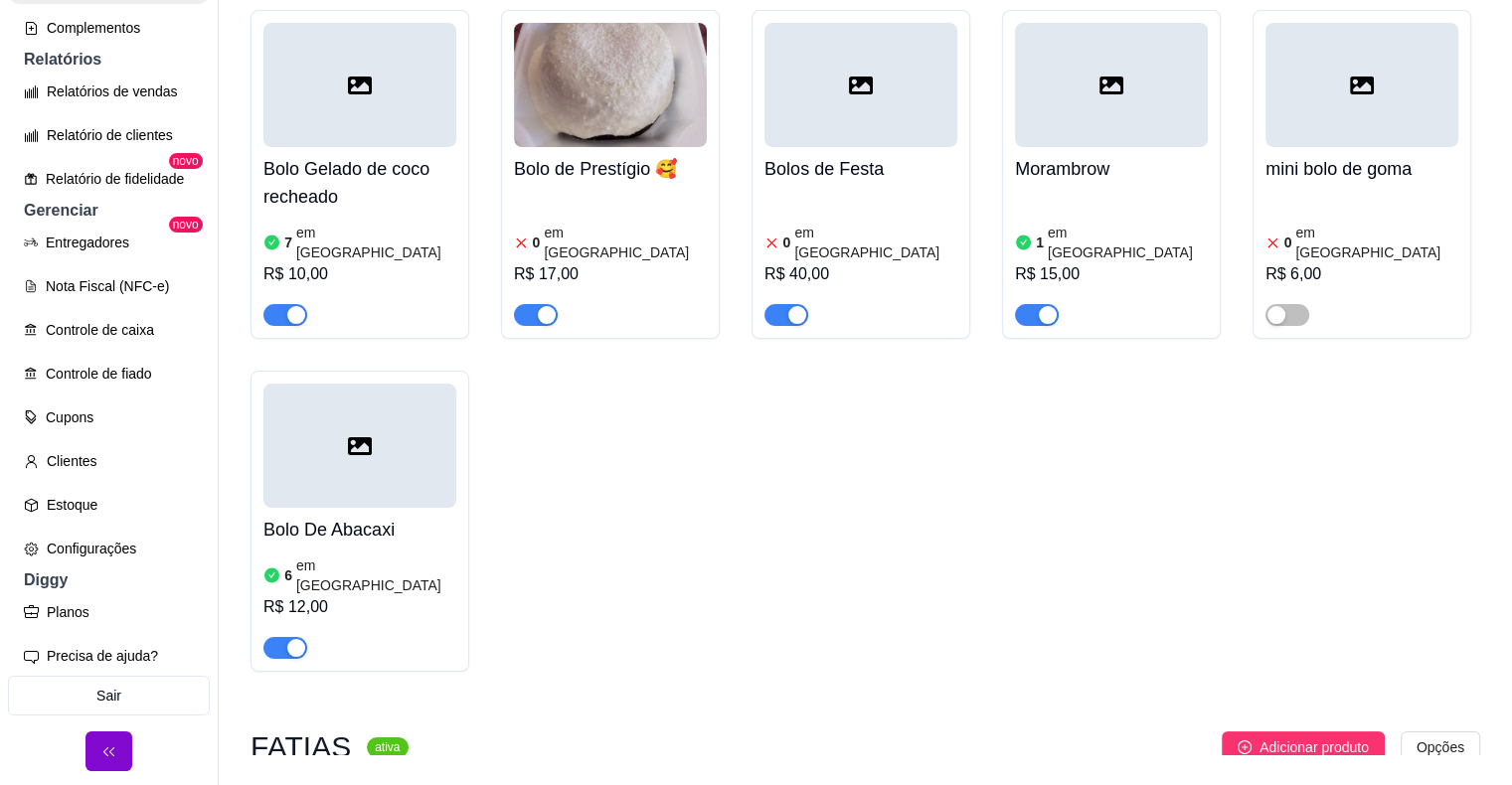 drag, startPoint x: 1503, startPoint y: 745, endPoint x: 1503, endPoint y: 721, distance: 24 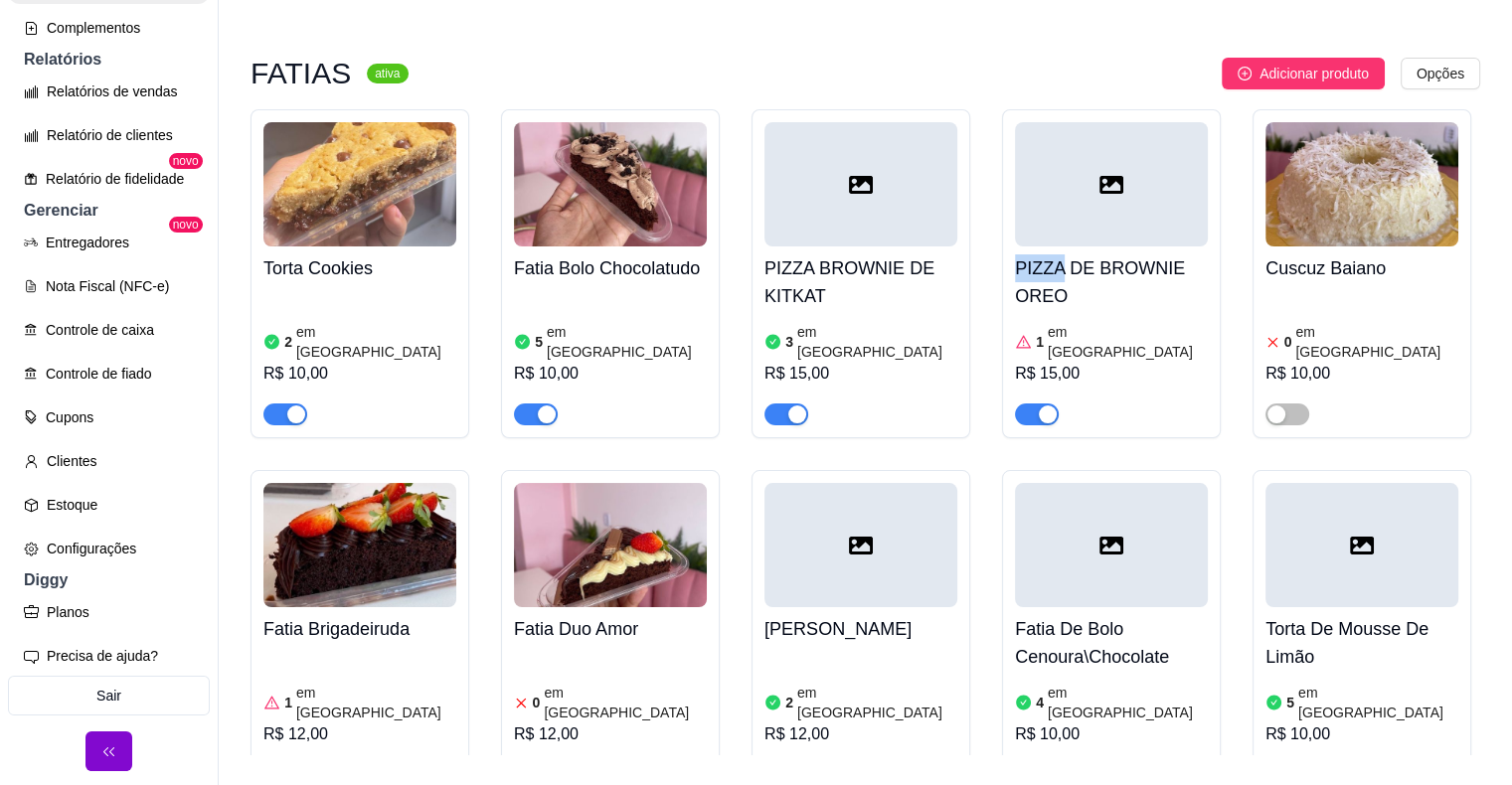 scroll, scrollTop: 4344, scrollLeft: 0, axis: vertical 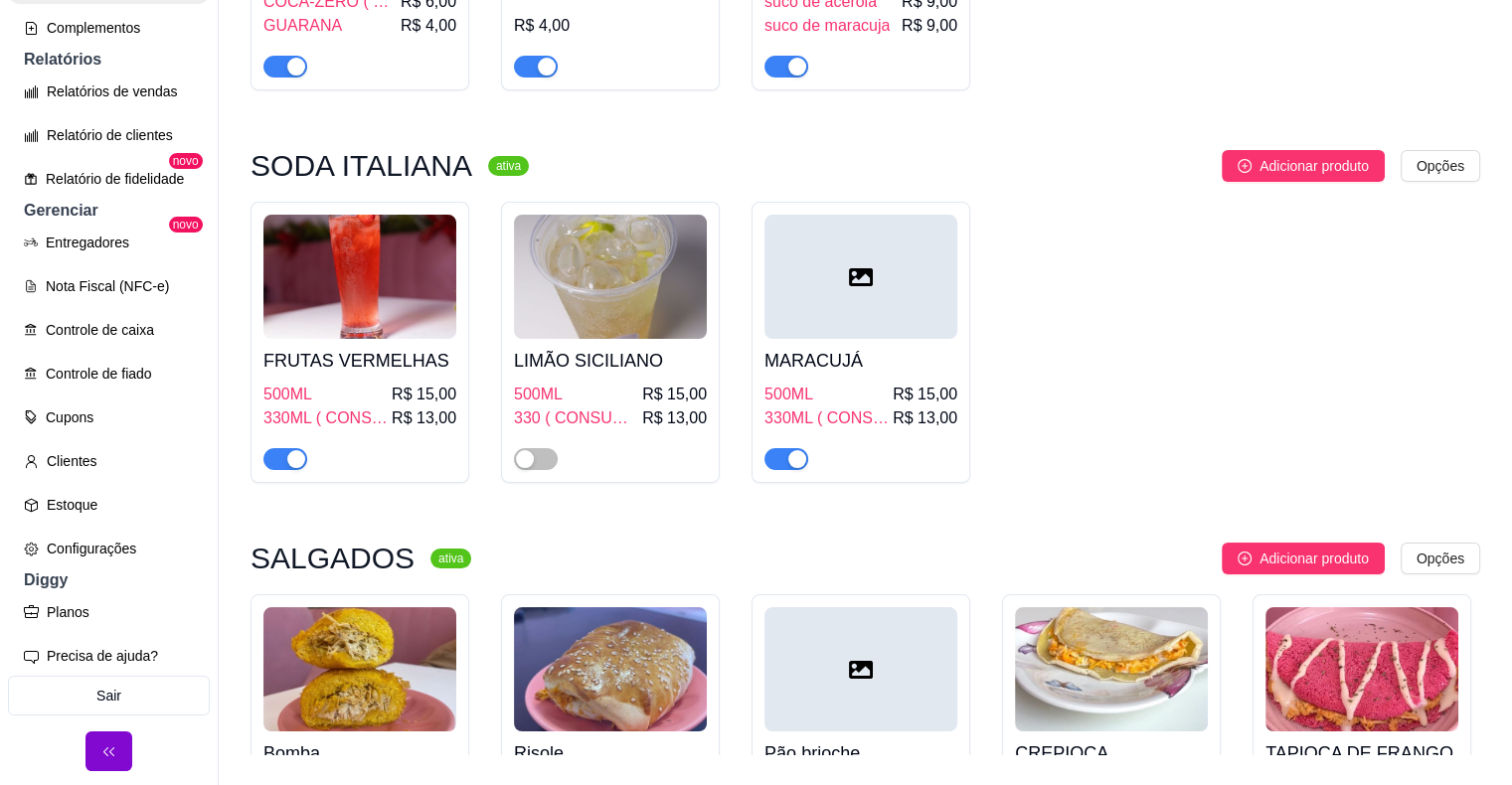 click on "ZERO LACTOSE  ativa Adicionar produto Opções CAPUCCINO ZERO LACTOSE    Delivery  R$ 12,00 Consumo na loja  R$ 12,00 Bolo de Banana zero lactose    0 em estoque R$ 10,00 CAFÉ ativa Adicionar produto Opções CITRUS COFFE   DELIVERY 500ML R$ 17,00 CONSUMO NA LOJA R$ 15,00 FRAPUCCINO   Consumo na loja  R$ 15,00 Delivery  R$ 15,00 CAFÉ GELADO   CONSUMO NA LOJA  R$ 12,00 DELIVERY R$ 12,00 CAPUCCINO   DELIVERY R$ 12,00 CONSUMO NA LOJA R$ 12,00 CAFÉ EXPRESSO   SIMPLES  ( forte ) R$ 6,00 DUPLO ( médio intensidade ) R$ 8,00 CAFÉ COM LEITE   R$ 10,00 CAFÉ TRADICIONAL   CAFÉ R$ 4,00 CAFÉ COM LEITE R$ 6,00 CHOCOLATE ativa Adicionar produto Opções CHOCOLATE QUENTE   PARA DELIVERY  R$ 14,00 CONSUMO NA LOJA 170 ML R$ 17,00 CONSUMO NA LOJA 130 R$ 14,00  Slice Cake ativa Adicionar produto Opções Slice Cake de Red Velvet    0 em estoque R$ 8,00 Cheescake de Morango   0 em estoque R$ 15,00 Bolos ativa Adicionar produto Opções Bolo Nuvem de Ninho   0 em estoque R$ 16,00 BOLO DE CENOURA    1" at bounding box center [865, 370] 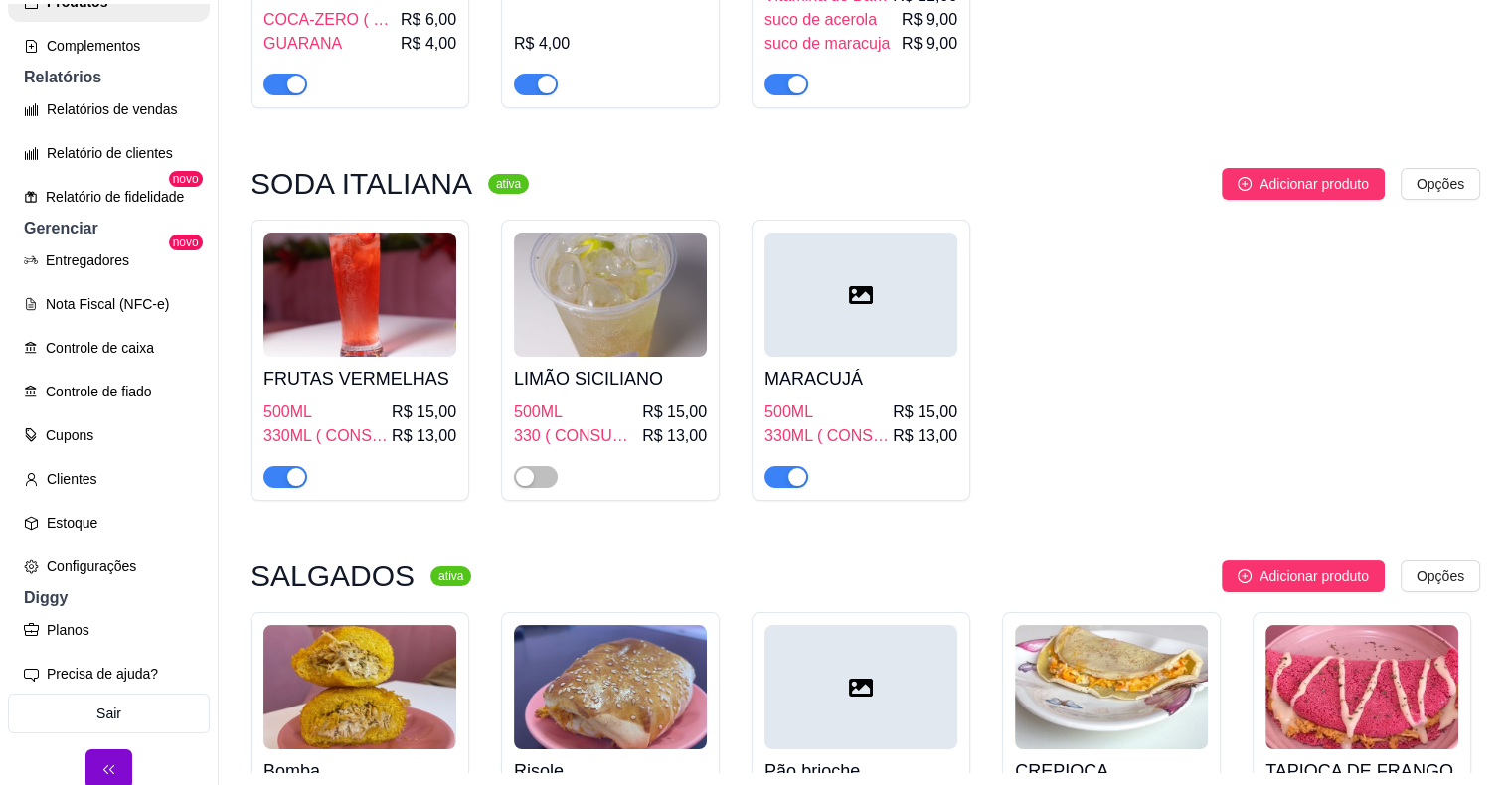 scroll, scrollTop: 0, scrollLeft: 0, axis: both 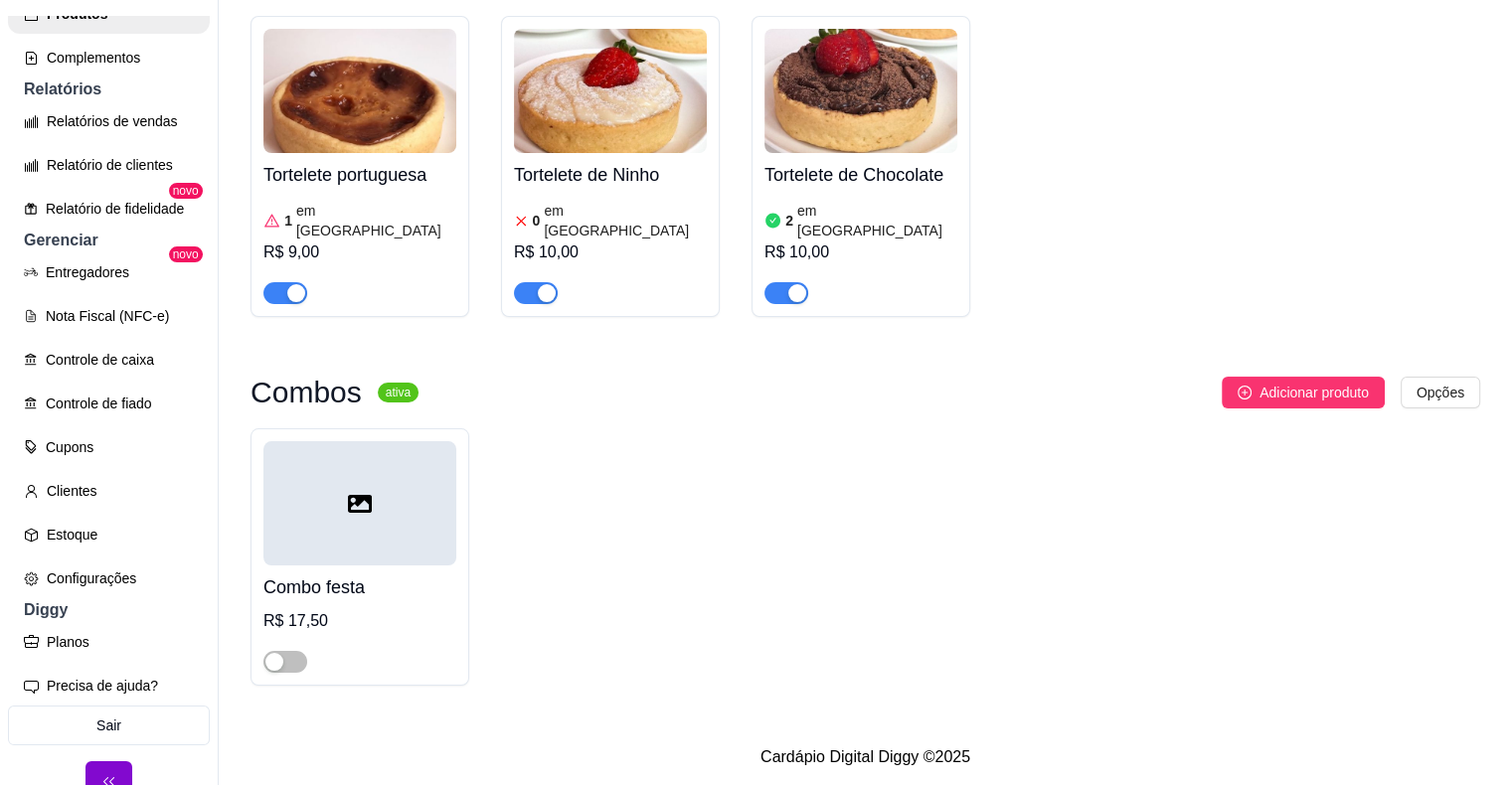 click at bounding box center (610, 90) 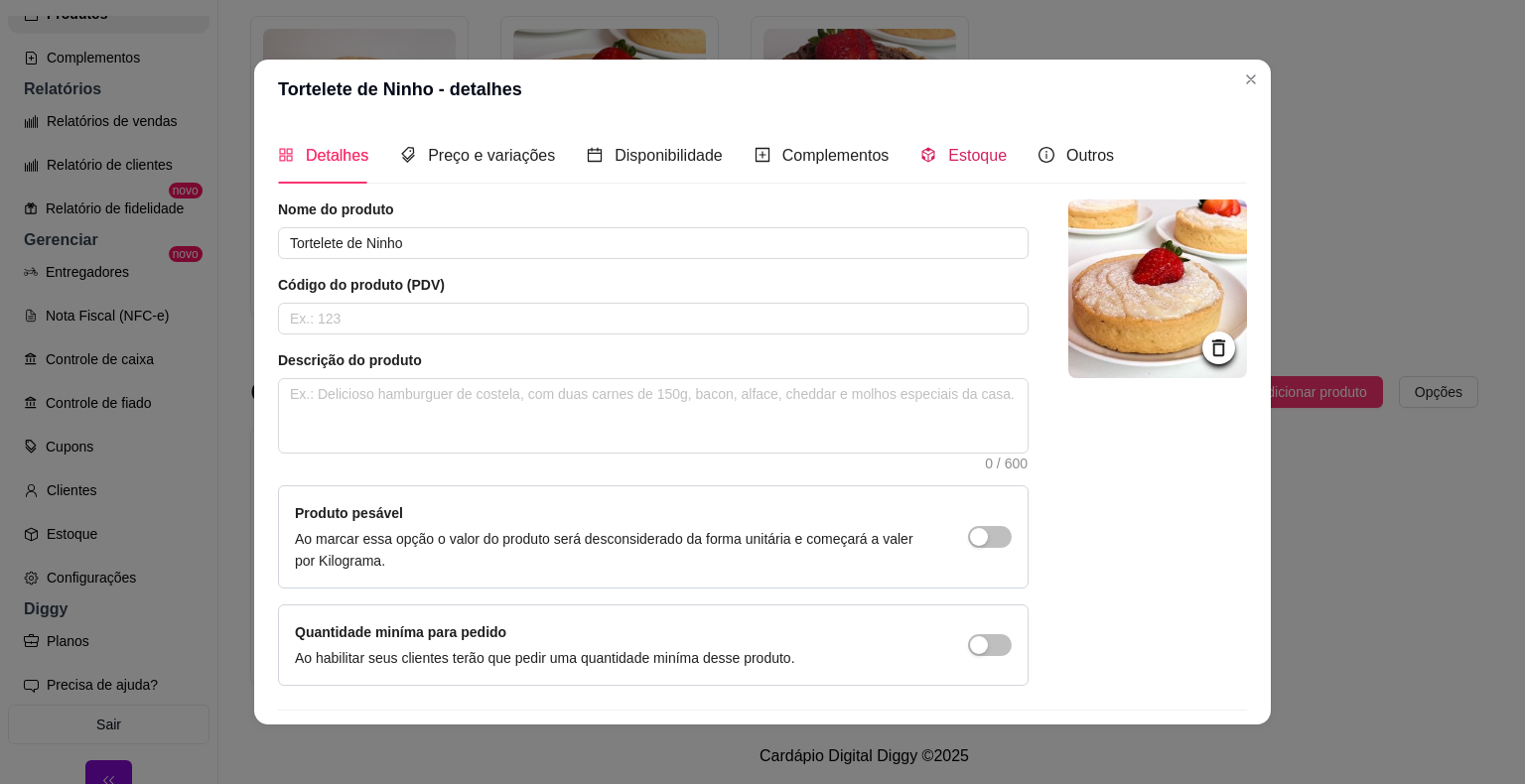click on "Estoque" at bounding box center [977, 155] 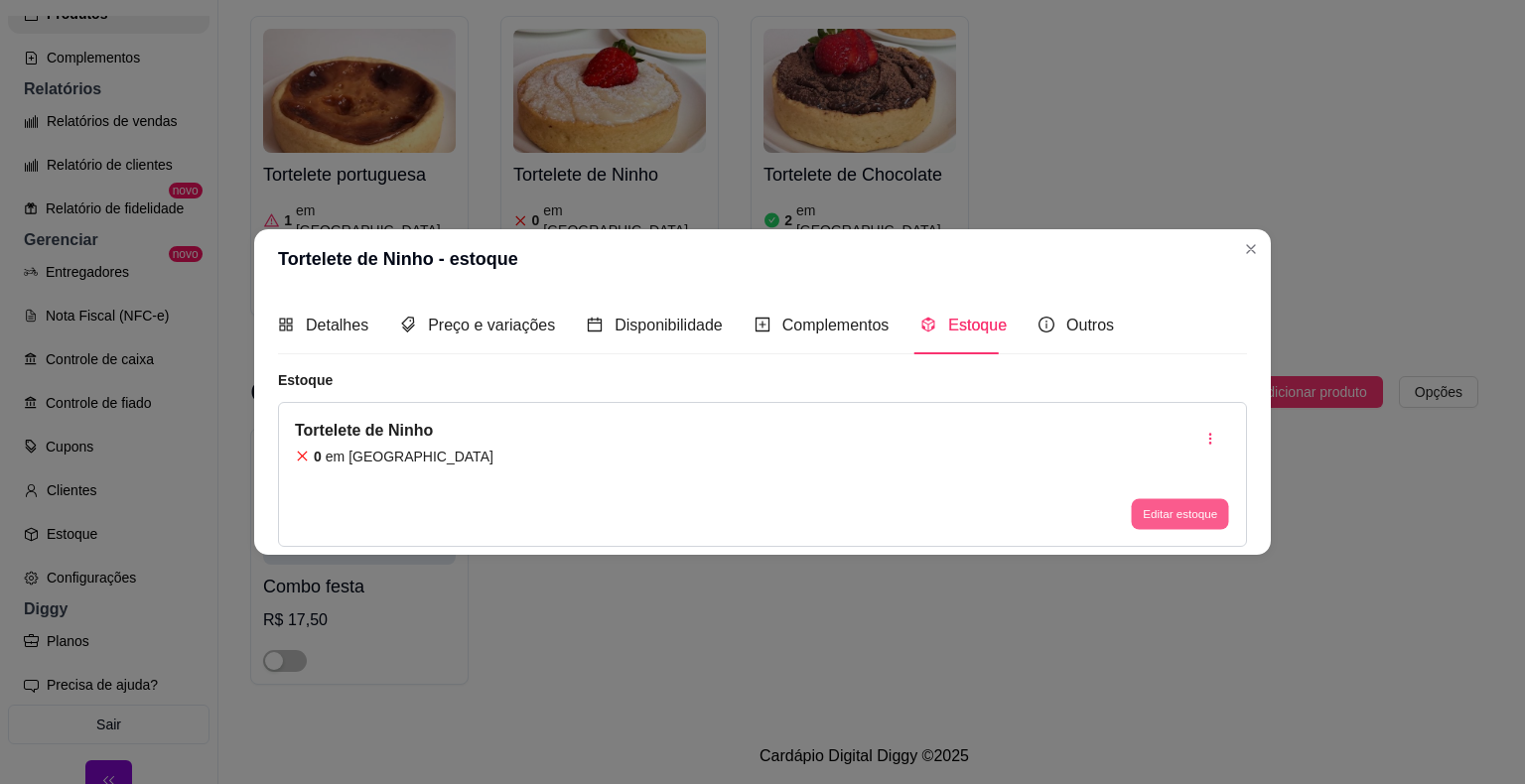 click on "Editar estoque" at bounding box center [1179, 513] 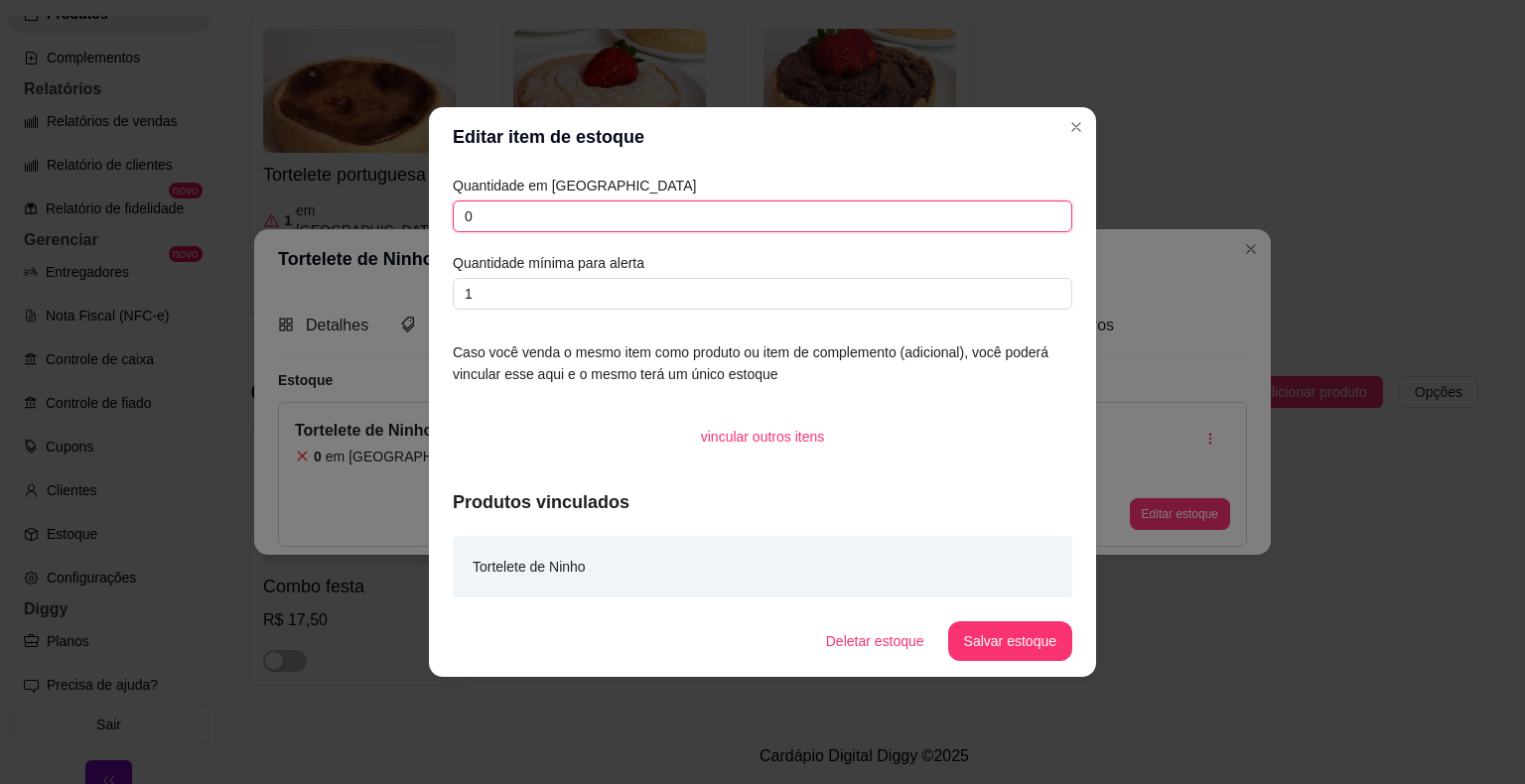 click on "0" at bounding box center (762, 216) 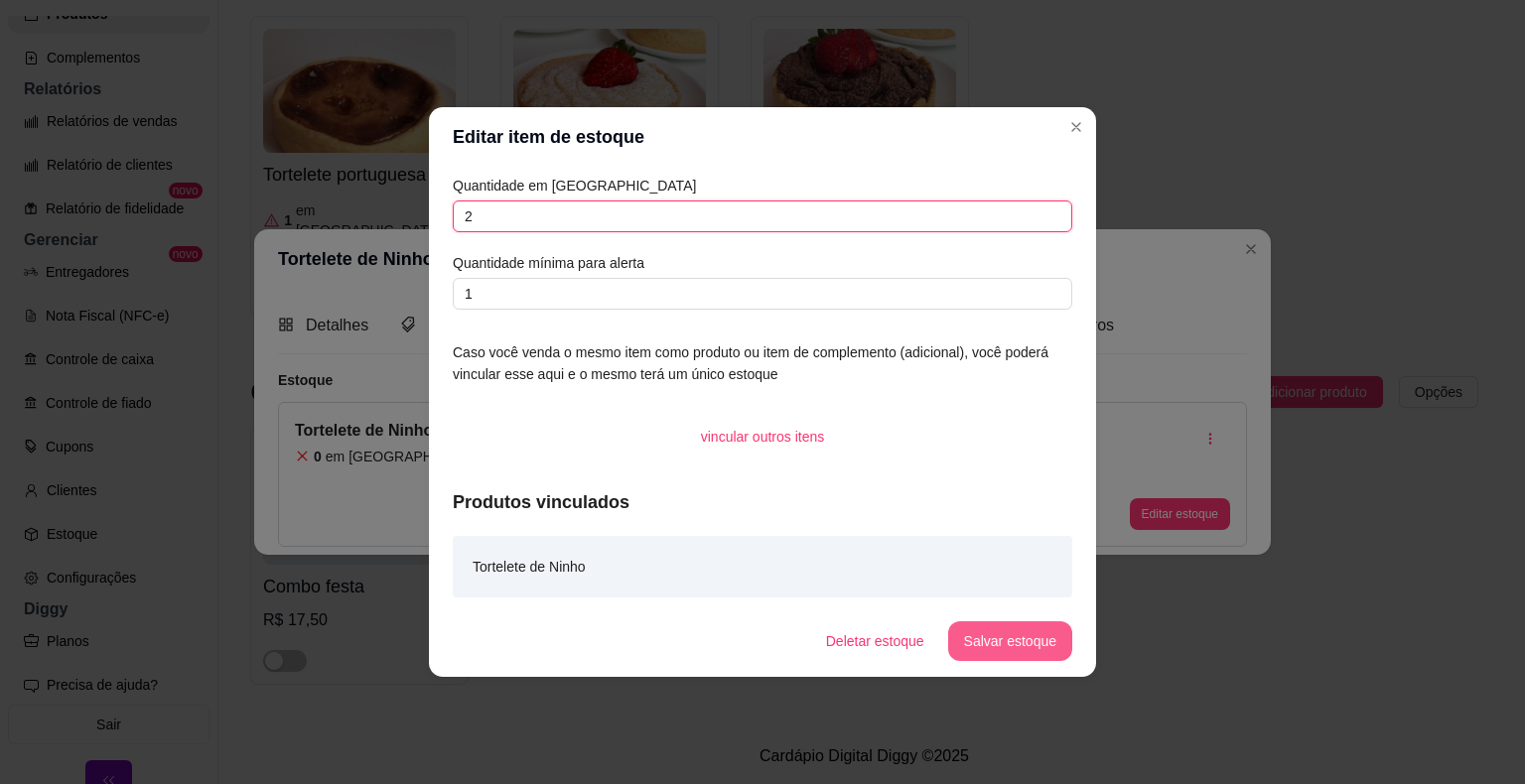 type on "2" 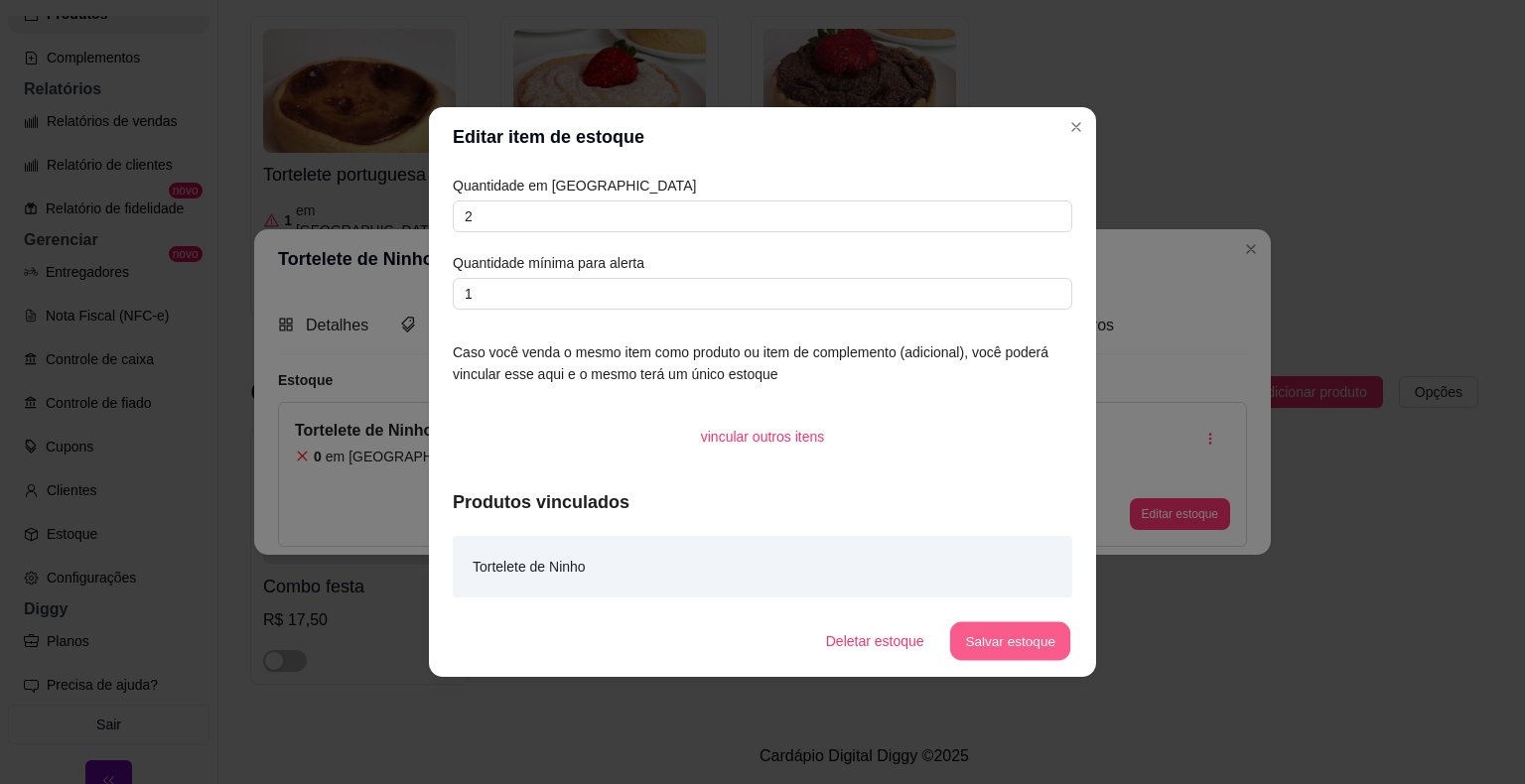 click on "Salvar estoque" at bounding box center [1010, 641] 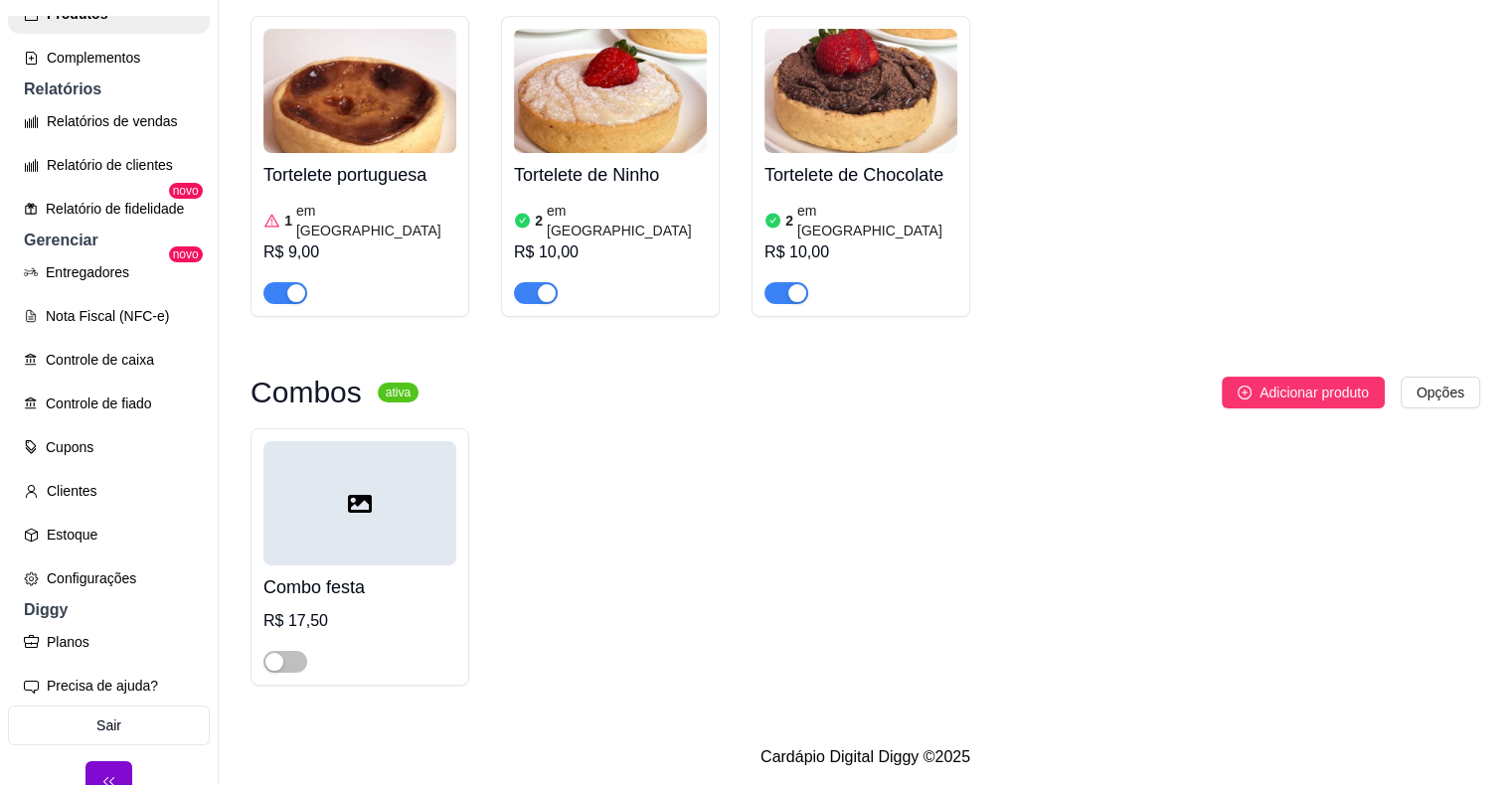 click at bounding box center [360, 90] 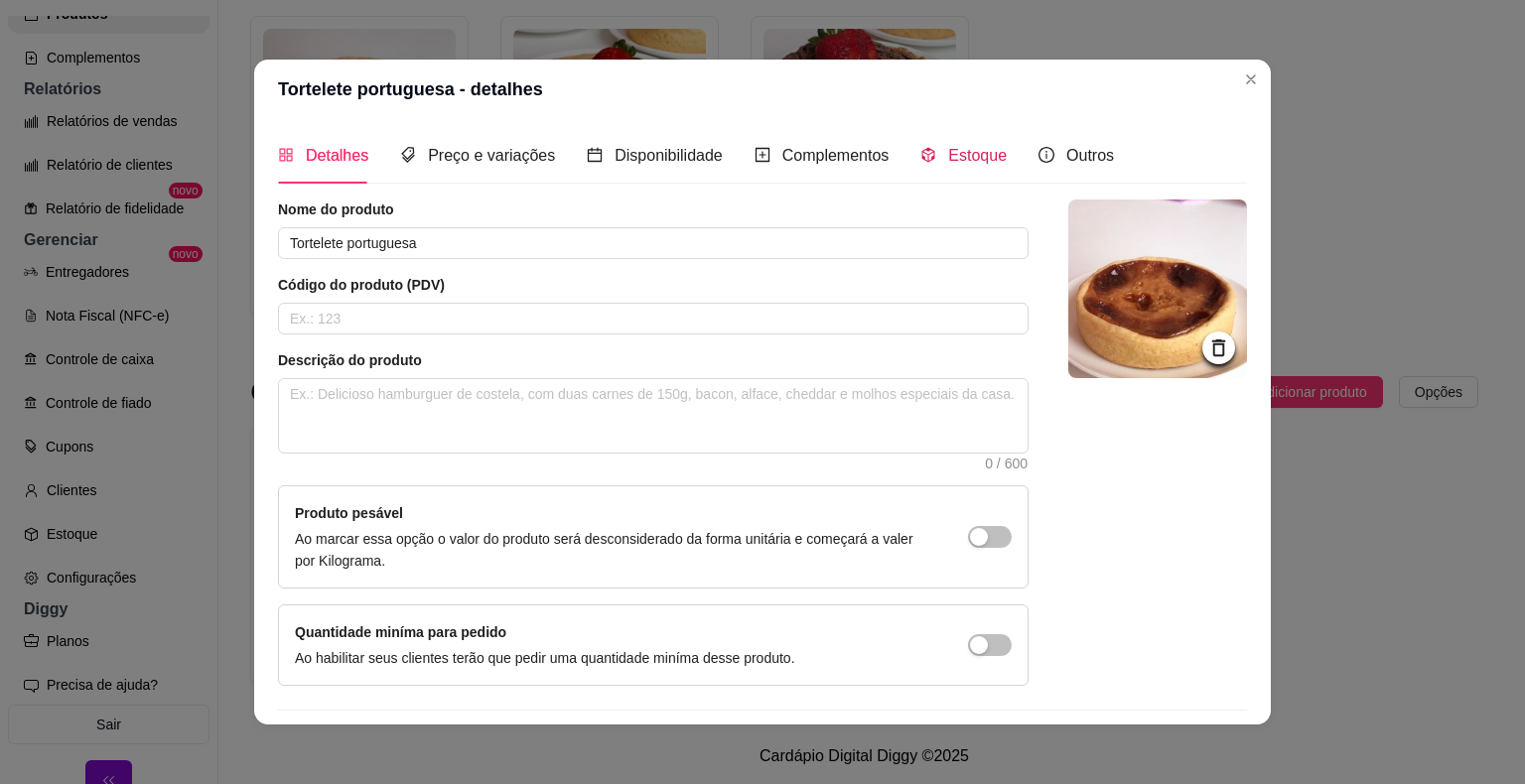 click on "Estoque" at bounding box center (963, 155) 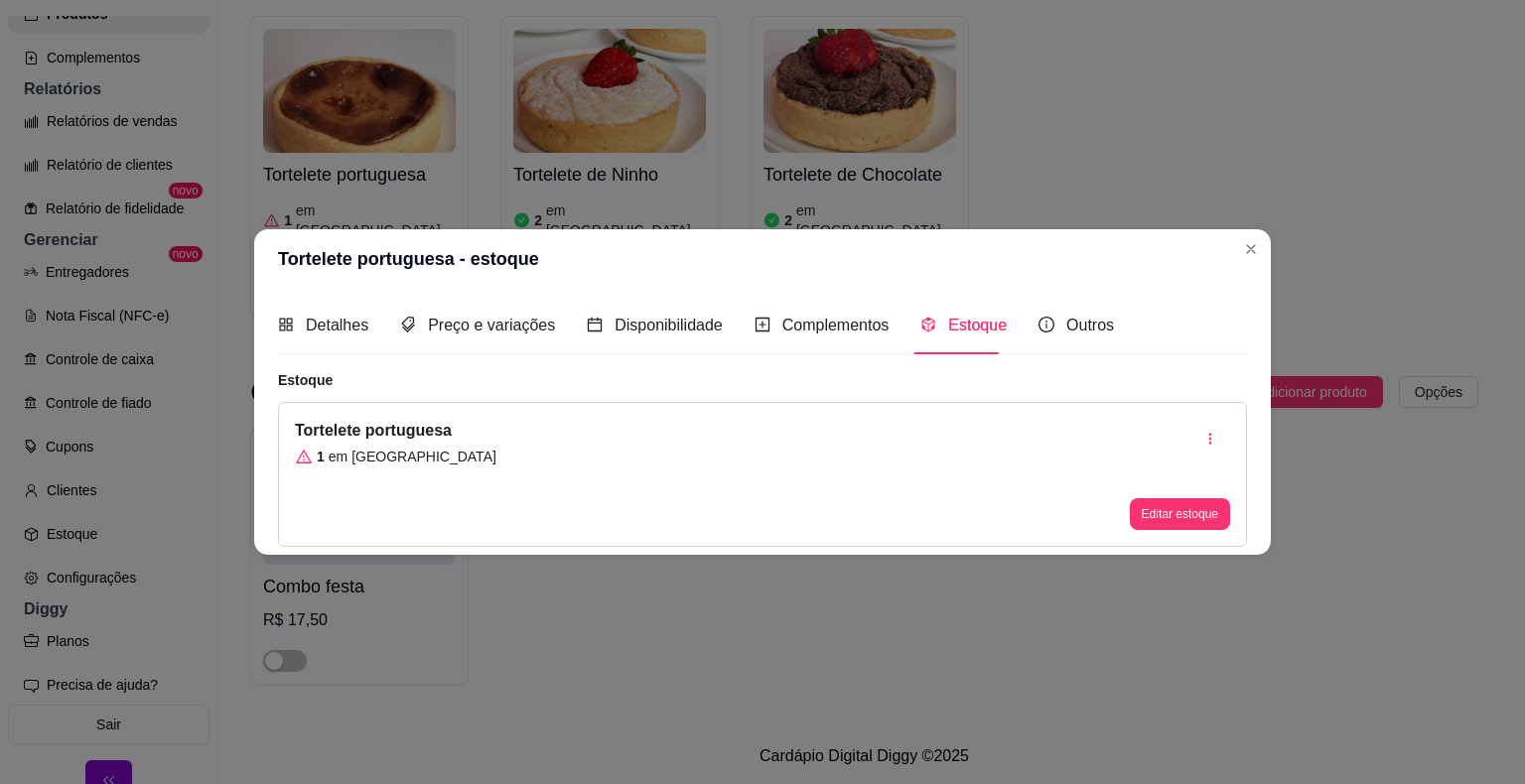 click on "Tortelete portuguesa 1 em estoque Editar estoque" at bounding box center (762, 474) 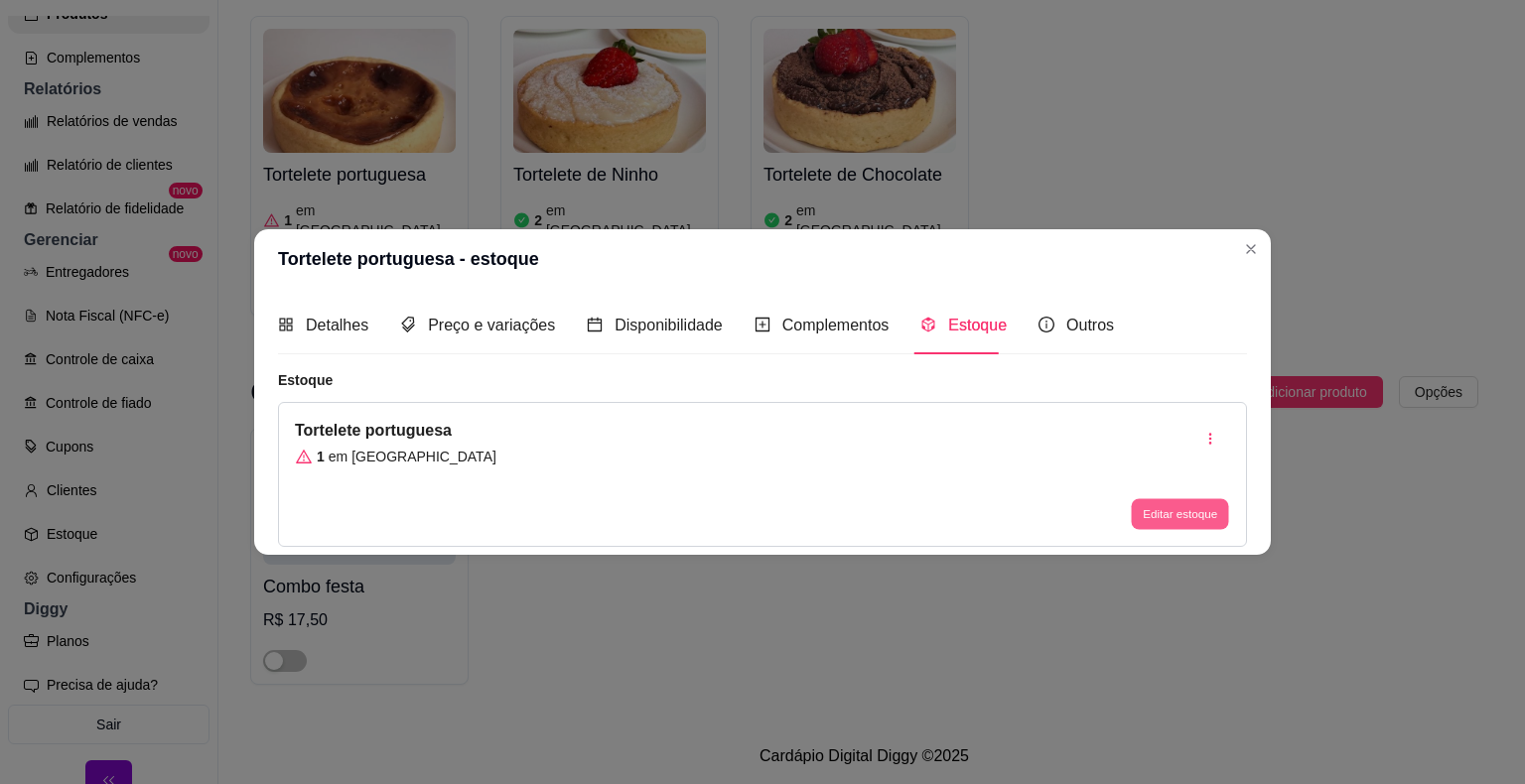 click on "Editar estoque" at bounding box center (1179, 513) 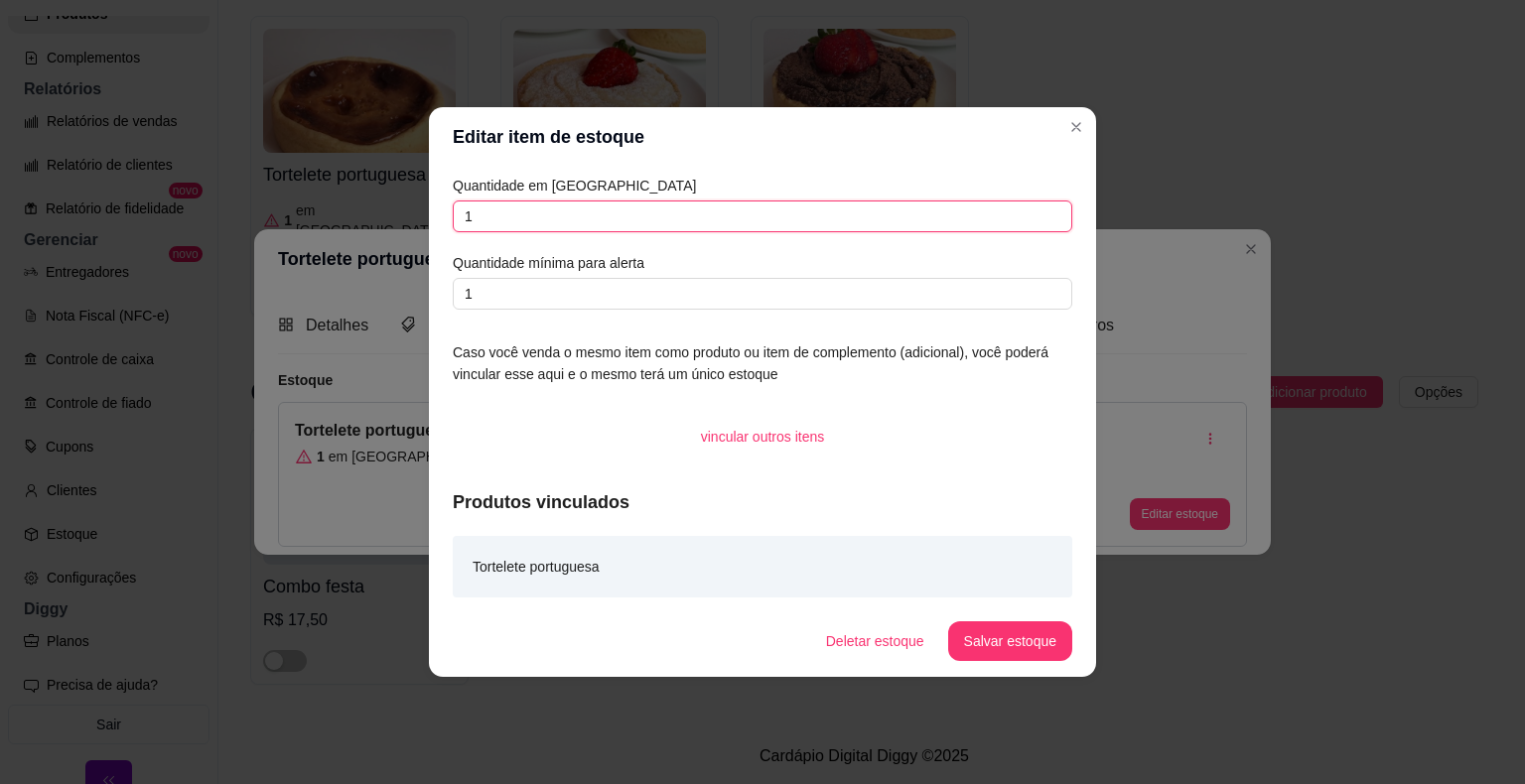 click on "1" at bounding box center (762, 216) 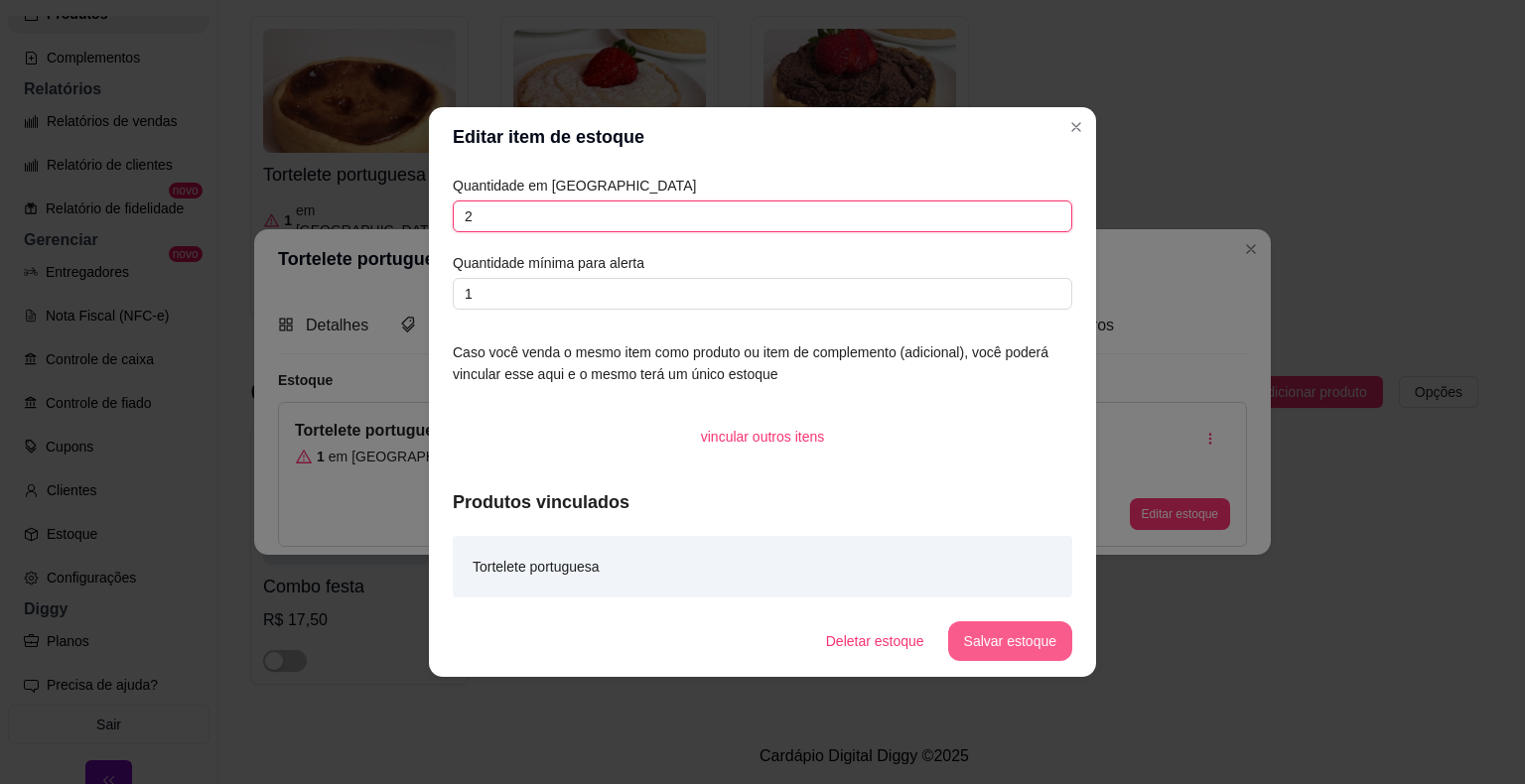 type on "2" 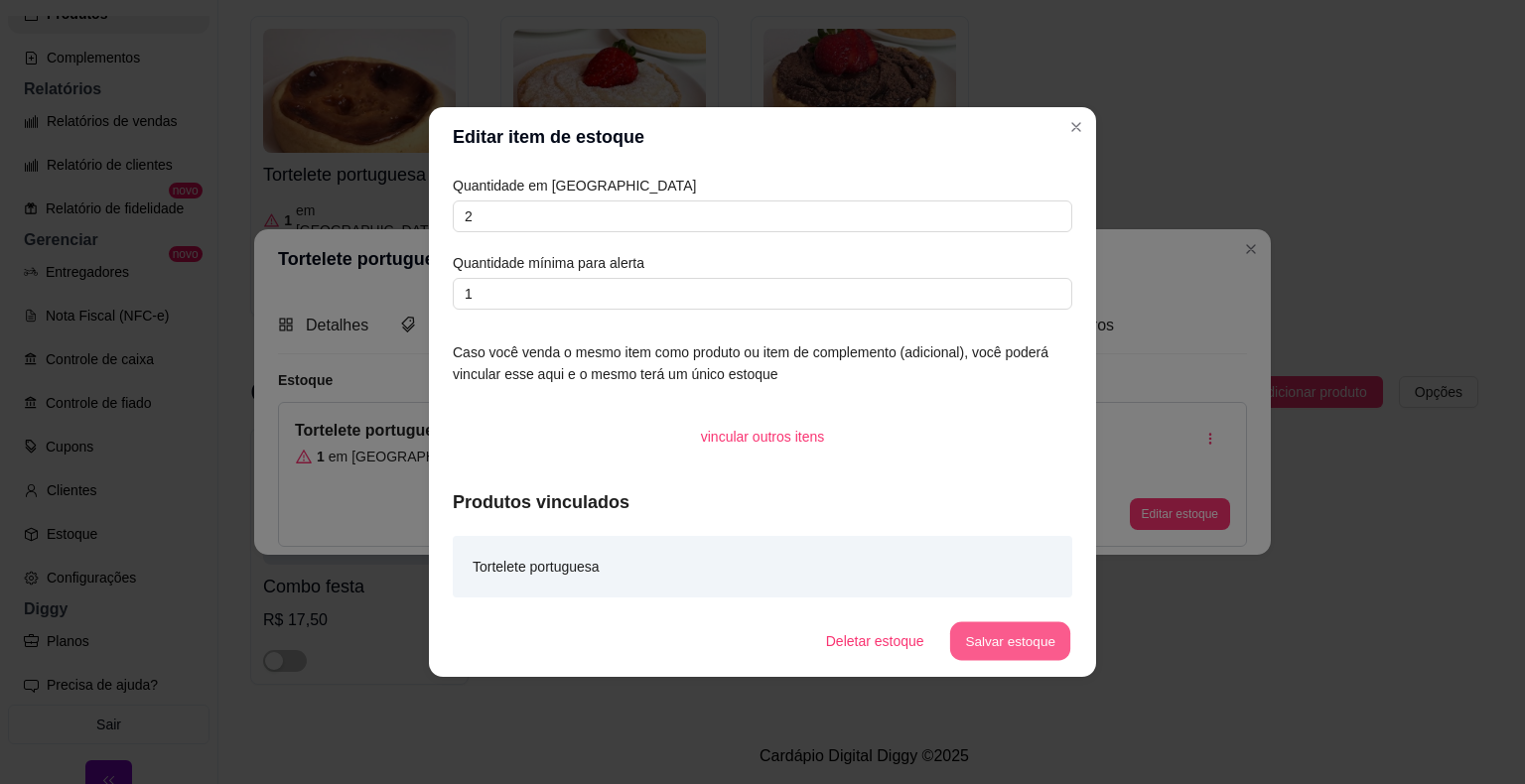 click on "Salvar estoque" at bounding box center (1010, 641) 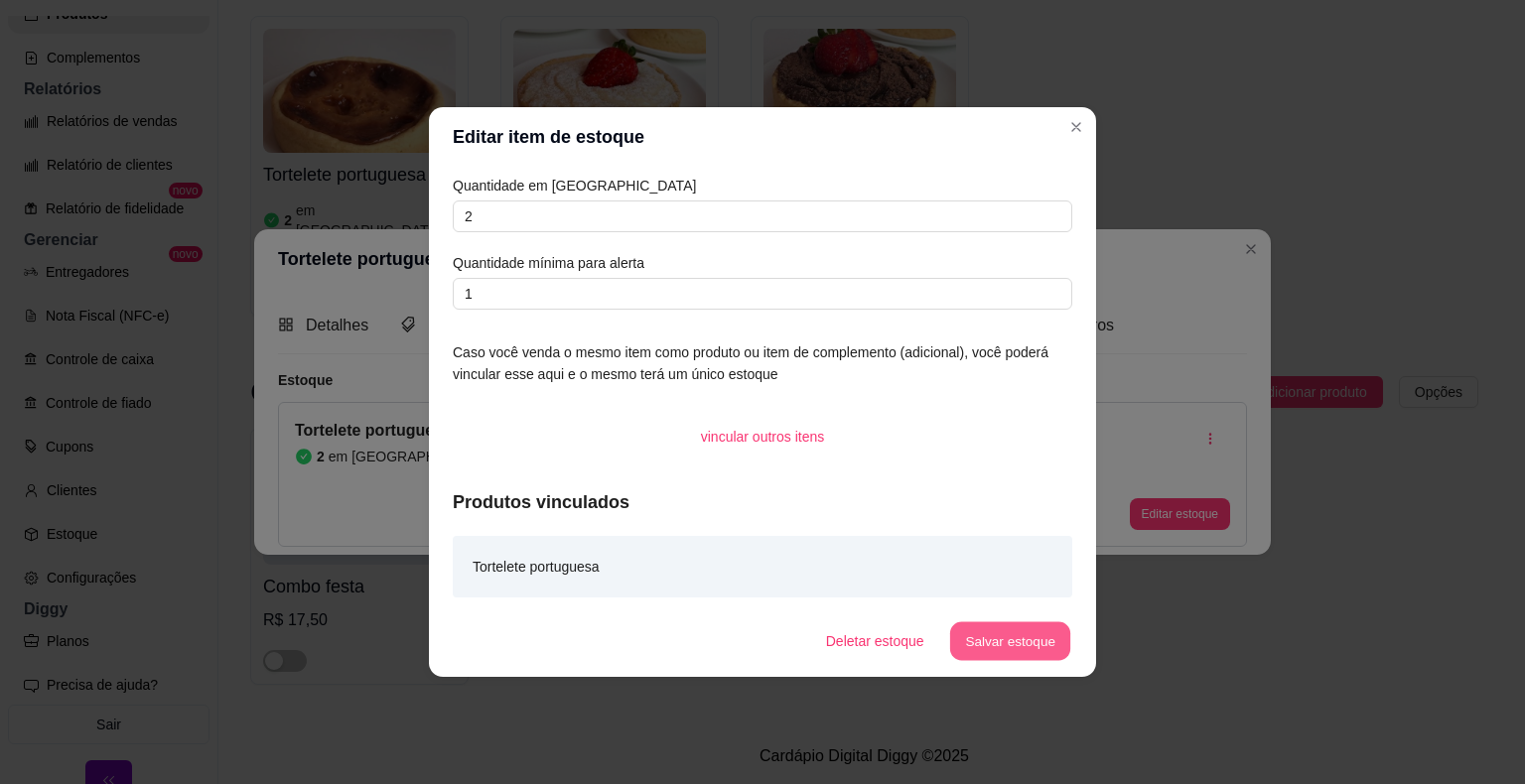 click on "Salvar estoque" at bounding box center (1010, 641) 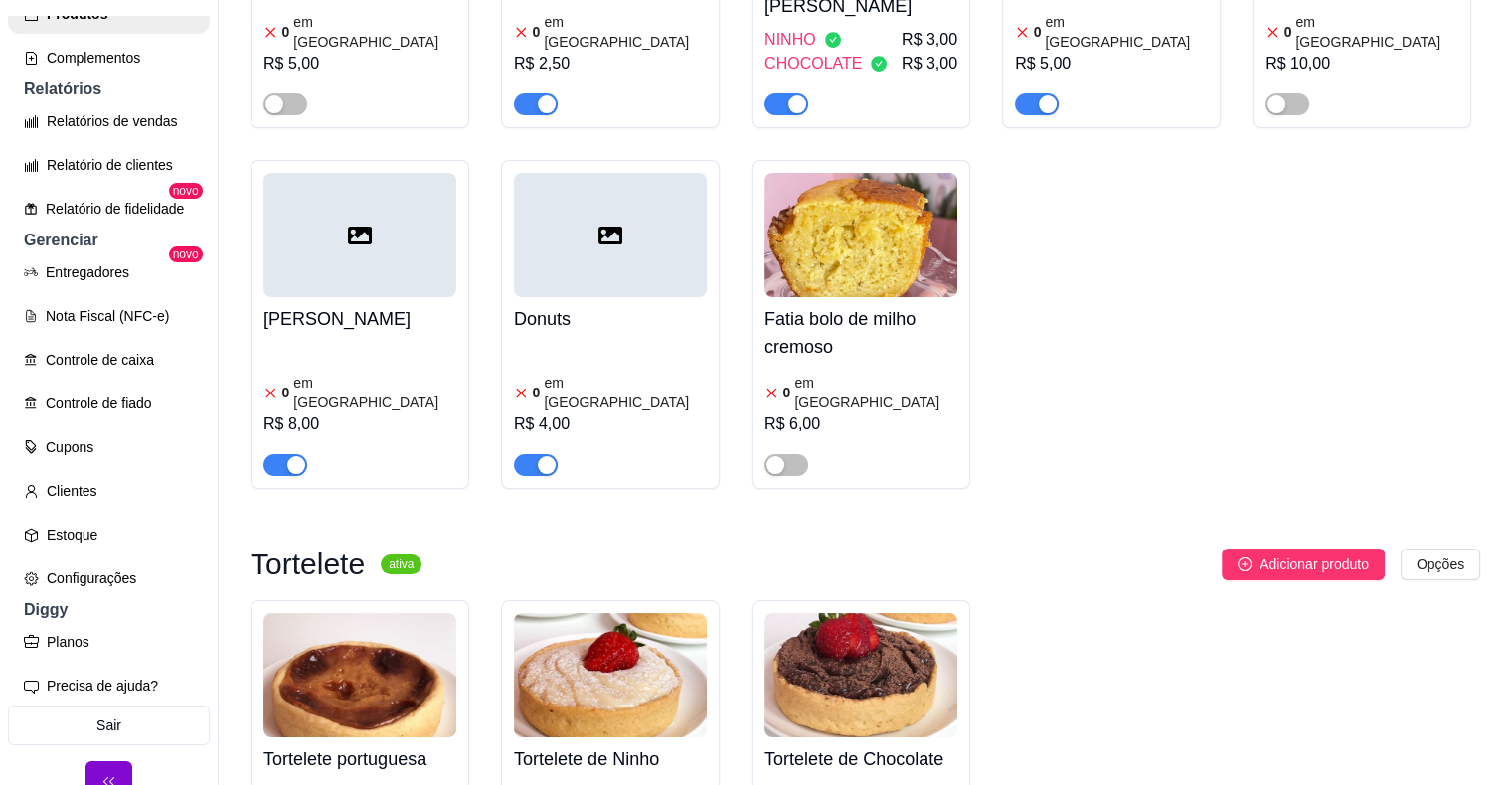 scroll, scrollTop: 5104, scrollLeft: 0, axis: vertical 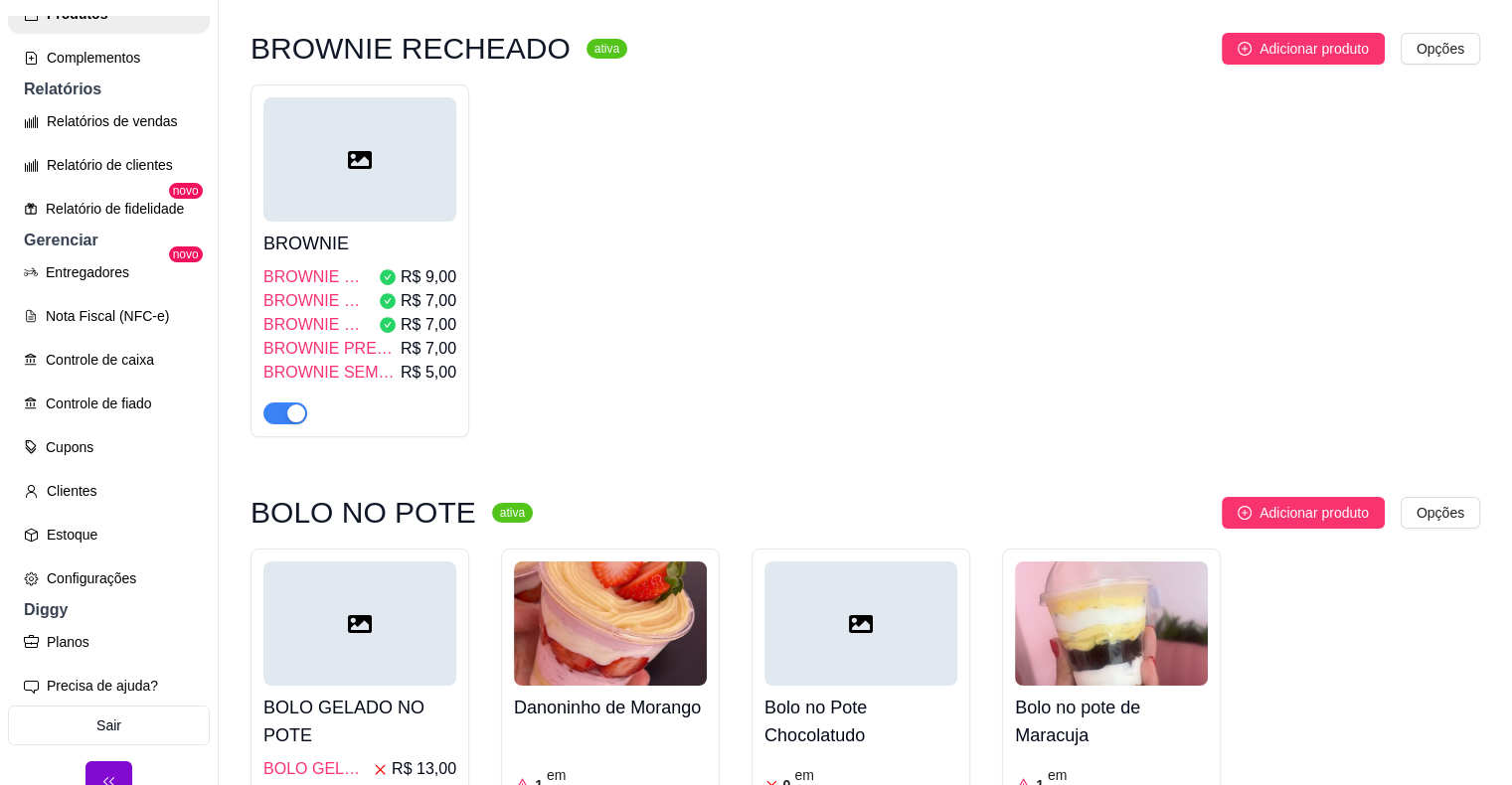 click at bounding box center [360, 159] 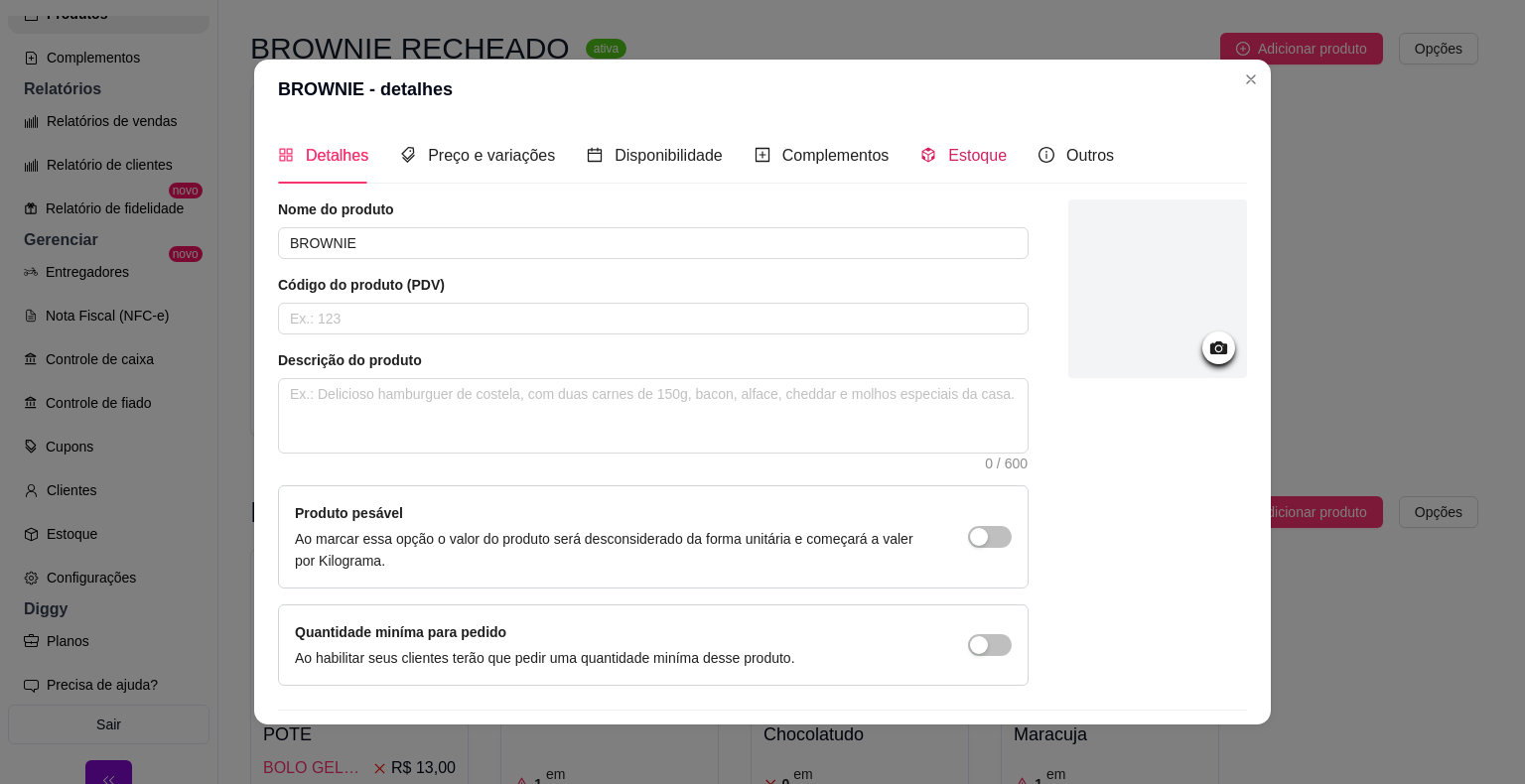 click on "Estoque" at bounding box center [977, 155] 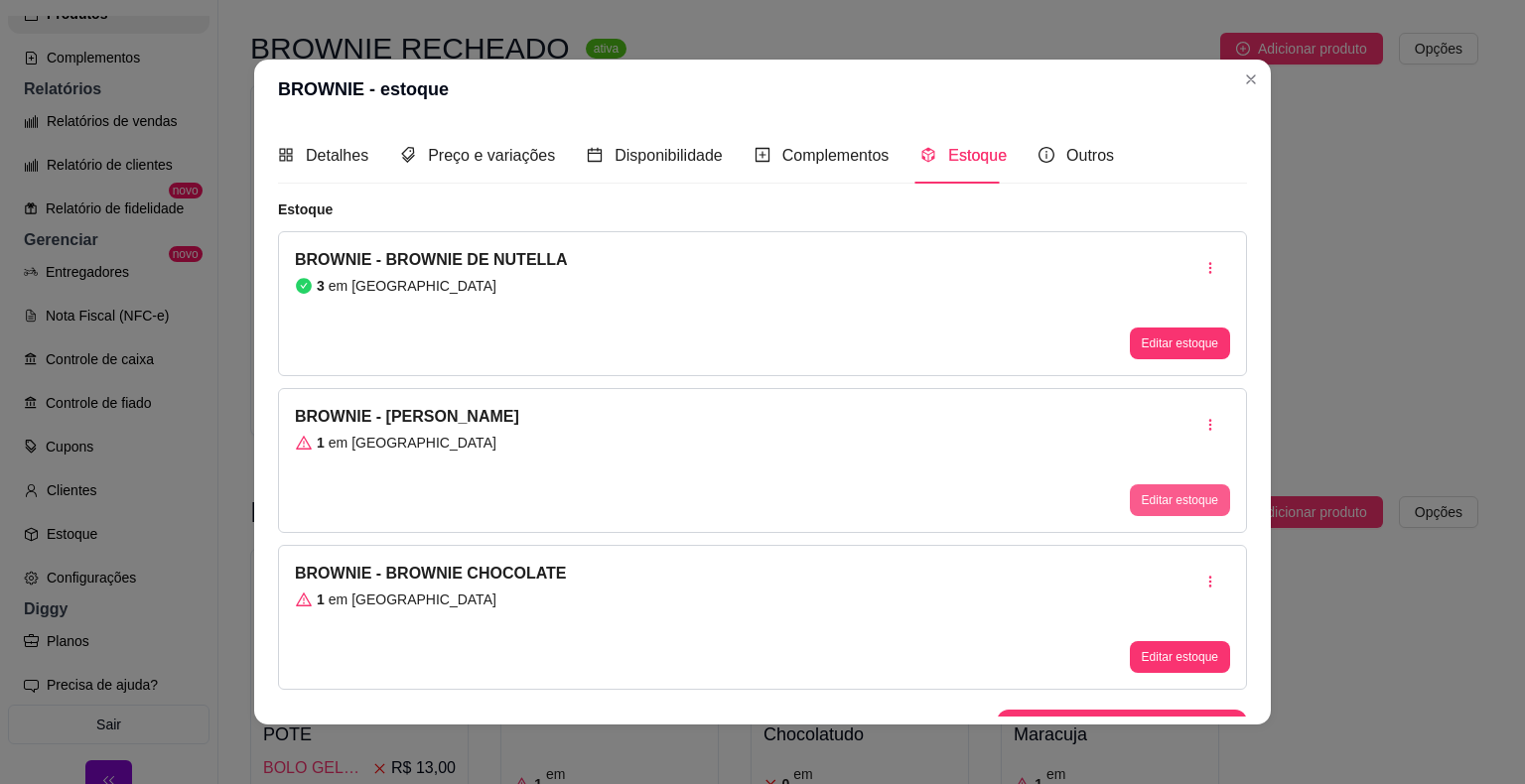 click on "Editar estoque" at bounding box center [1179, 500] 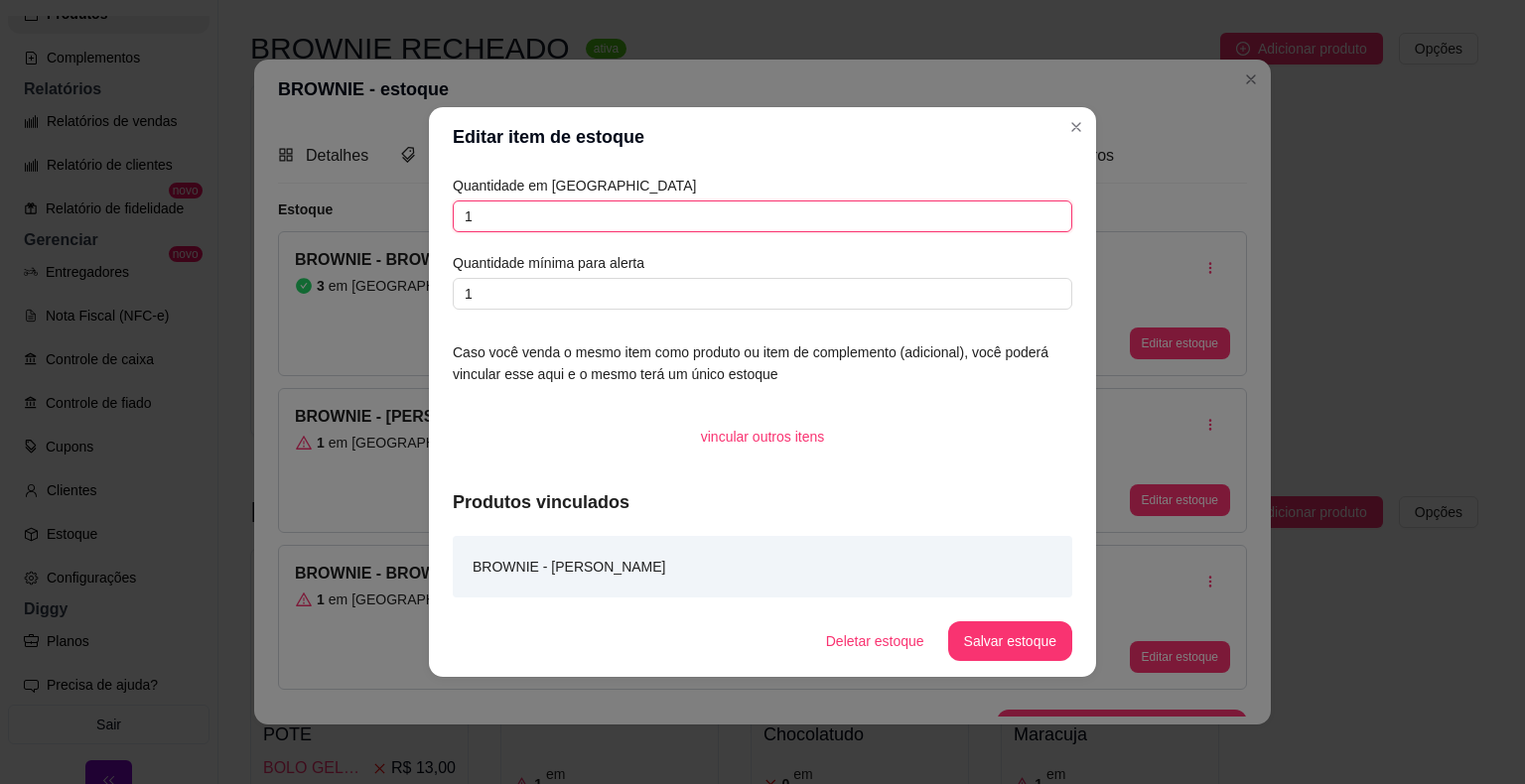 click on "1" at bounding box center (762, 216) 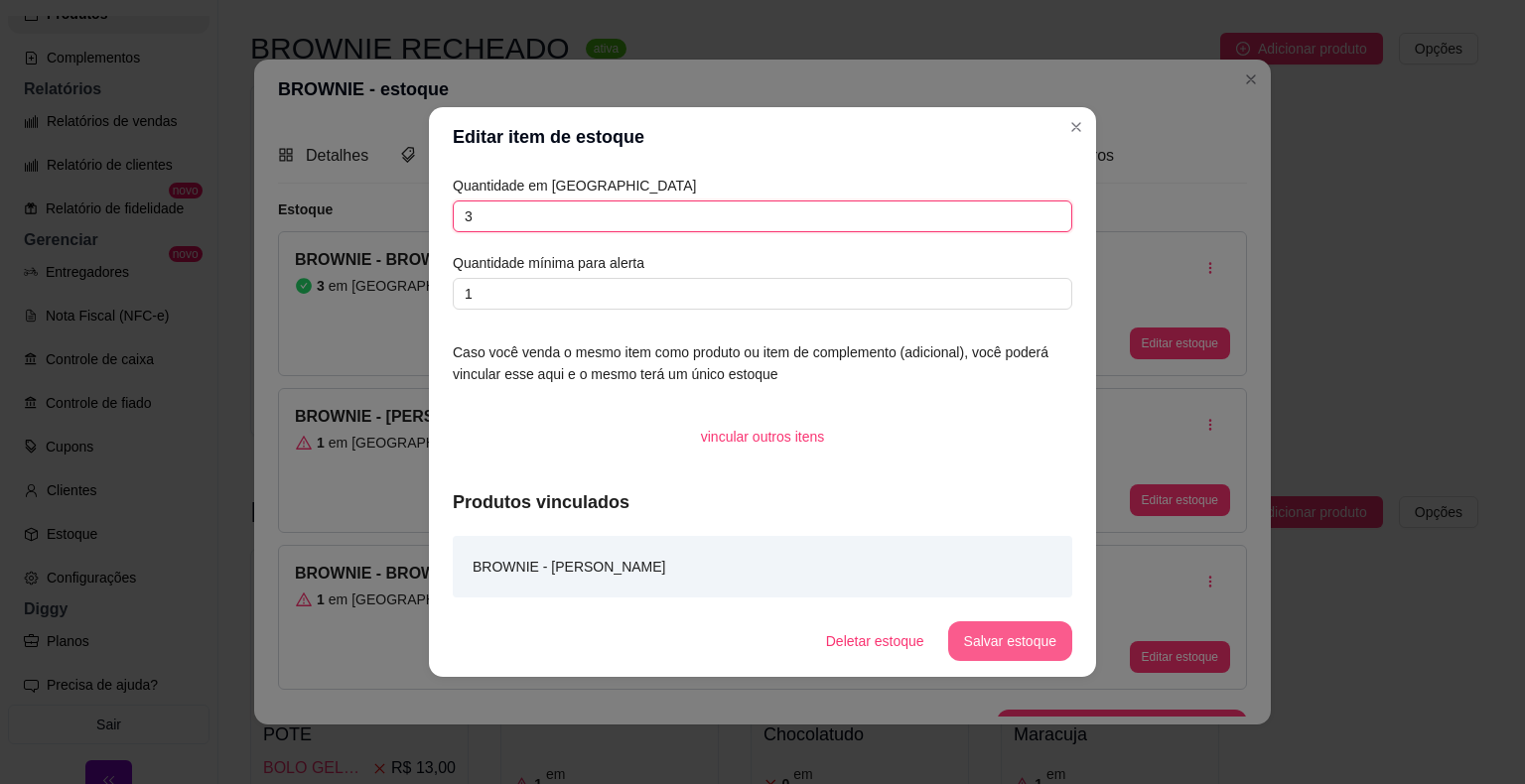 type on "3" 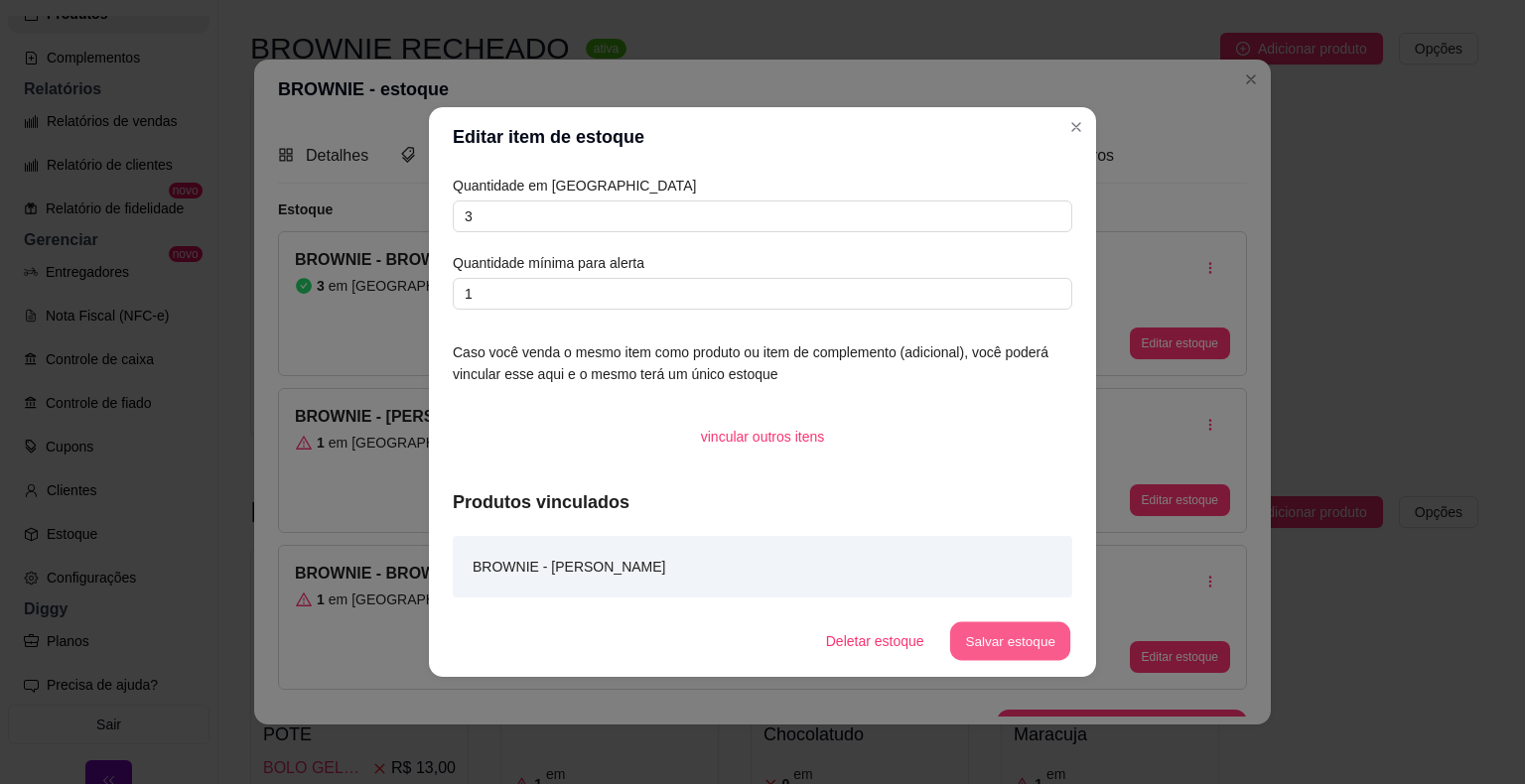 click on "Salvar estoque" at bounding box center [1010, 641] 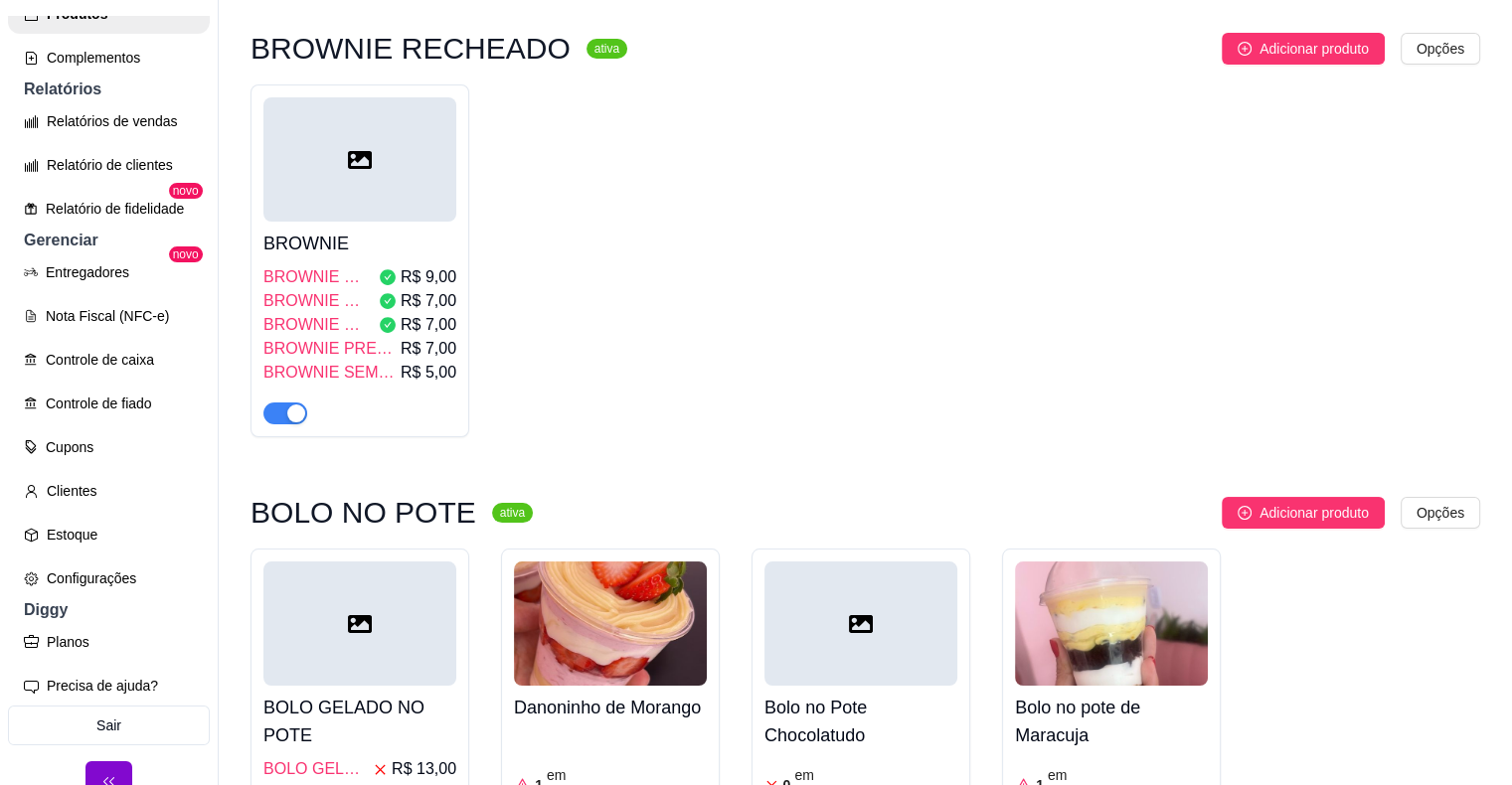click at bounding box center (360, 159) 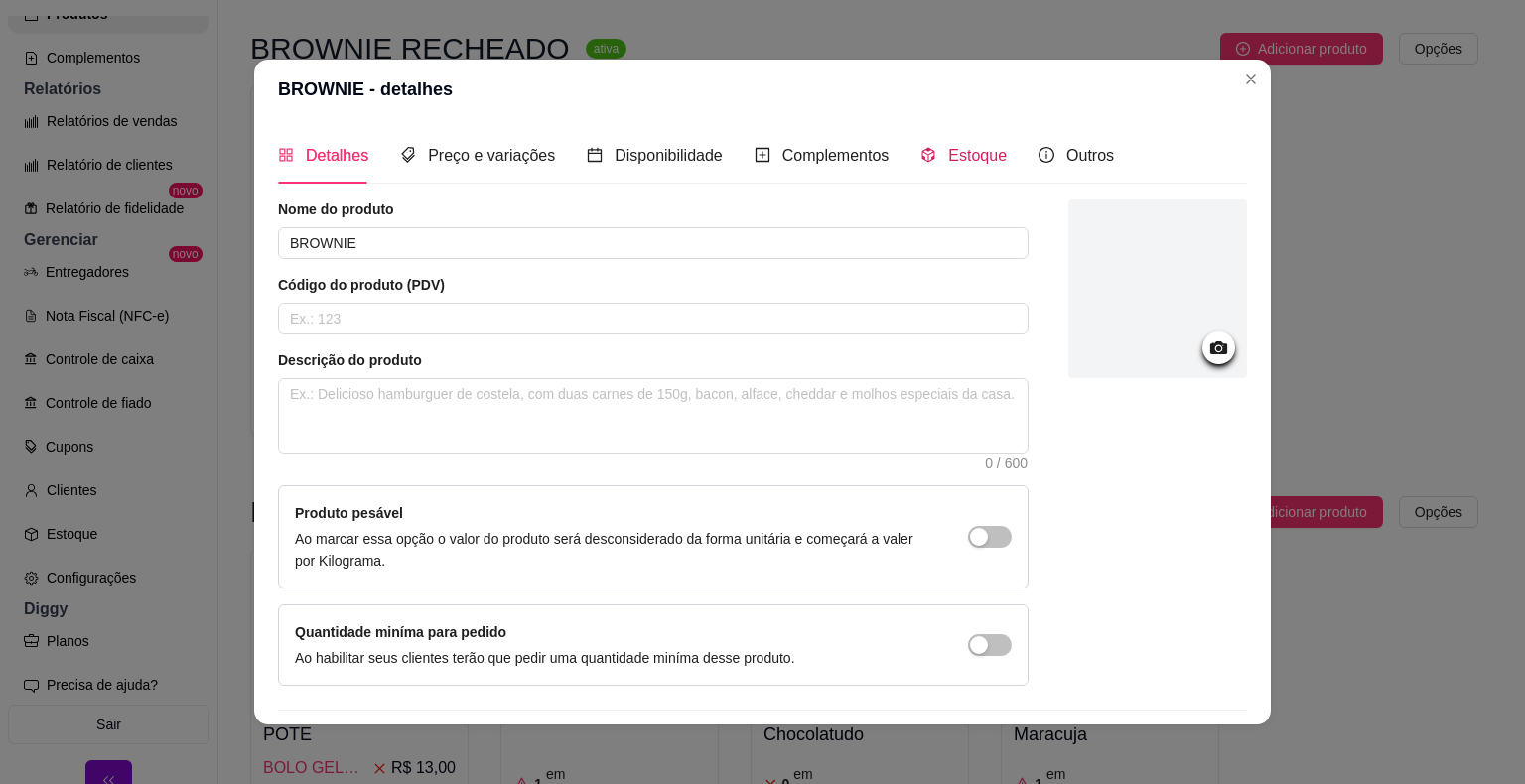 click on "Estoque" at bounding box center (977, 155) 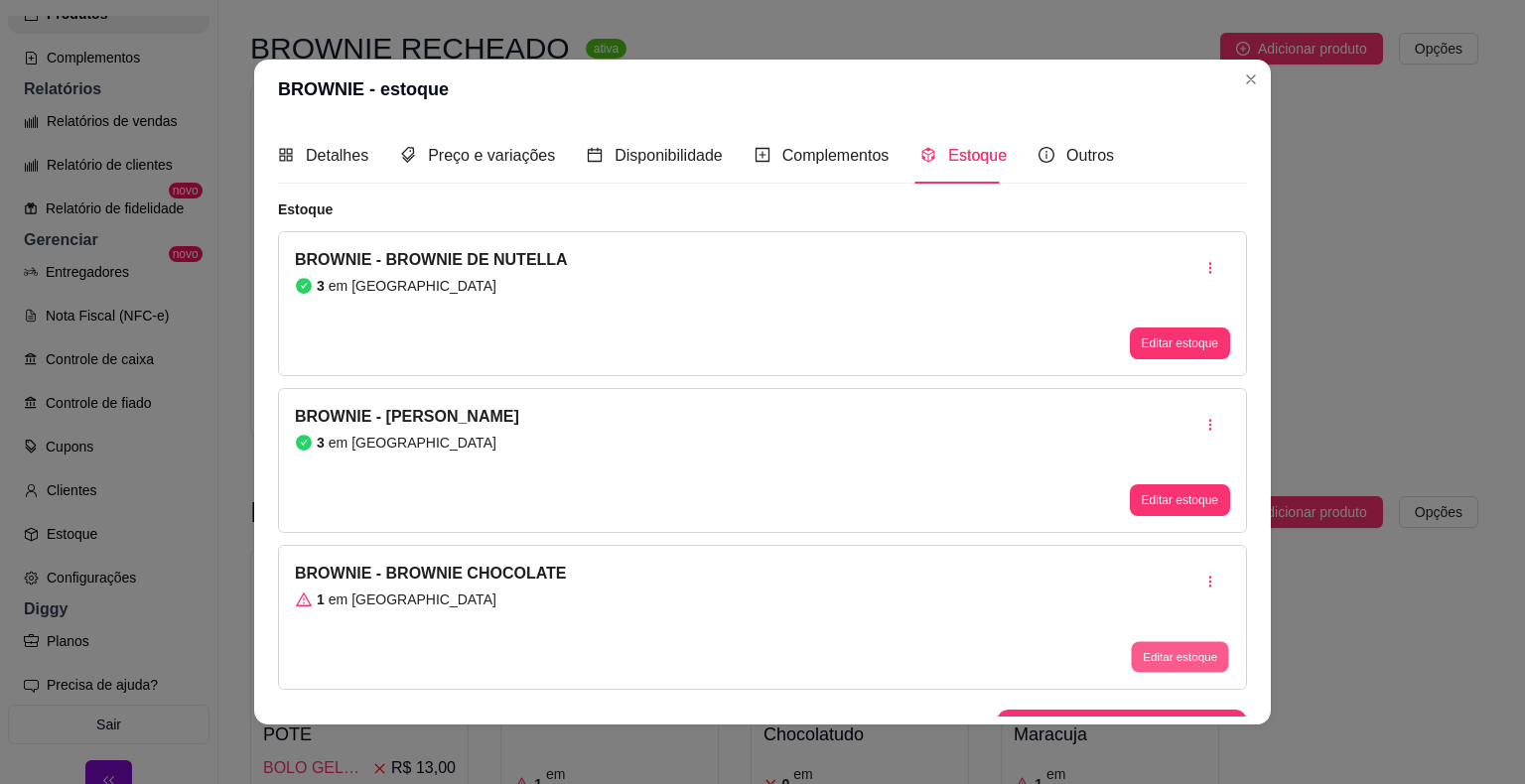 click on "Editar estoque" at bounding box center [1179, 657] 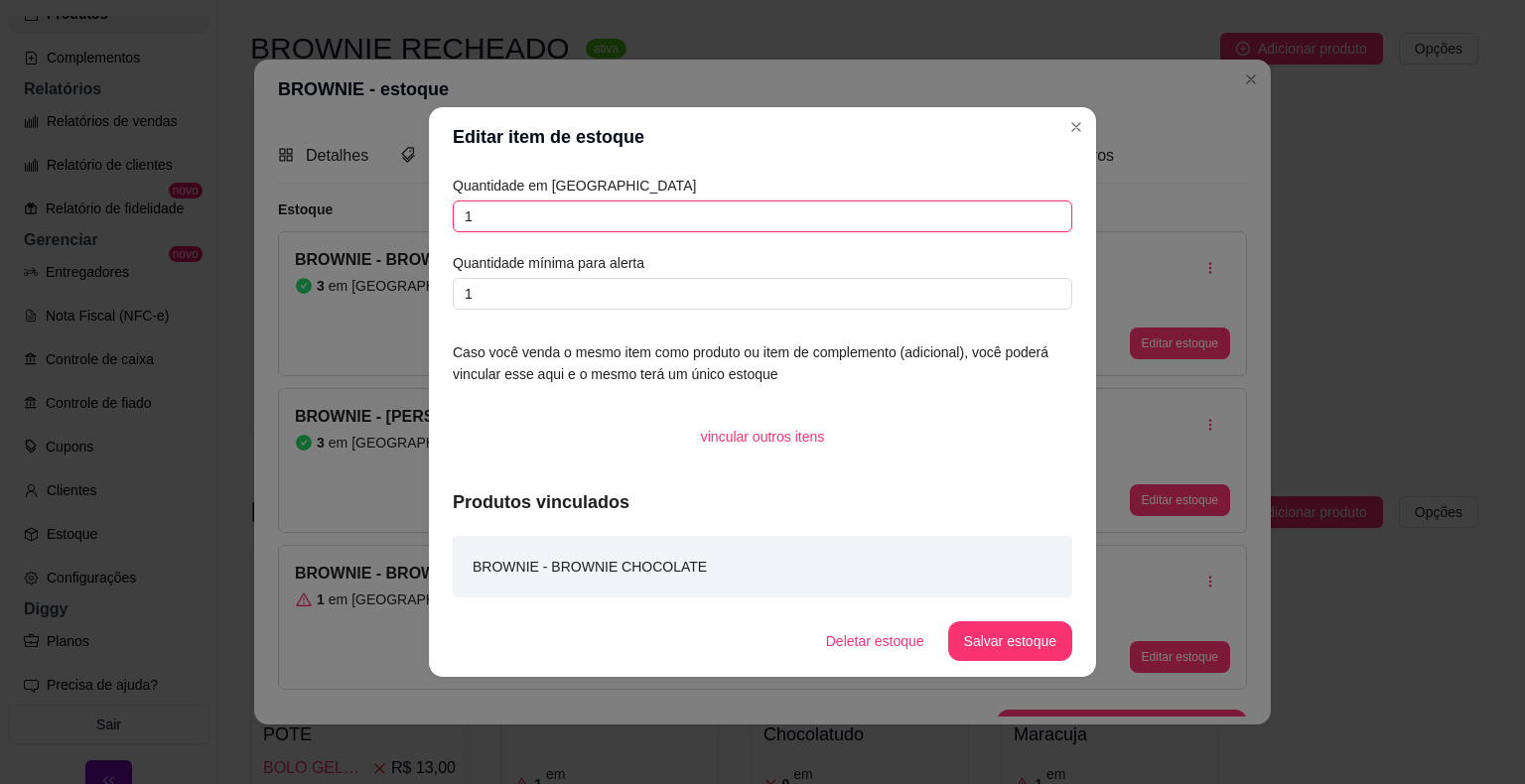 click on "1" at bounding box center [762, 216] 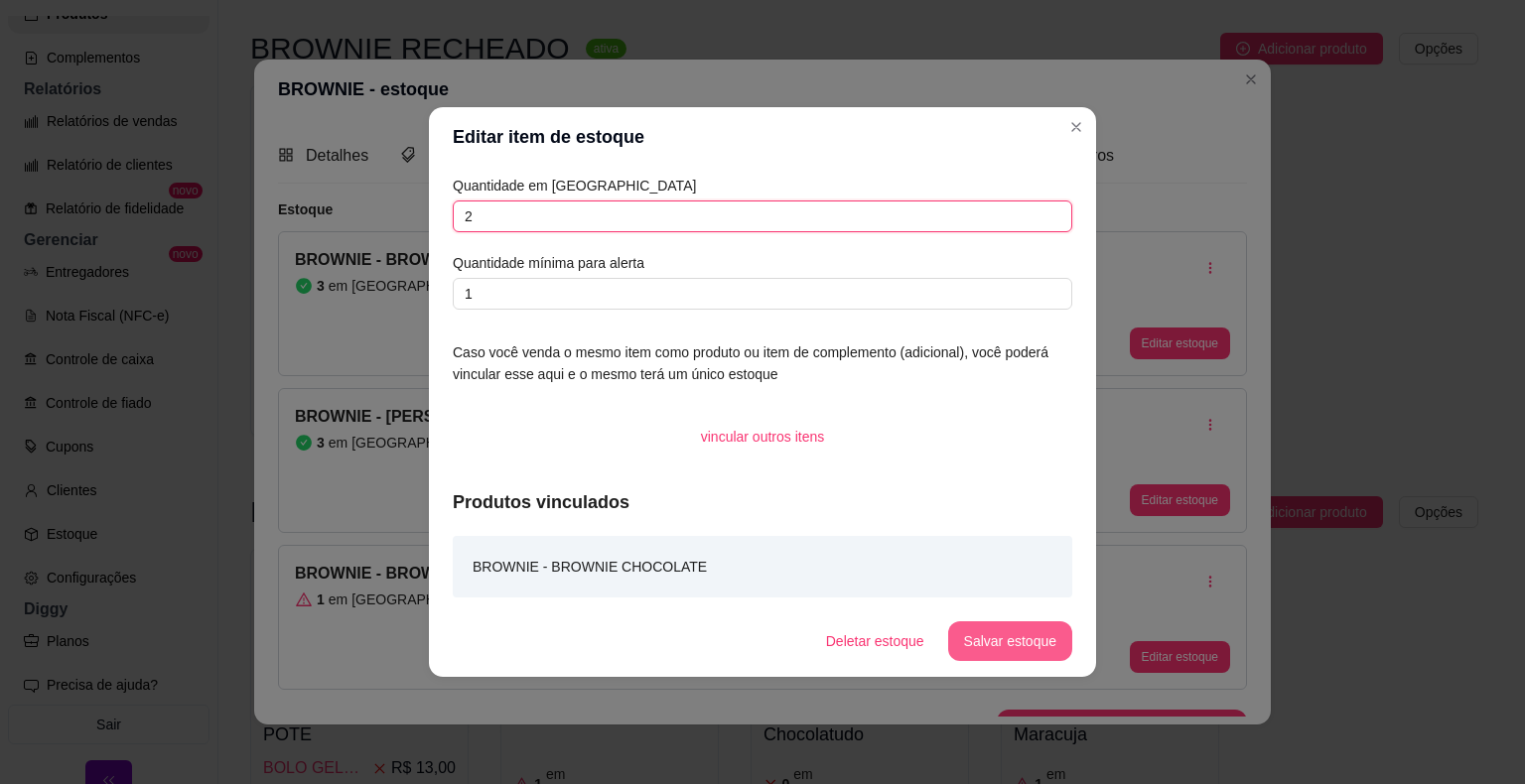 type on "2" 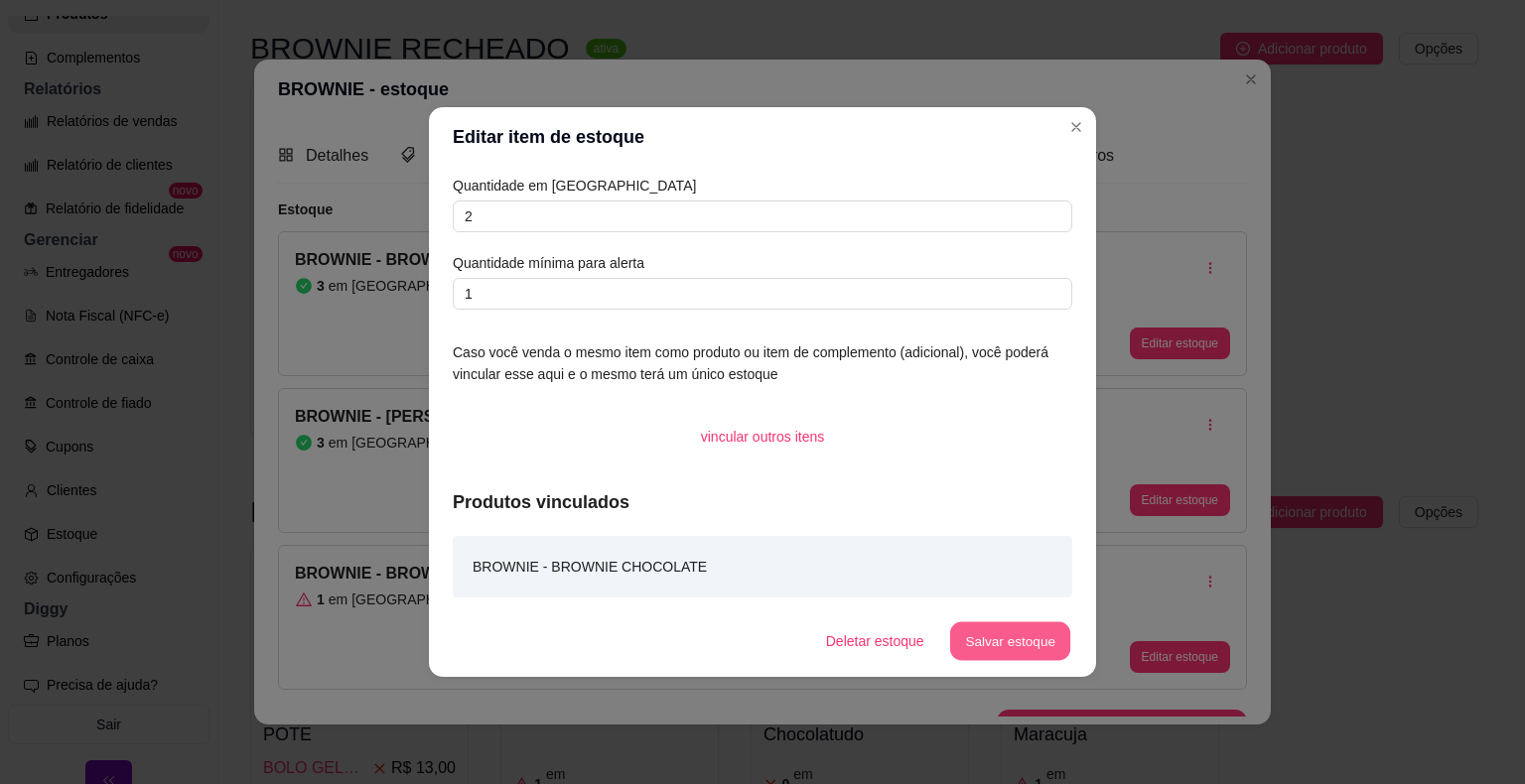 click on "Salvar estoque" at bounding box center [1010, 641] 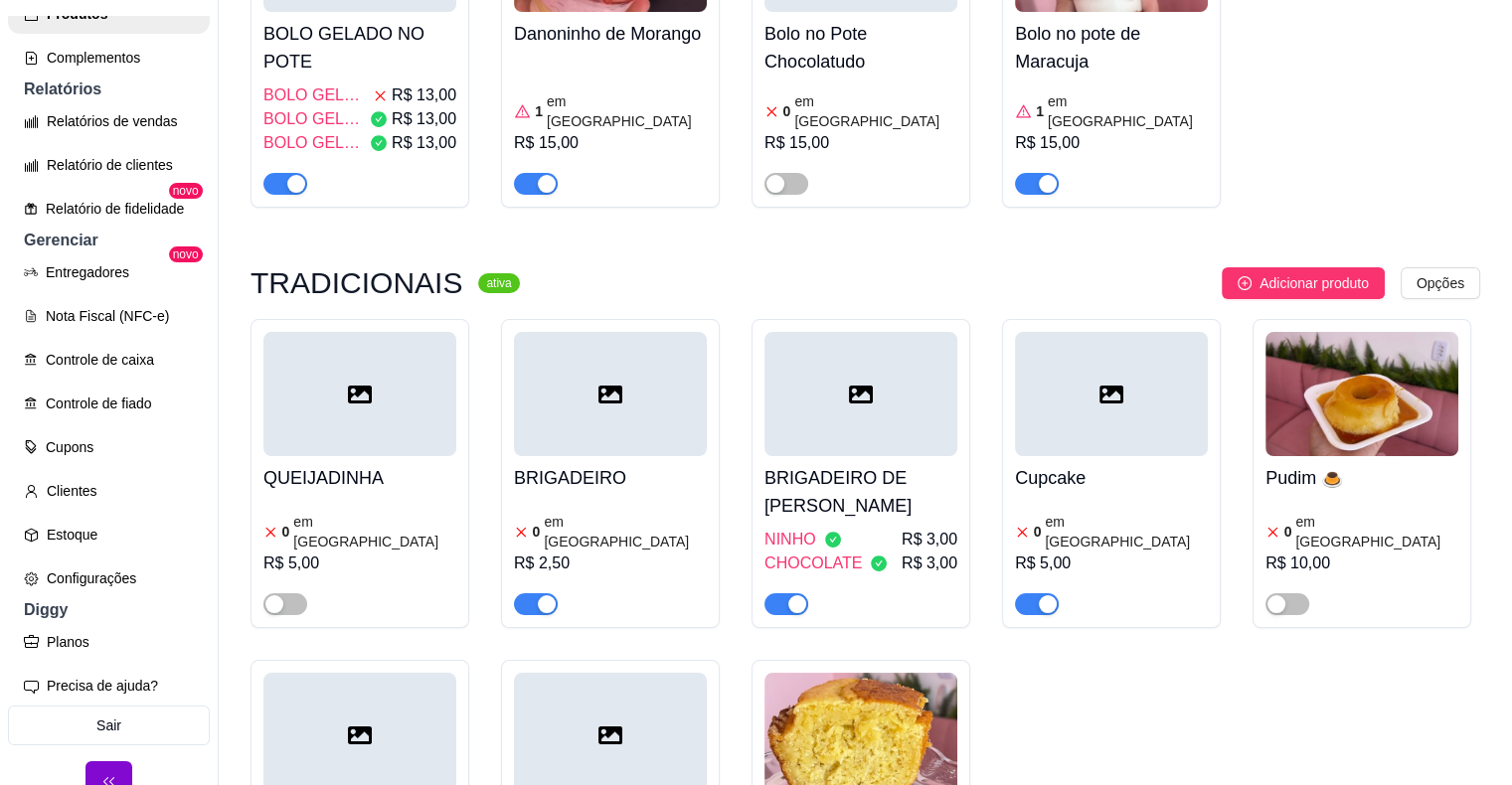 scroll, scrollTop: 8193, scrollLeft: 0, axis: vertical 